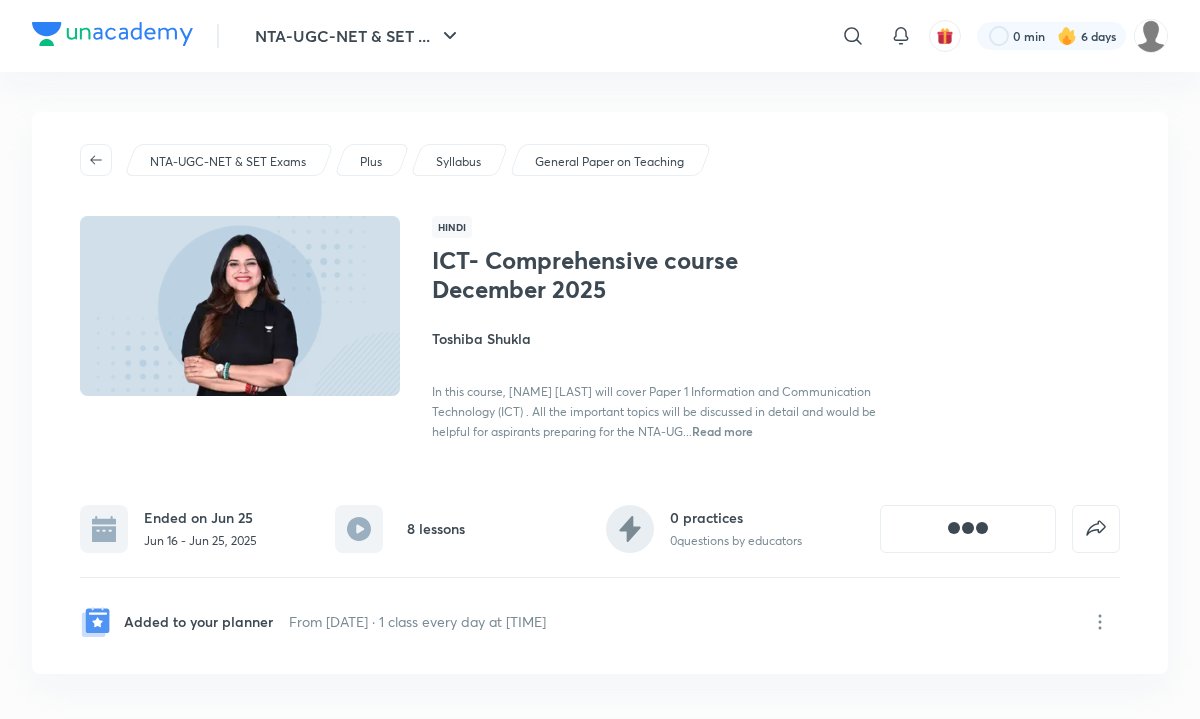 scroll, scrollTop: 0, scrollLeft: 0, axis: both 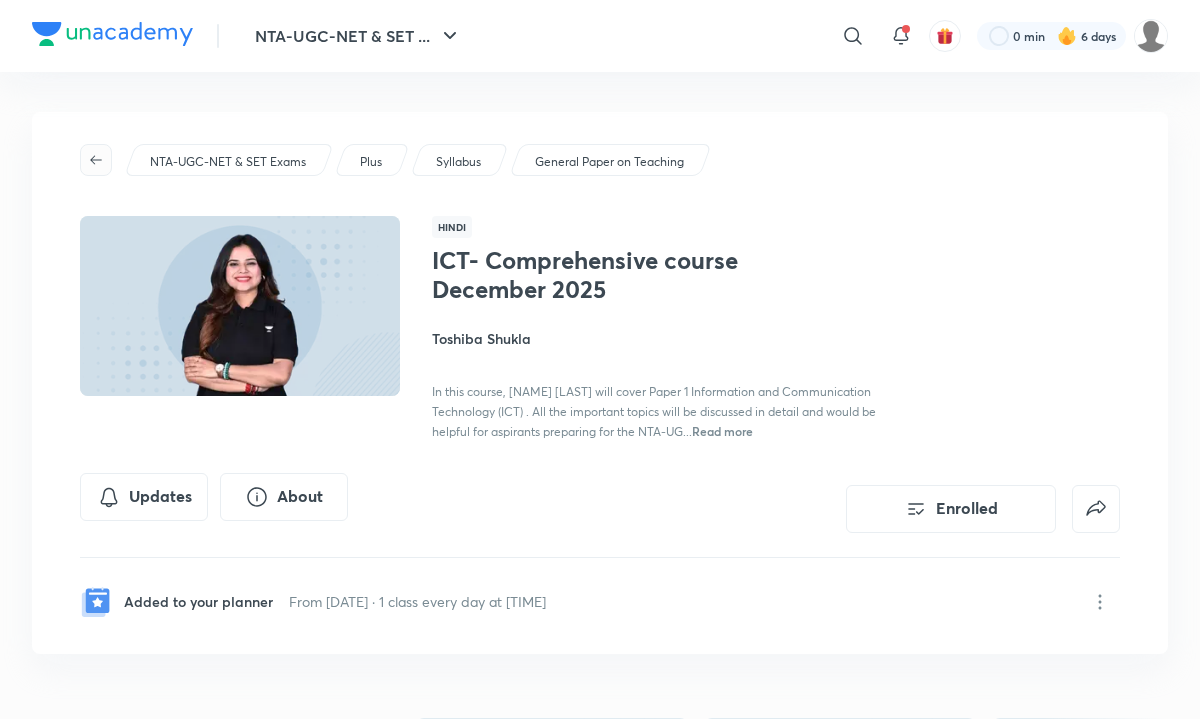 click at bounding box center [96, 160] 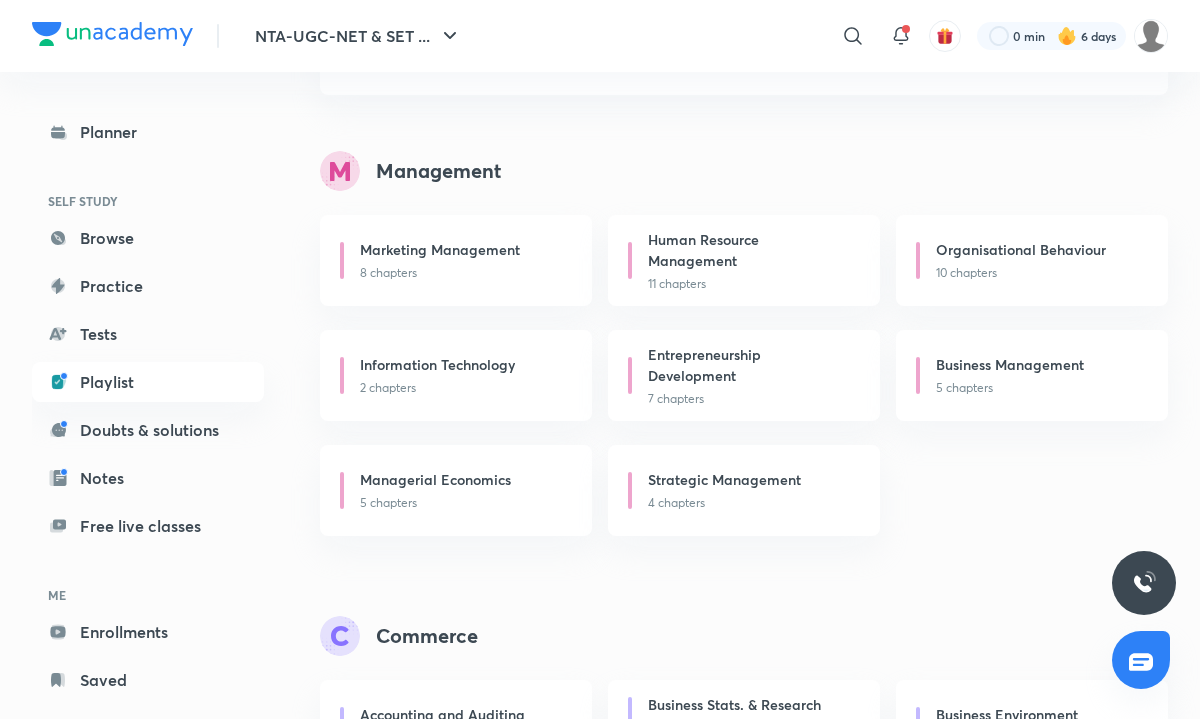 scroll, scrollTop: 0, scrollLeft: 0, axis: both 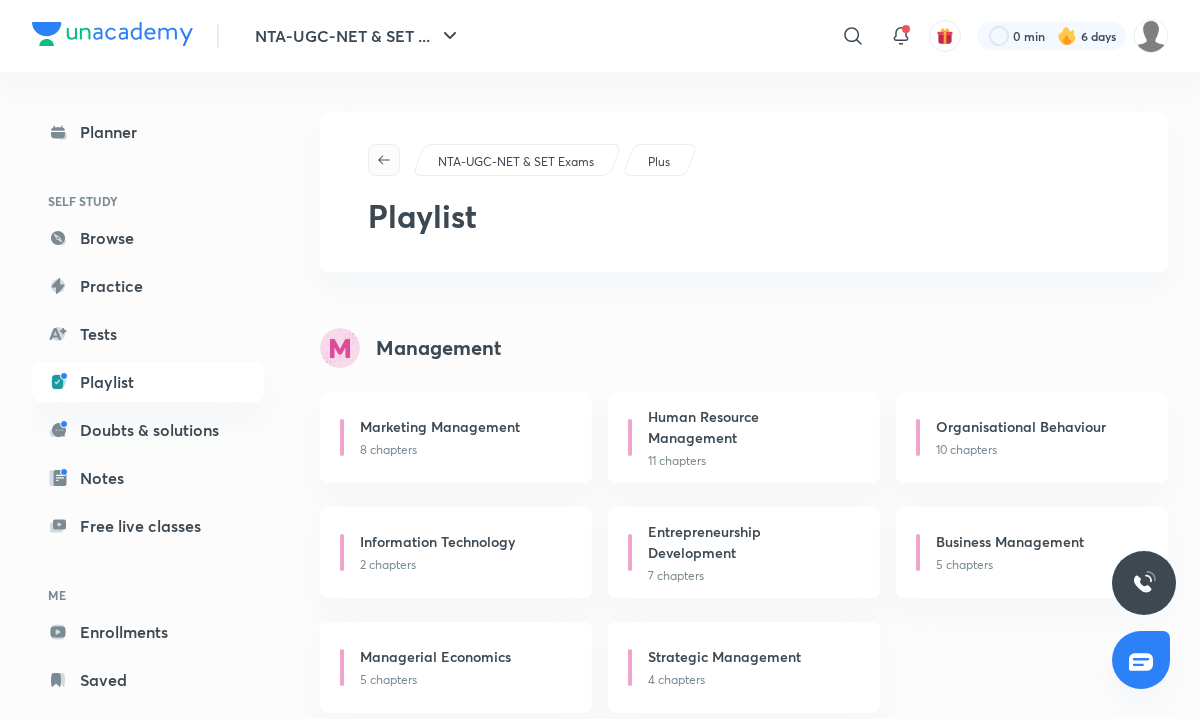 click 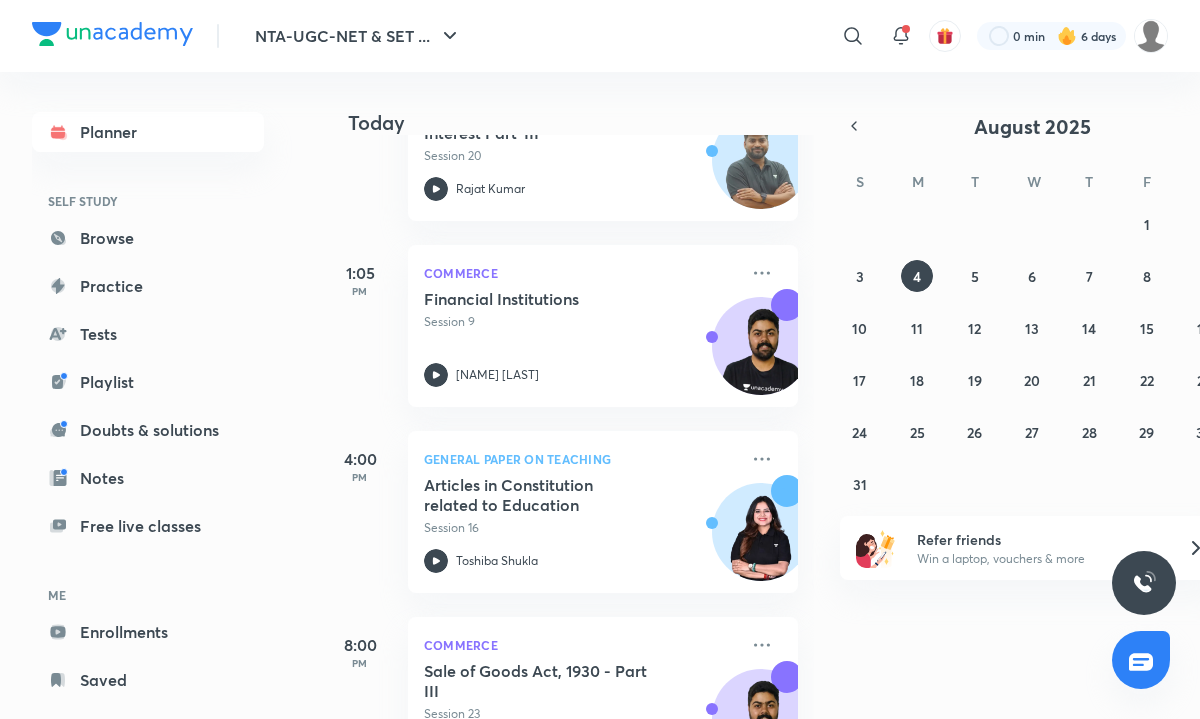 scroll, scrollTop: 568, scrollLeft: 0, axis: vertical 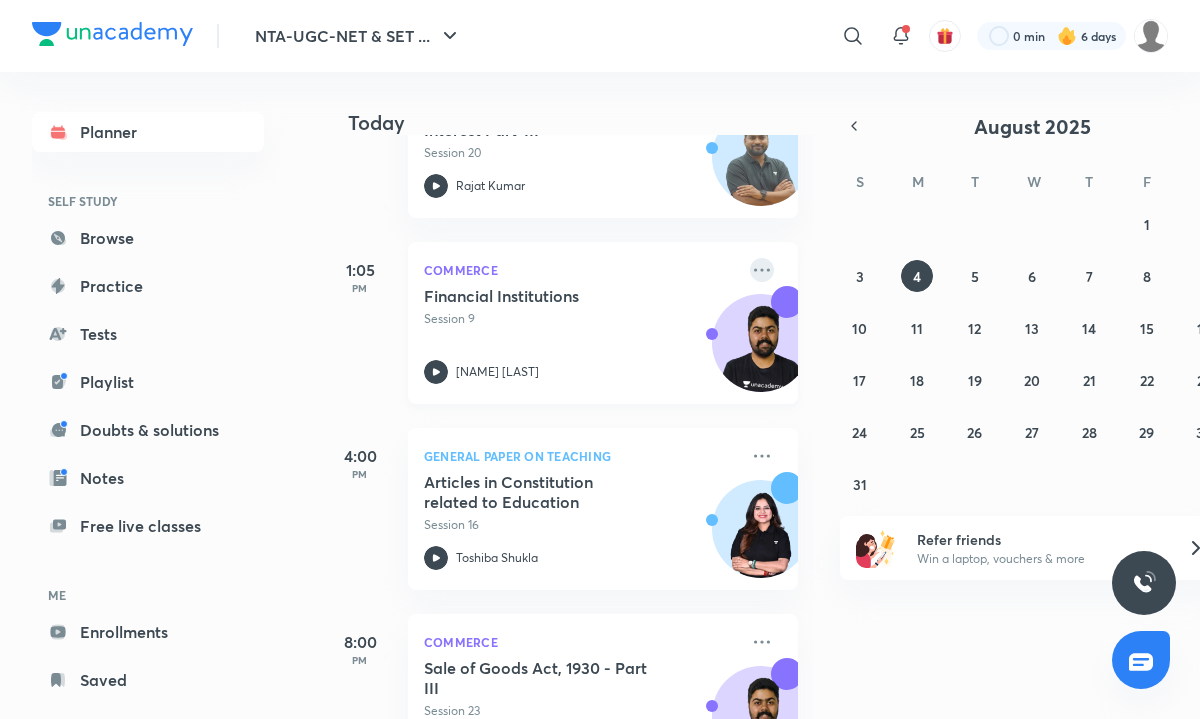 click 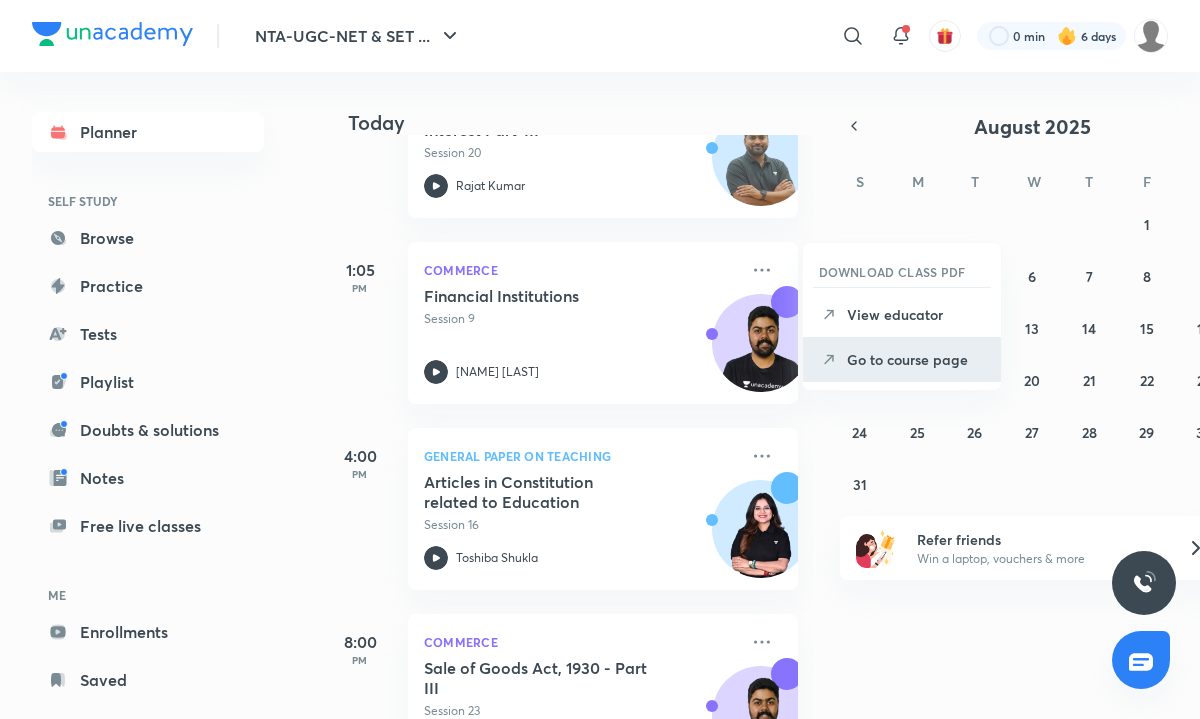 click on "Go to course page" at bounding box center (916, 359) 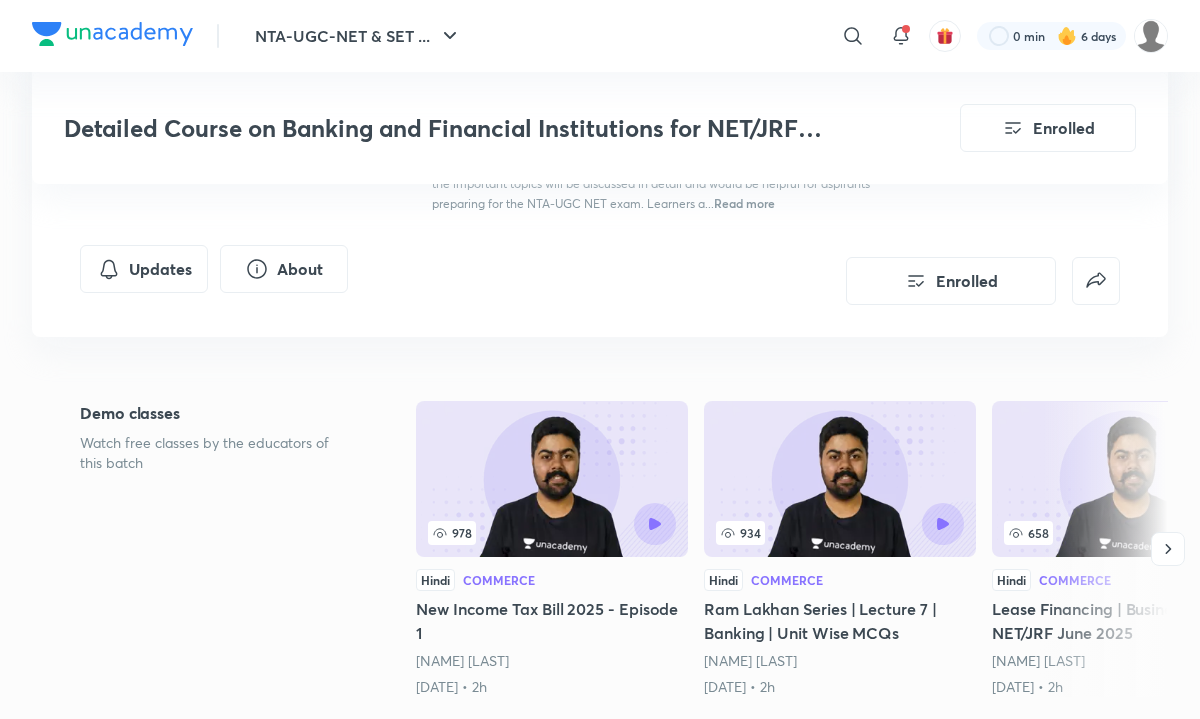 scroll, scrollTop: 0, scrollLeft: 0, axis: both 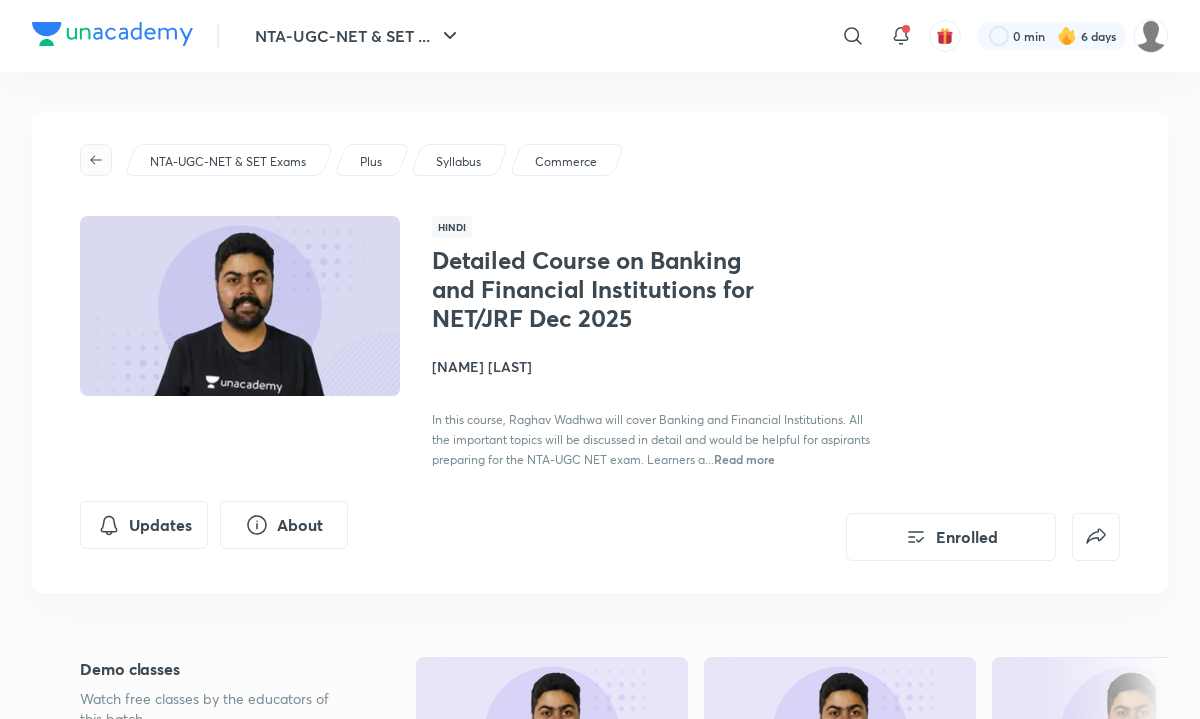 click at bounding box center (96, 160) 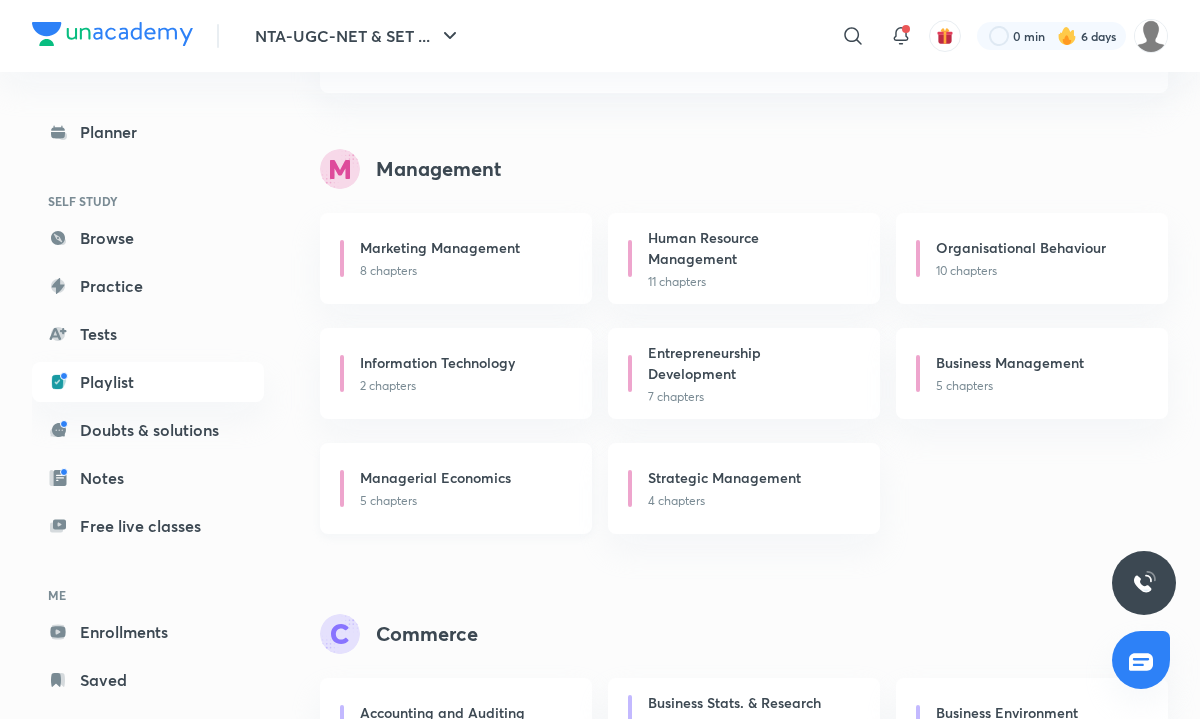 scroll, scrollTop: 0, scrollLeft: 0, axis: both 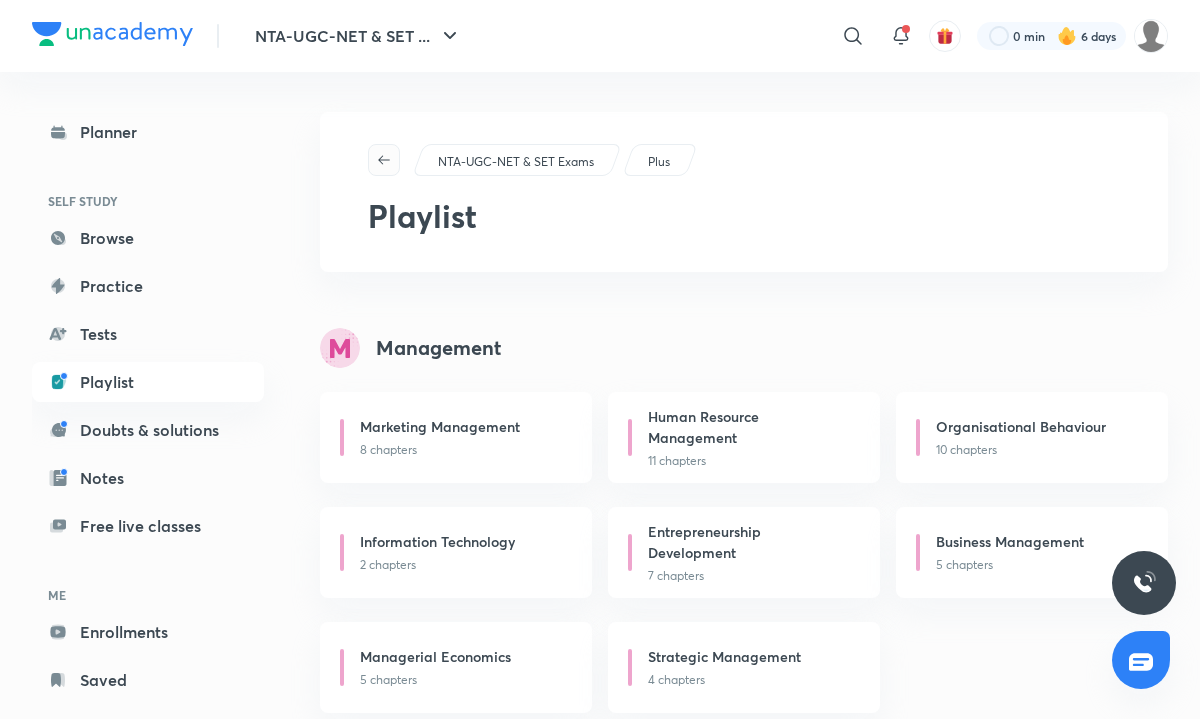 click 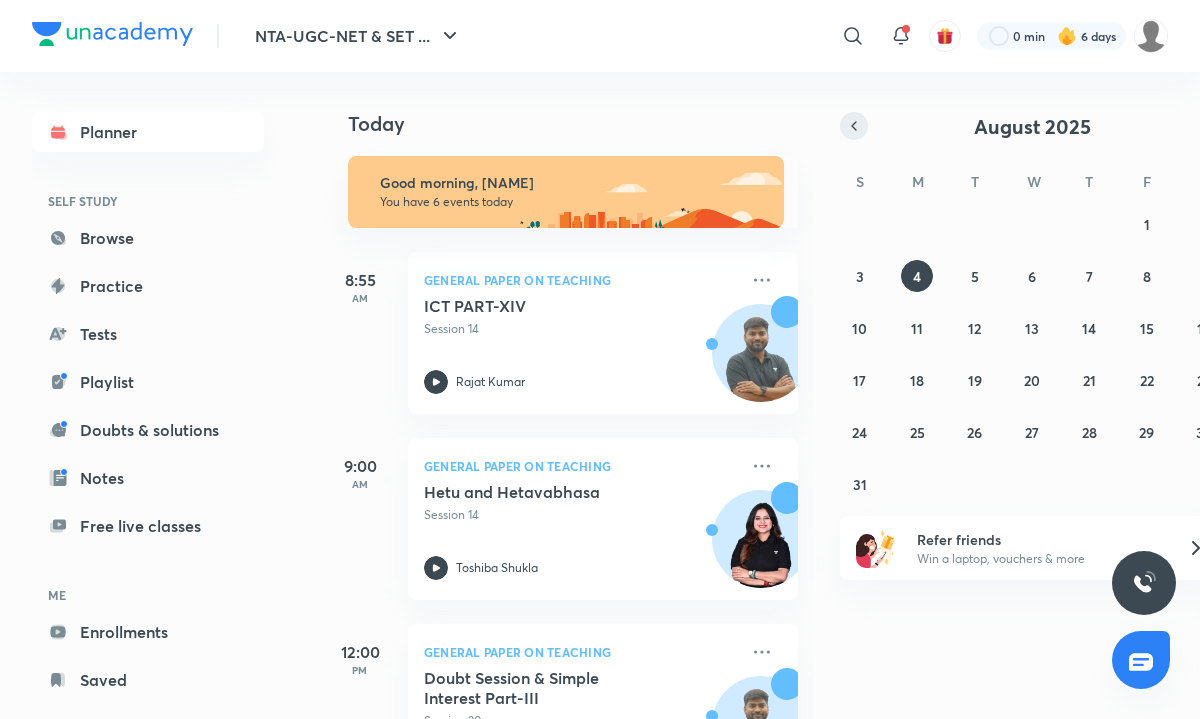click at bounding box center [854, 126] 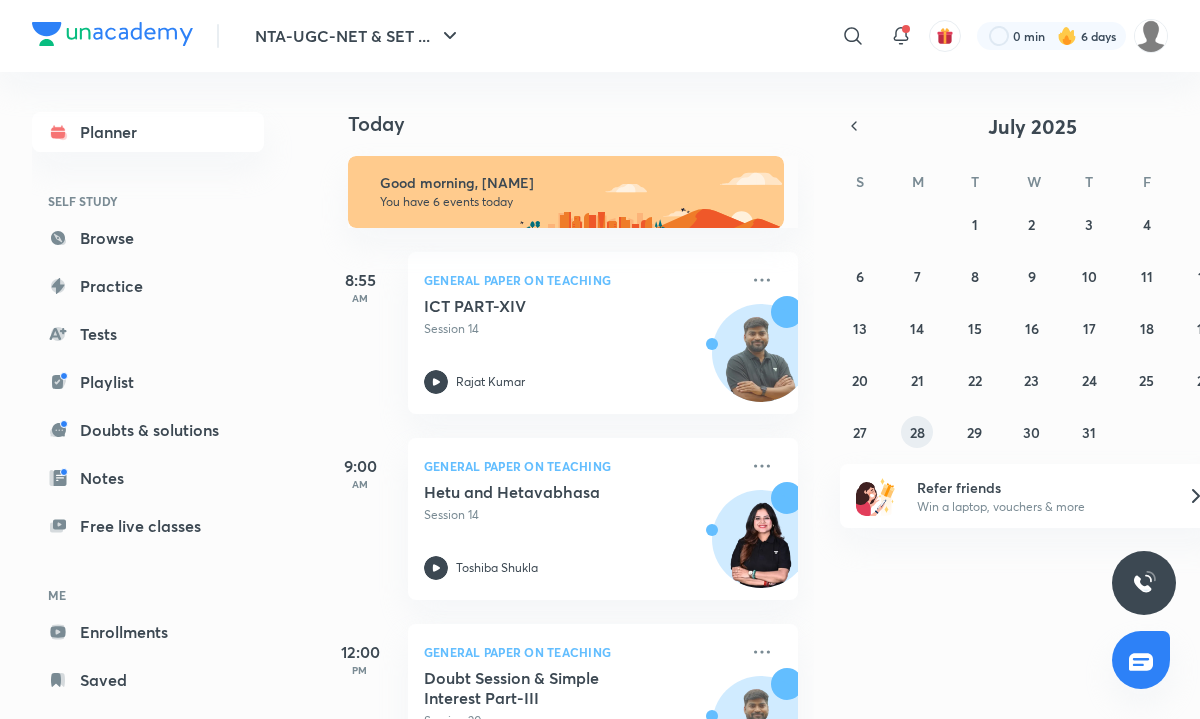 click on "28" at bounding box center [917, 432] 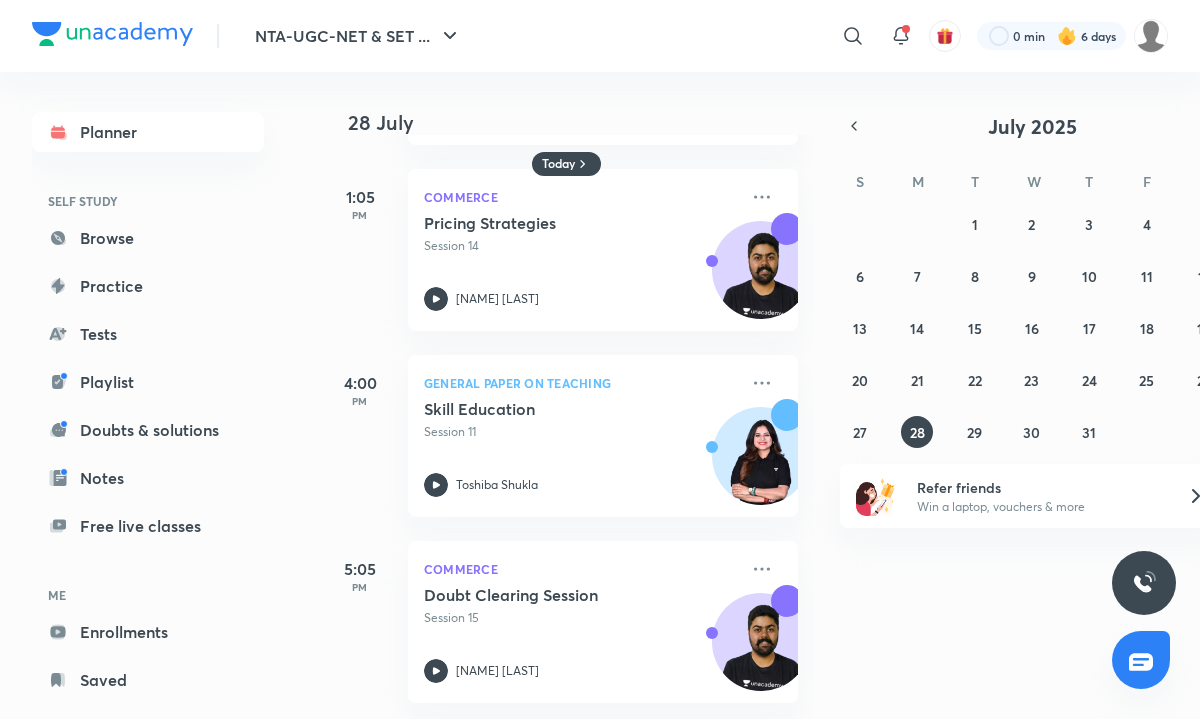 scroll, scrollTop: 753, scrollLeft: 0, axis: vertical 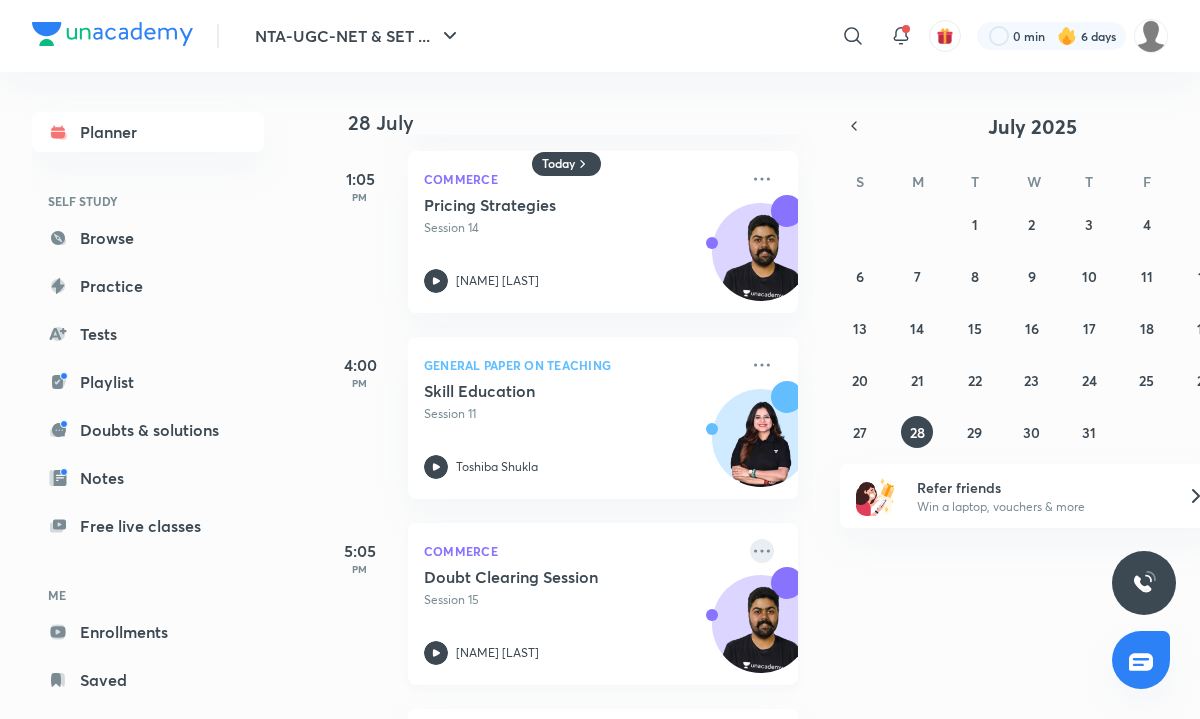 click 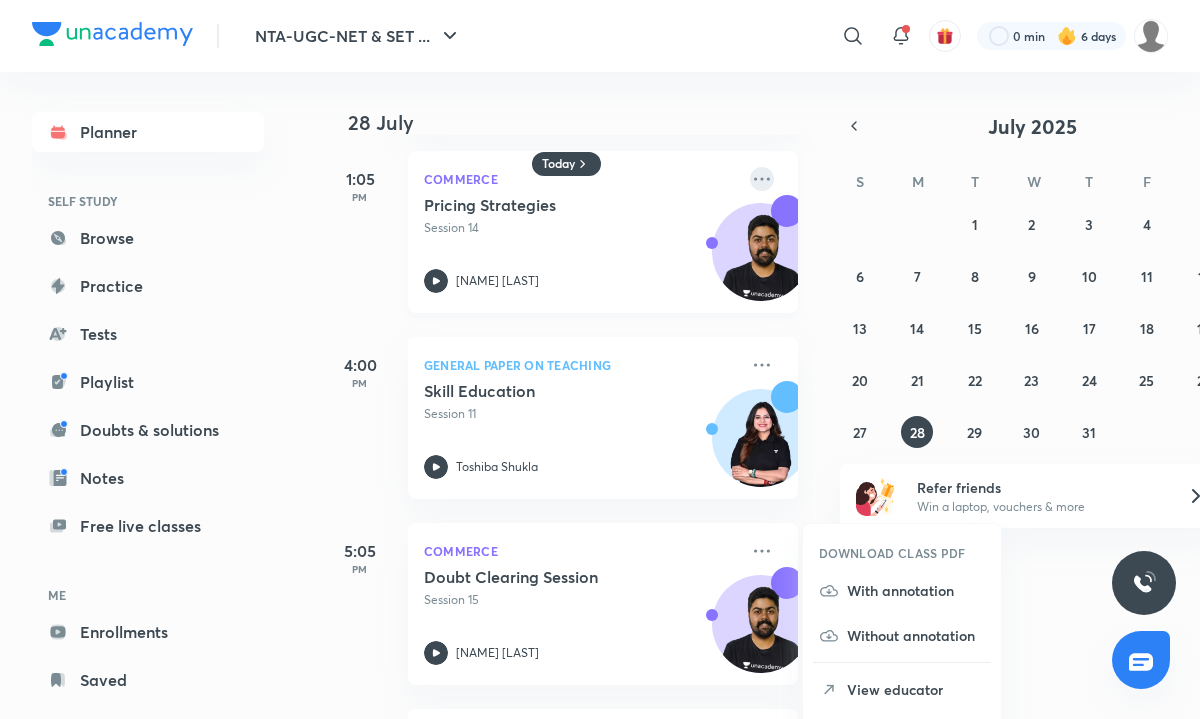 click 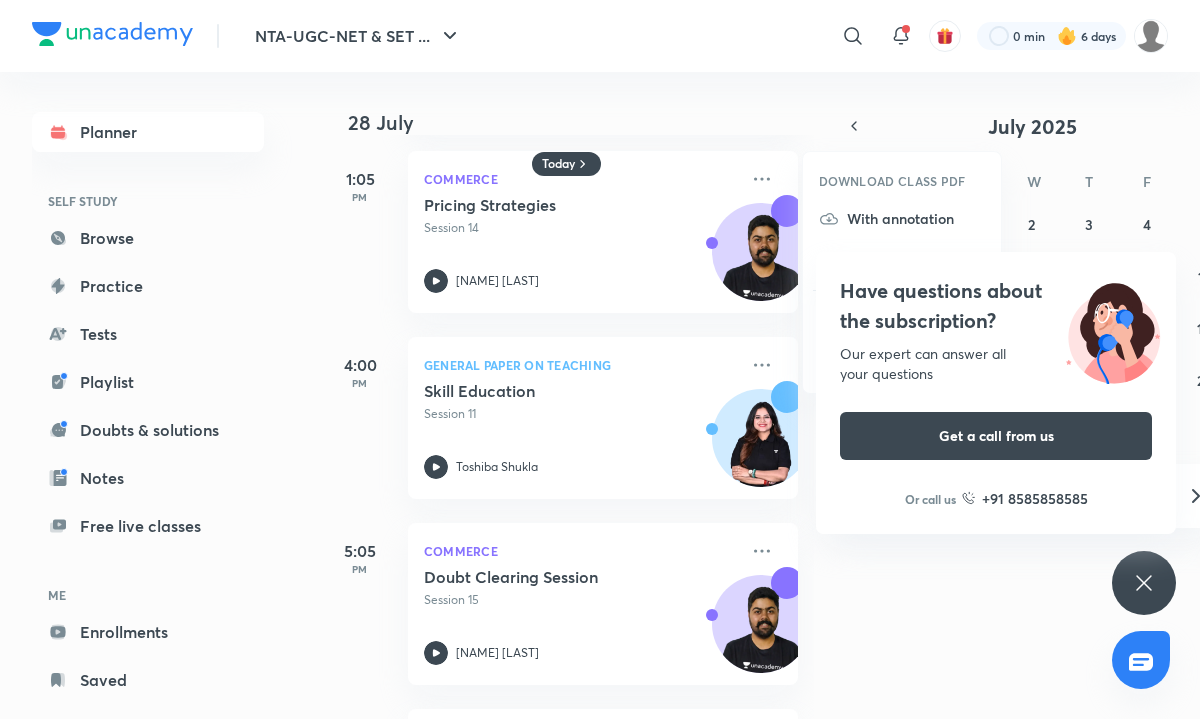 click on "Have questions about the subscription? Our expert can answer all your questions Get a call from us Or call us +91 8585858585" at bounding box center [1144, 583] 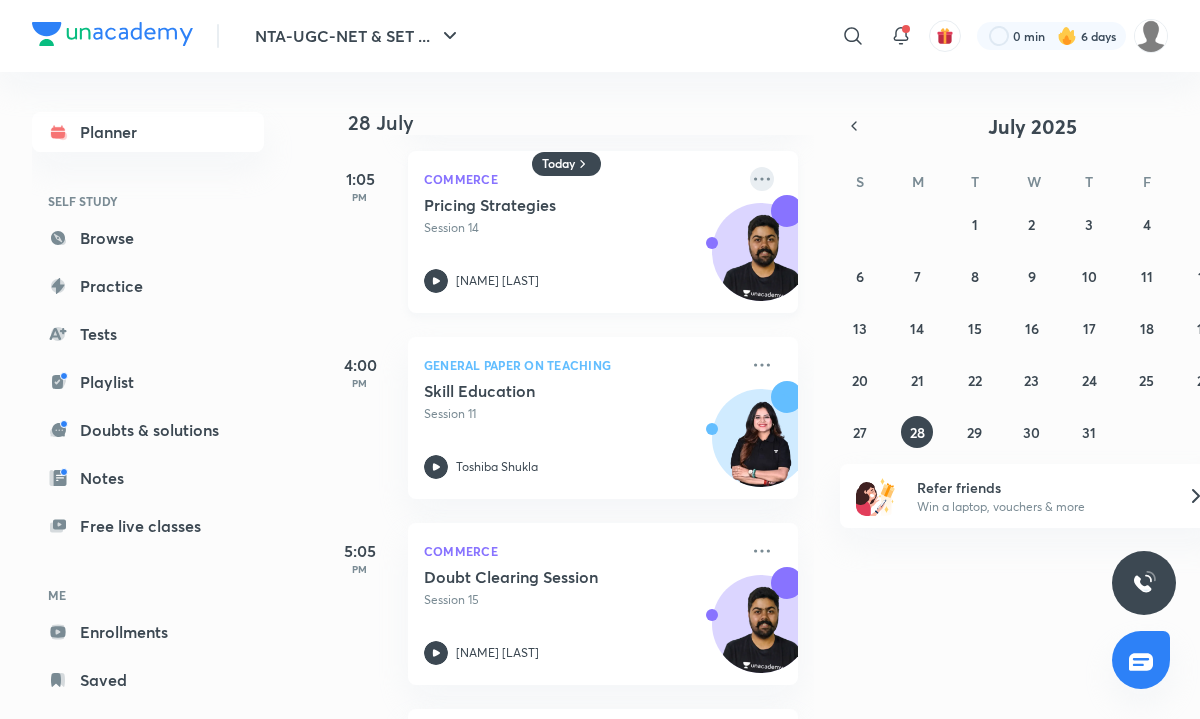 click 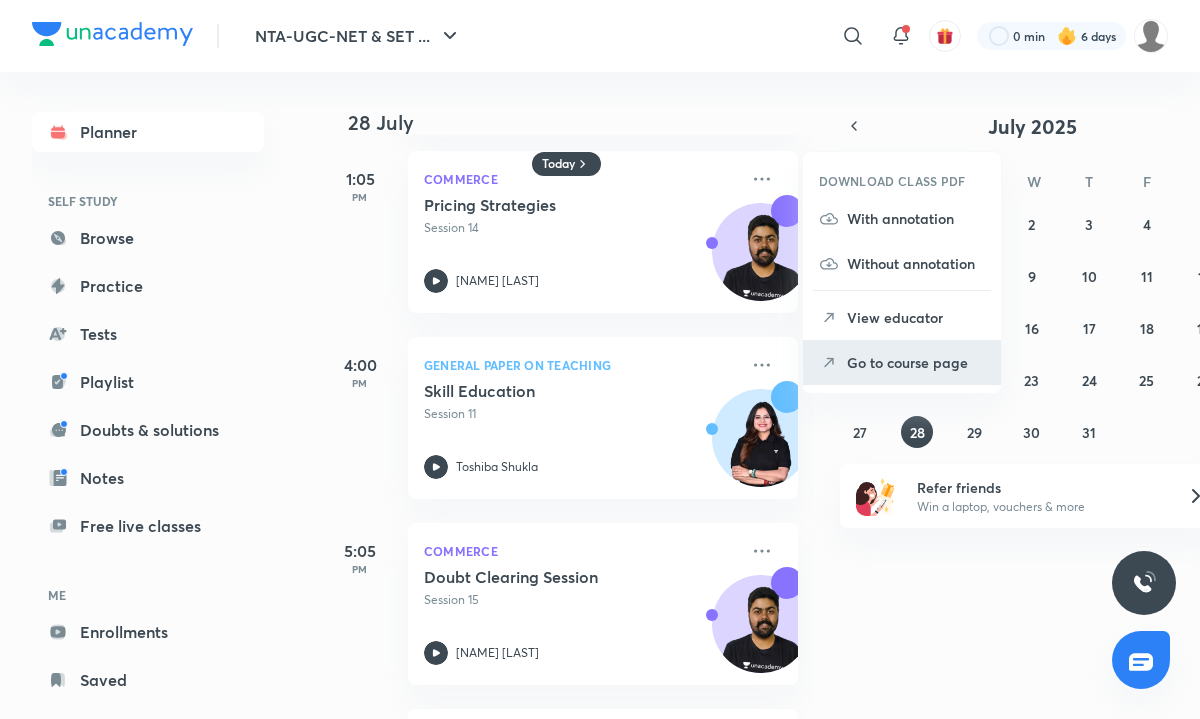click on "Go to course page" at bounding box center [916, 362] 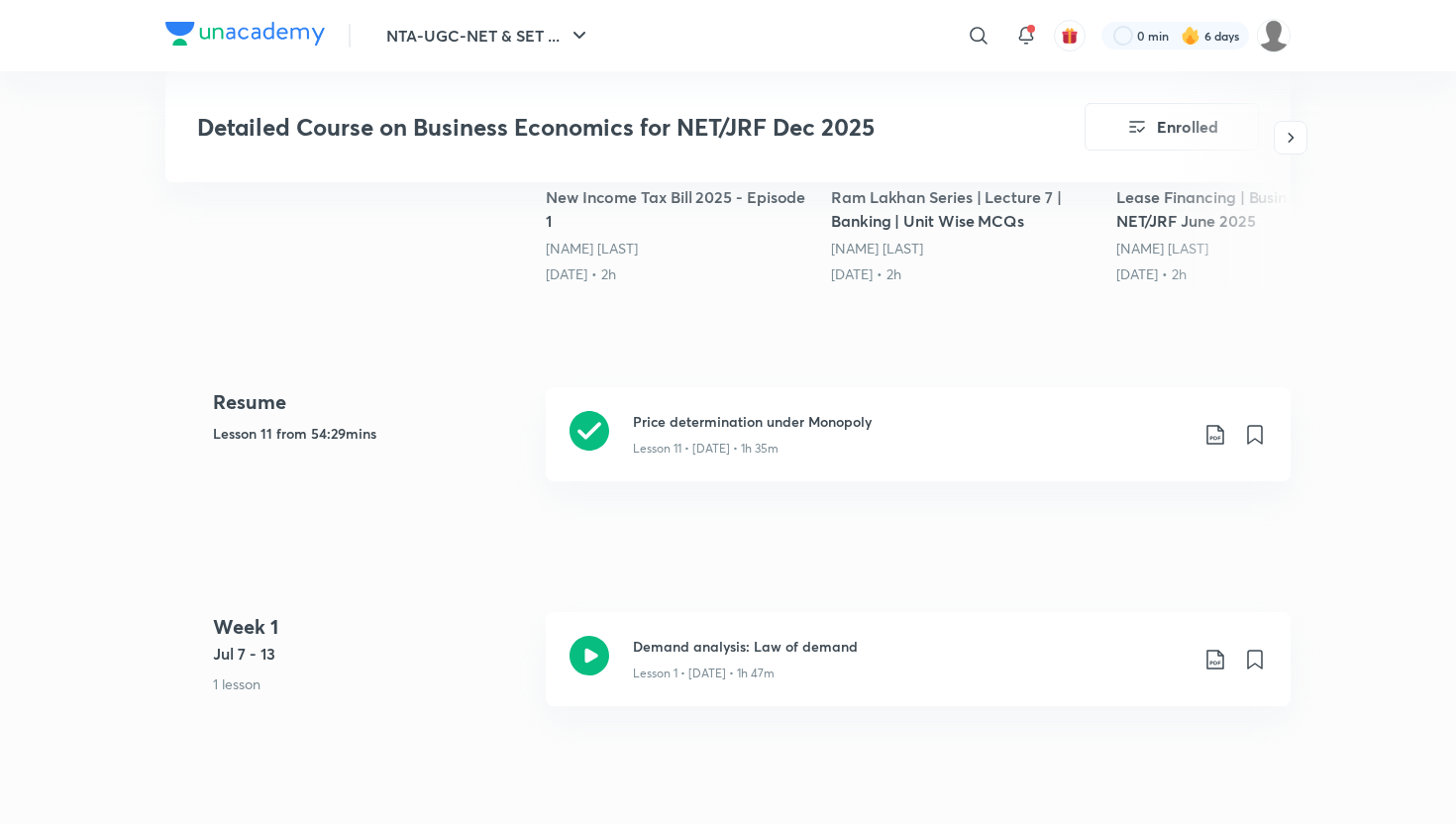 scroll, scrollTop: 635, scrollLeft: 0, axis: vertical 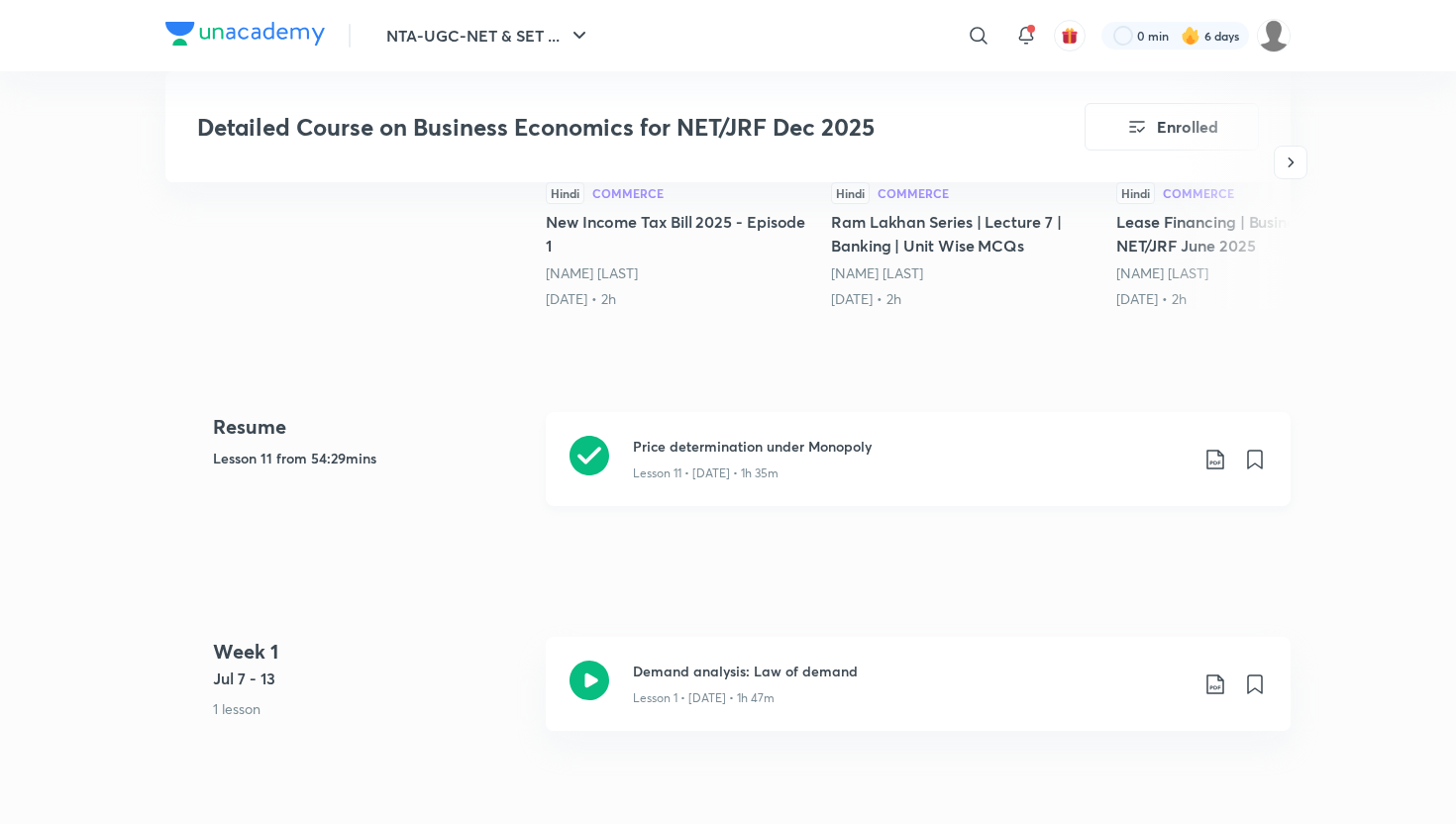 click 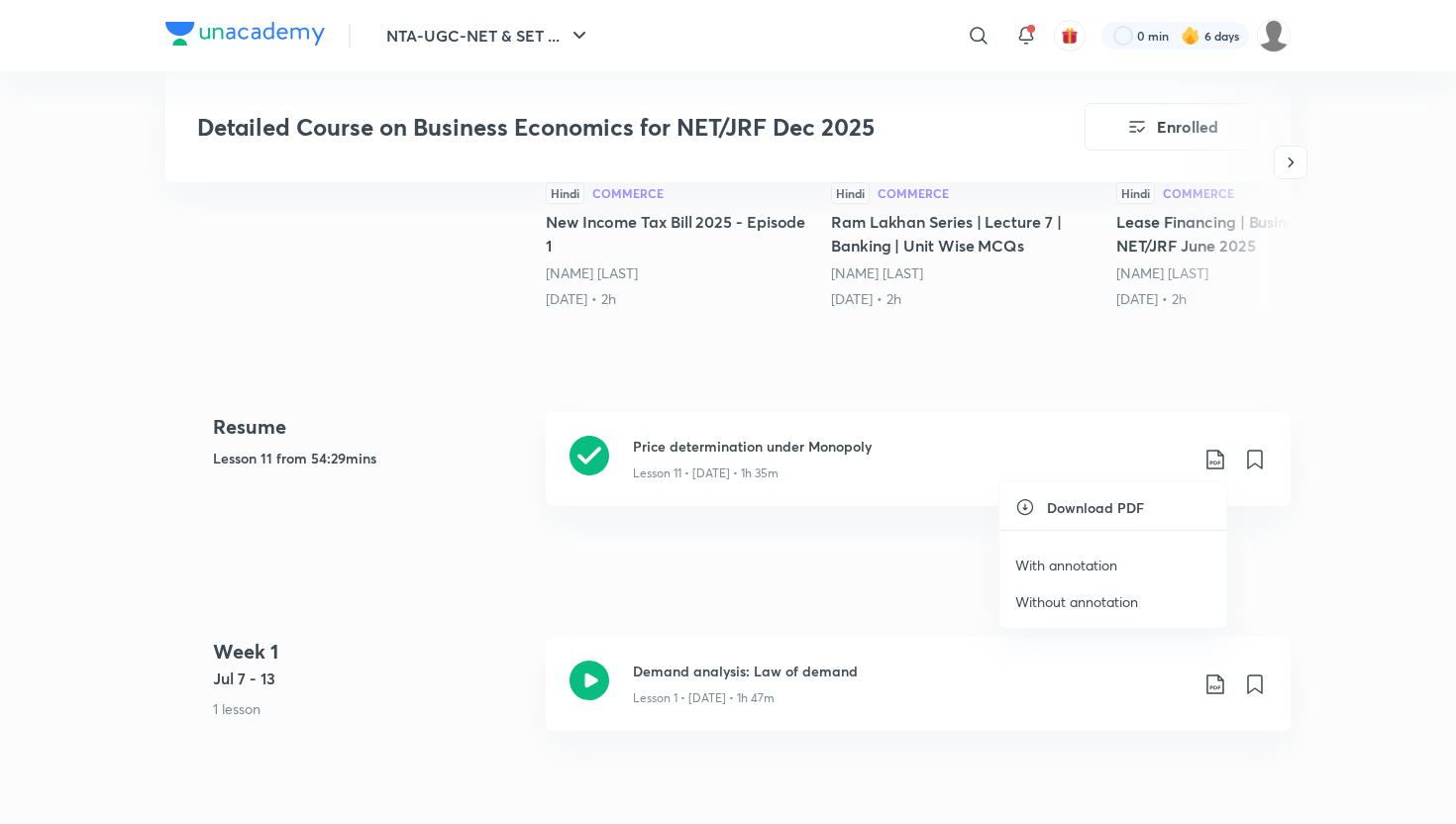 click on "With annotation" at bounding box center (1066, 565) 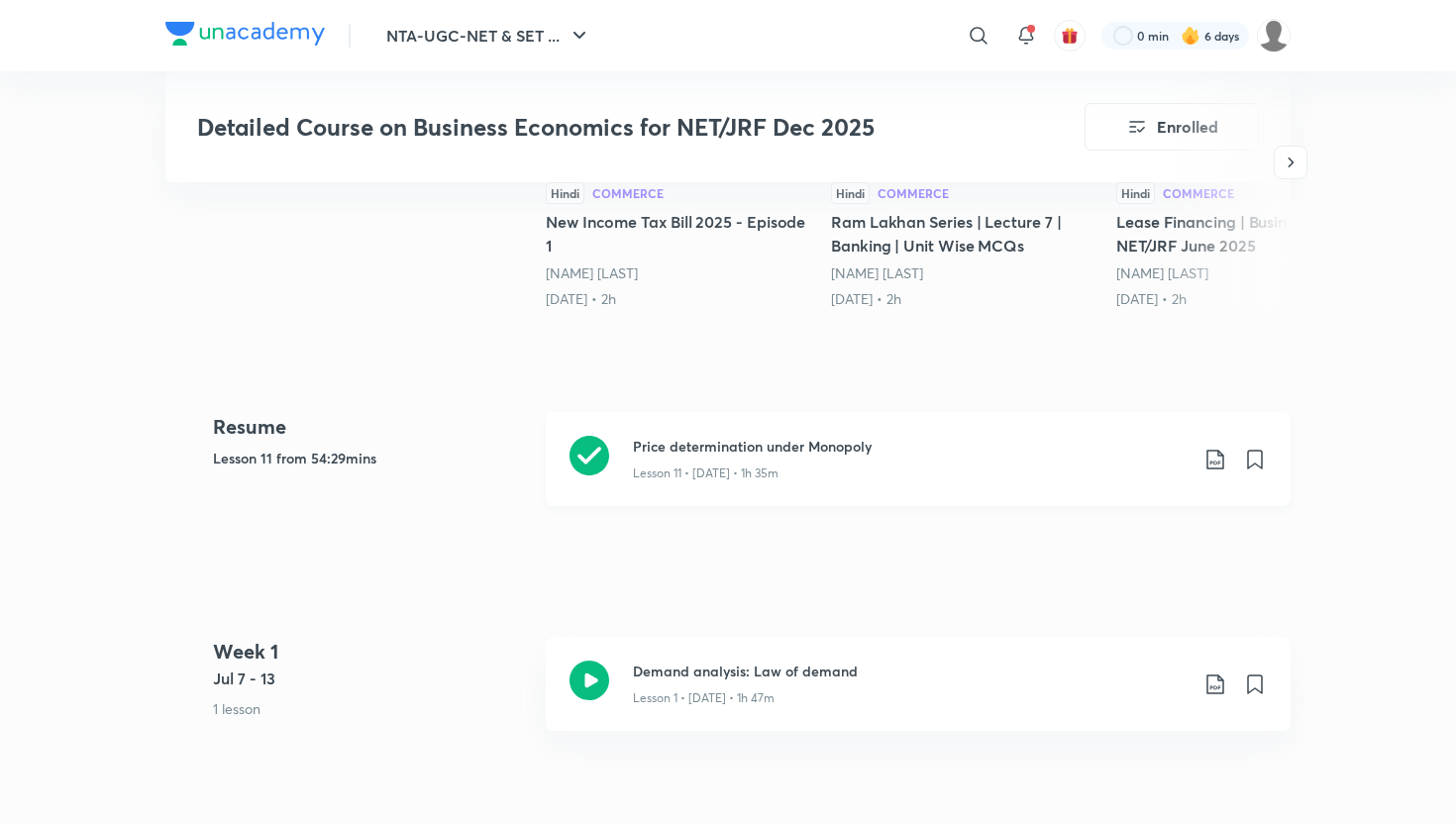 click 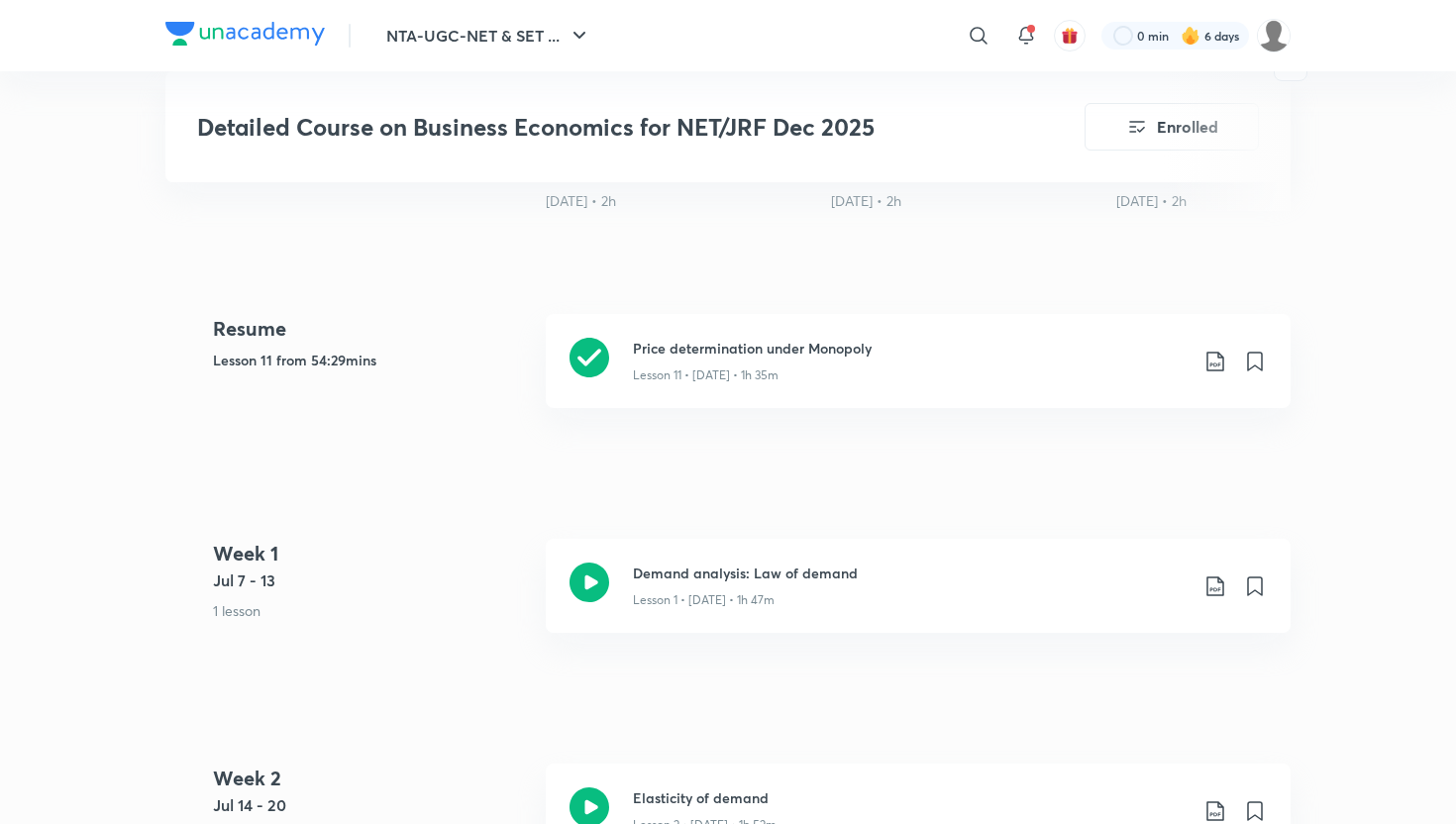 scroll, scrollTop: 741, scrollLeft: 0, axis: vertical 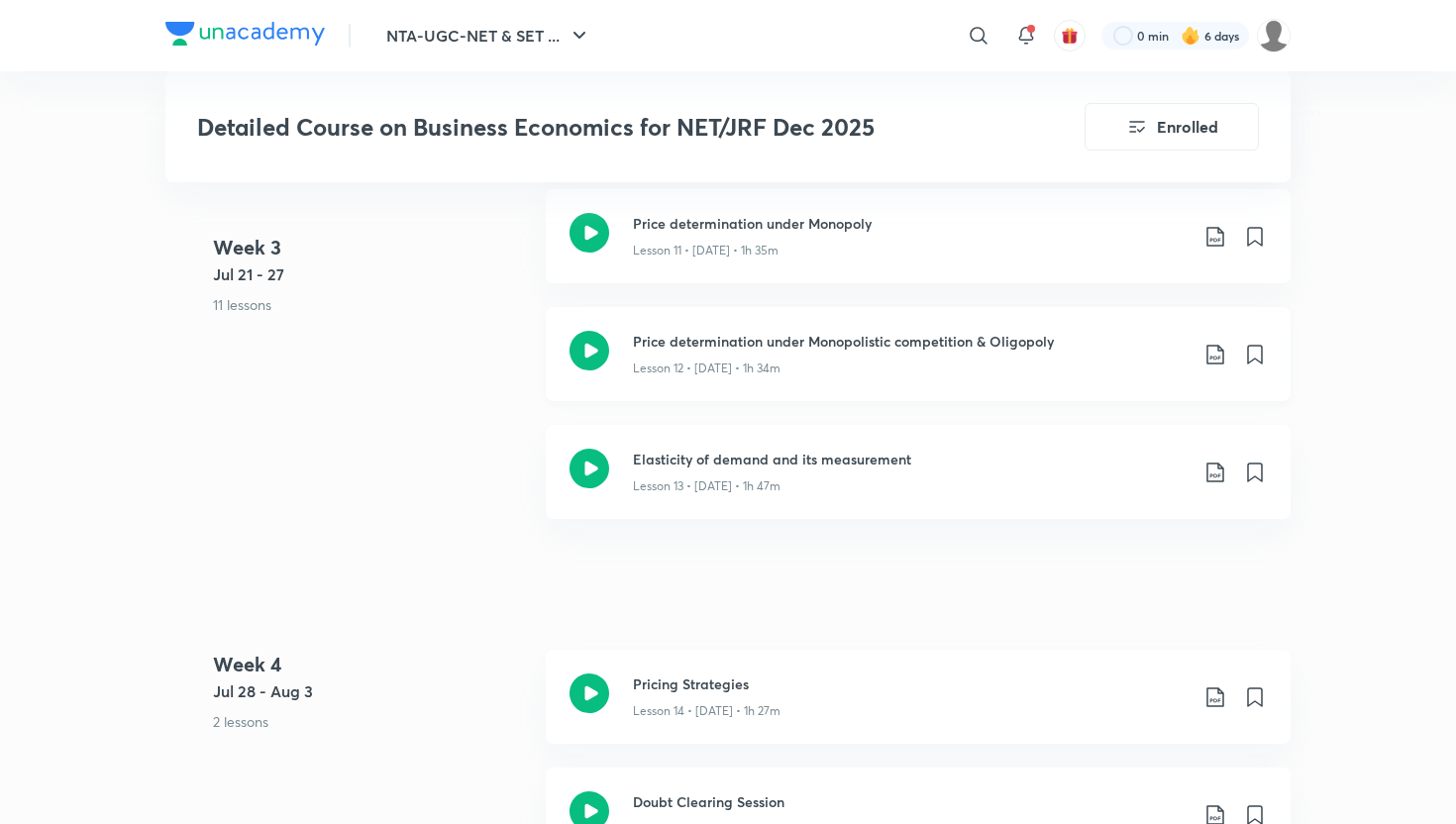 click 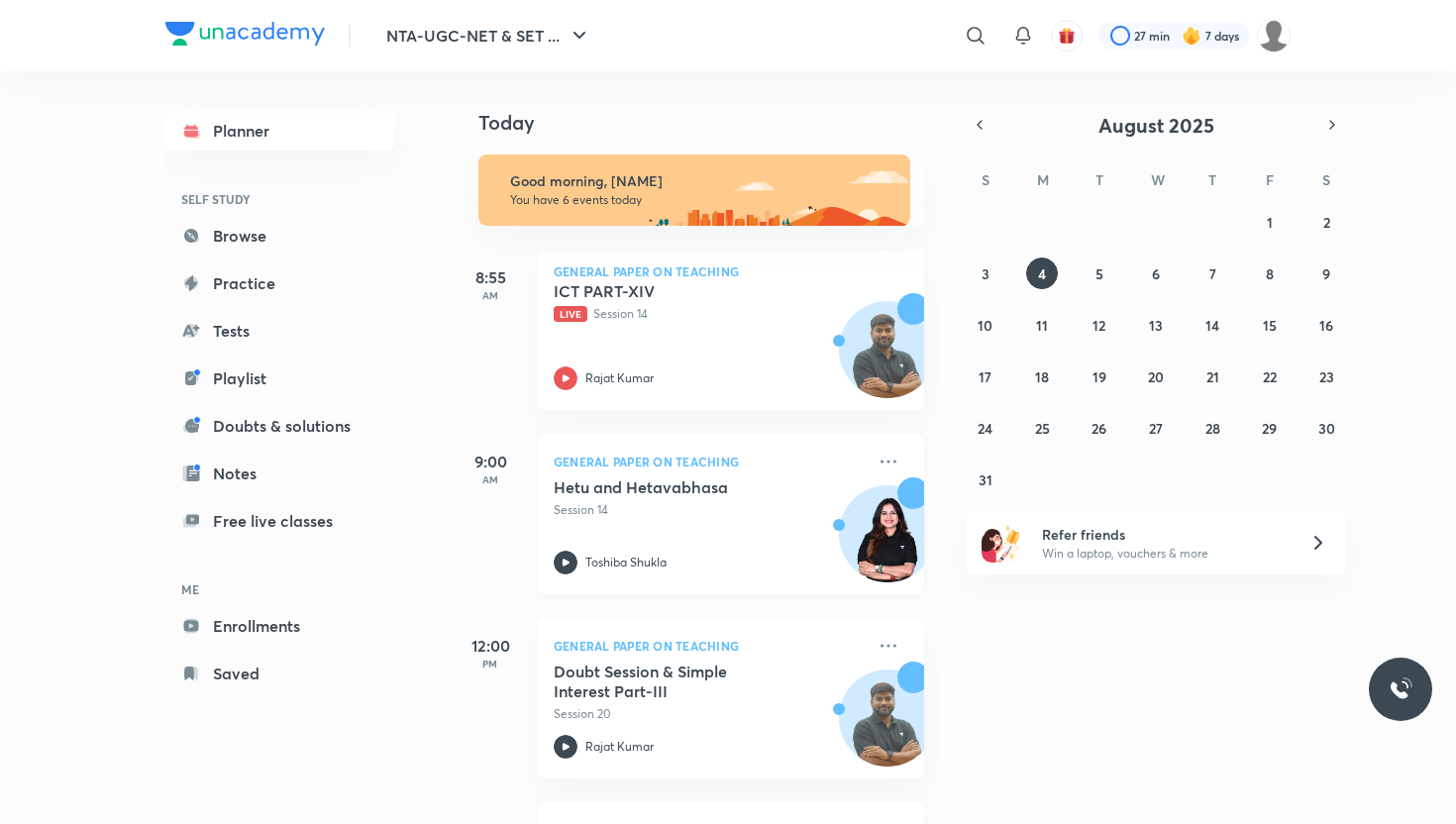 scroll, scrollTop: 0, scrollLeft: 0, axis: both 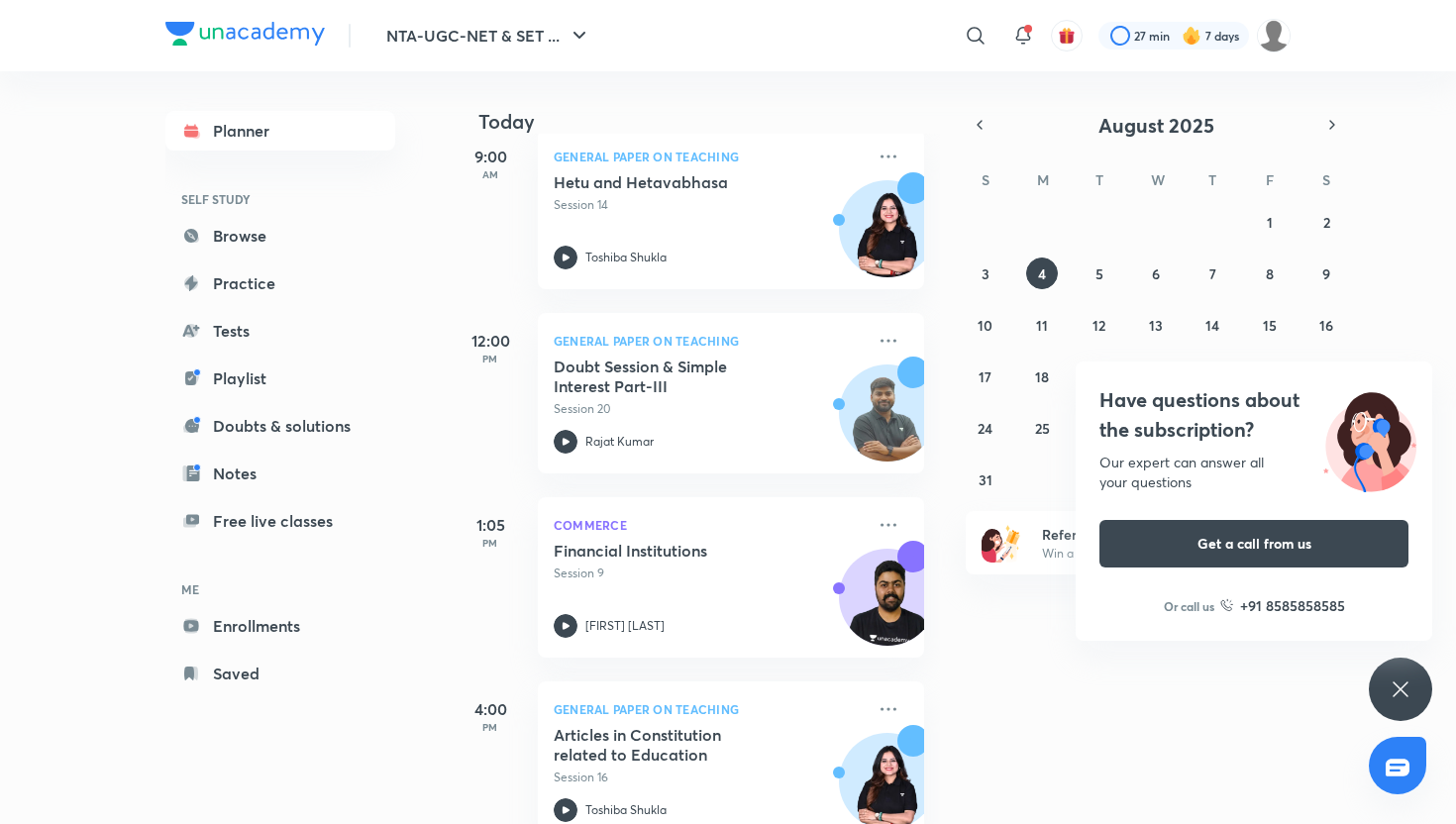 click on "Have questions about the subscription? Our expert can answer all your questions Get a call from us Or call us +91 8585858585" at bounding box center (1401, 689) 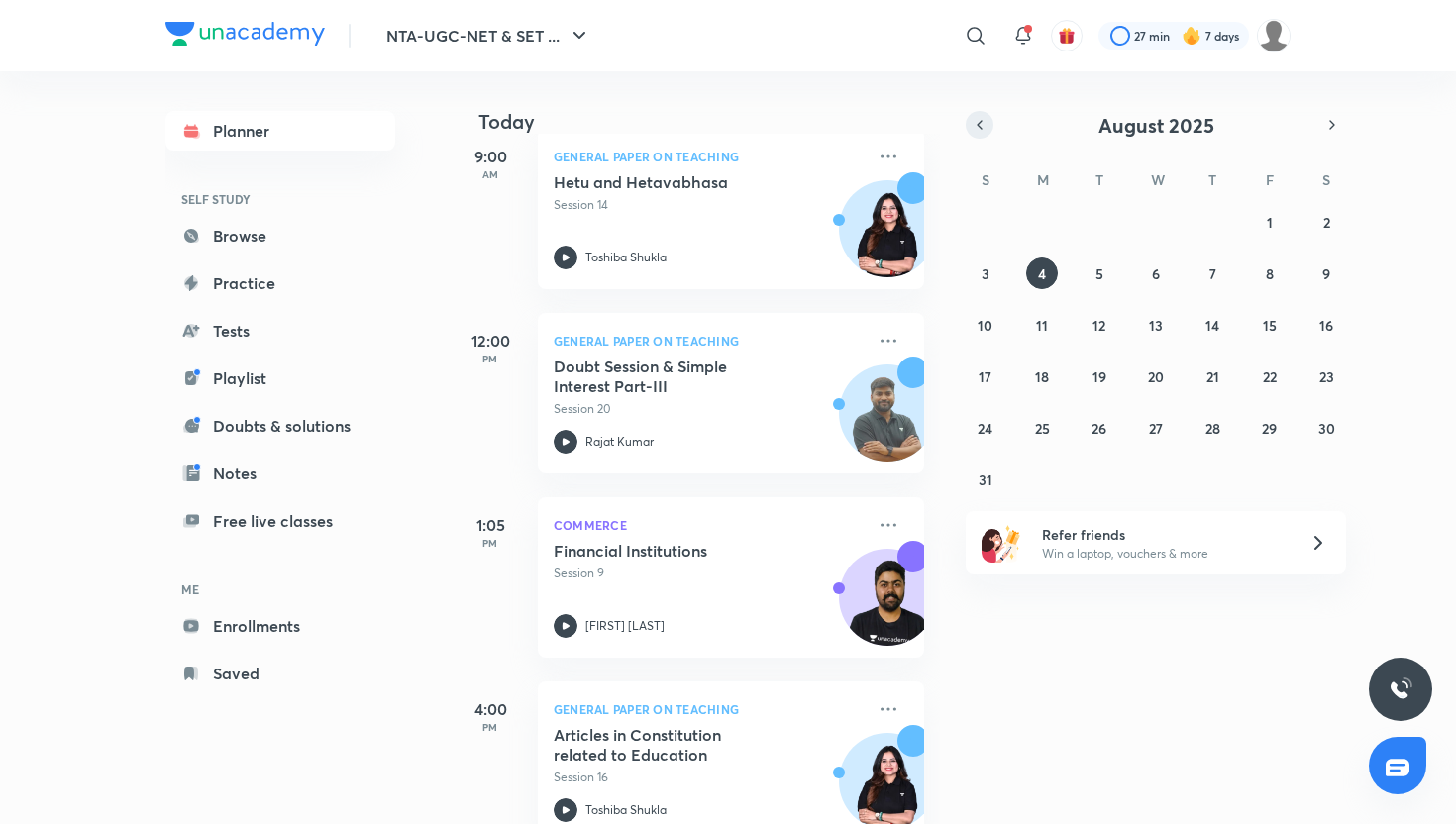 click at bounding box center (980, 125) 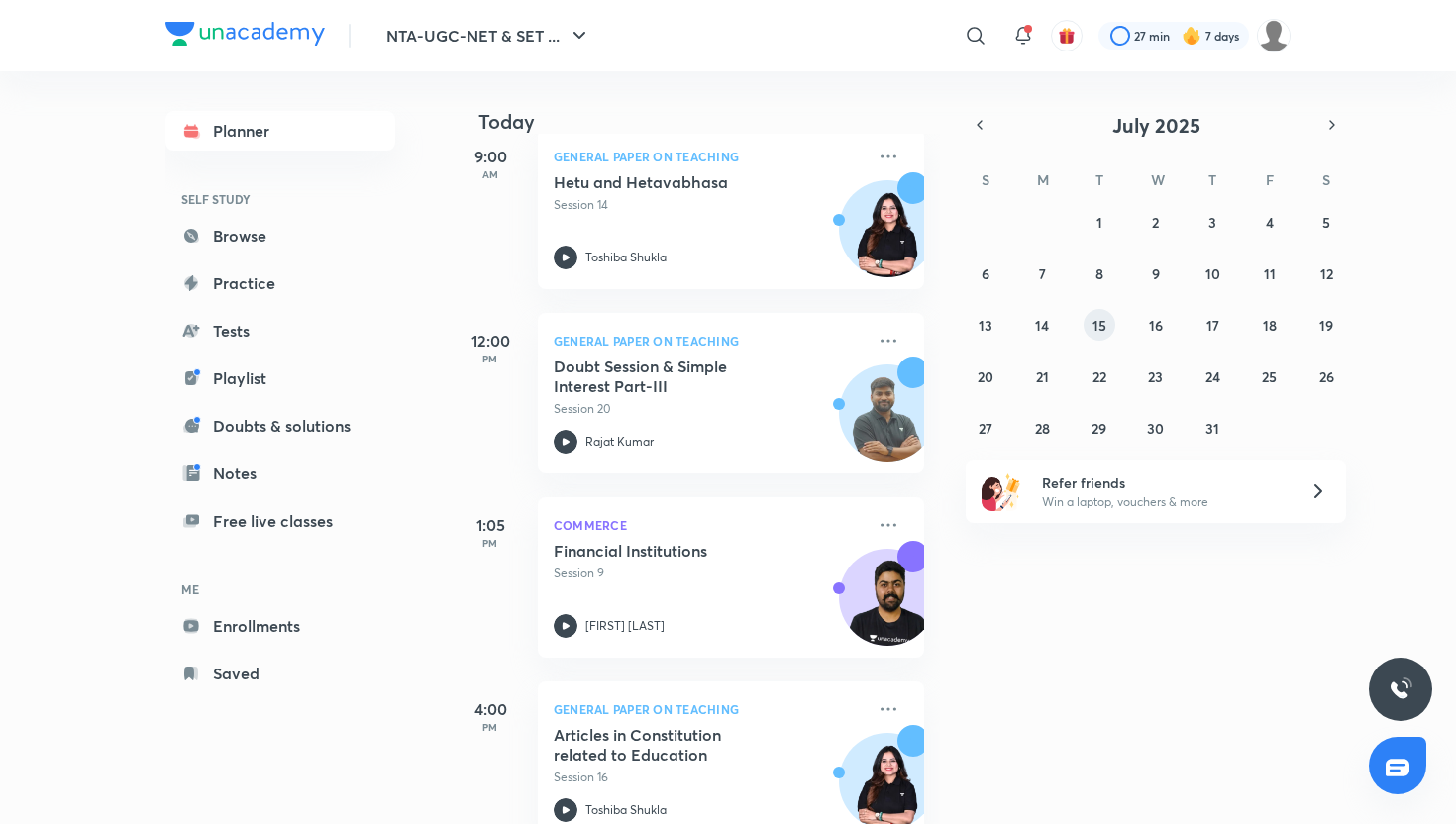 click on "15" at bounding box center (1099, 325) 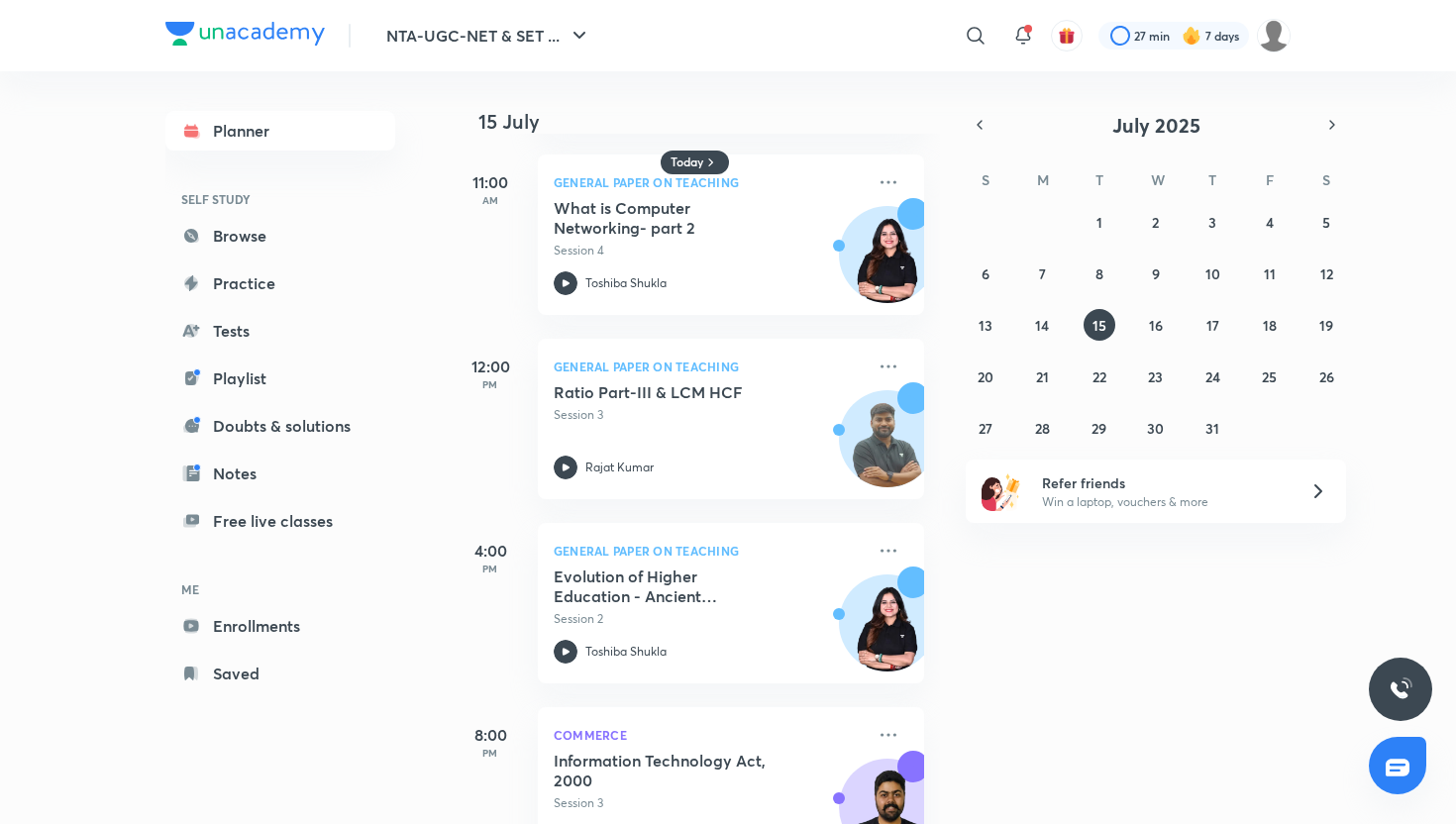 scroll, scrollTop: 0, scrollLeft: 0, axis: both 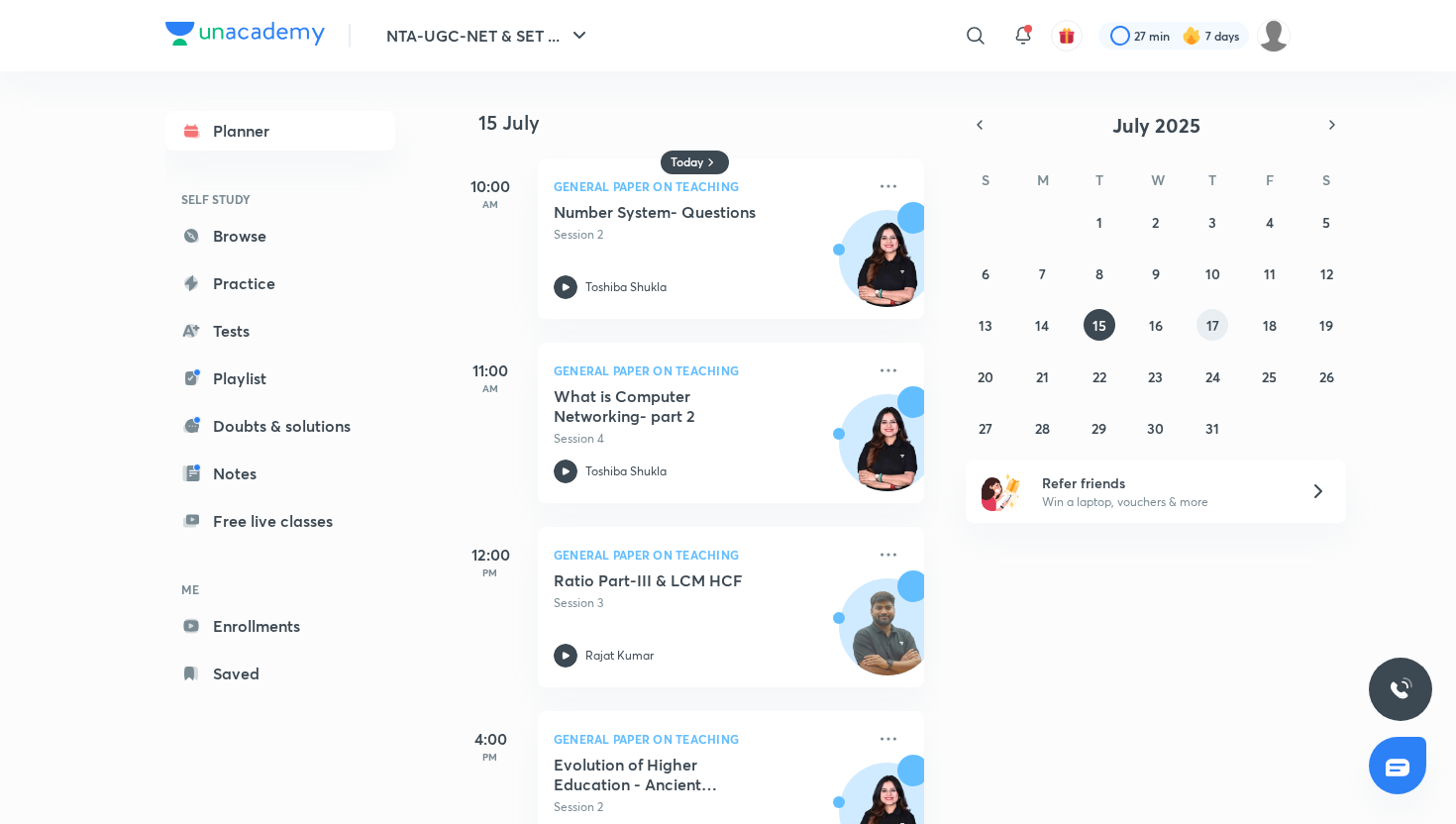 click on "17" at bounding box center (1212, 325) 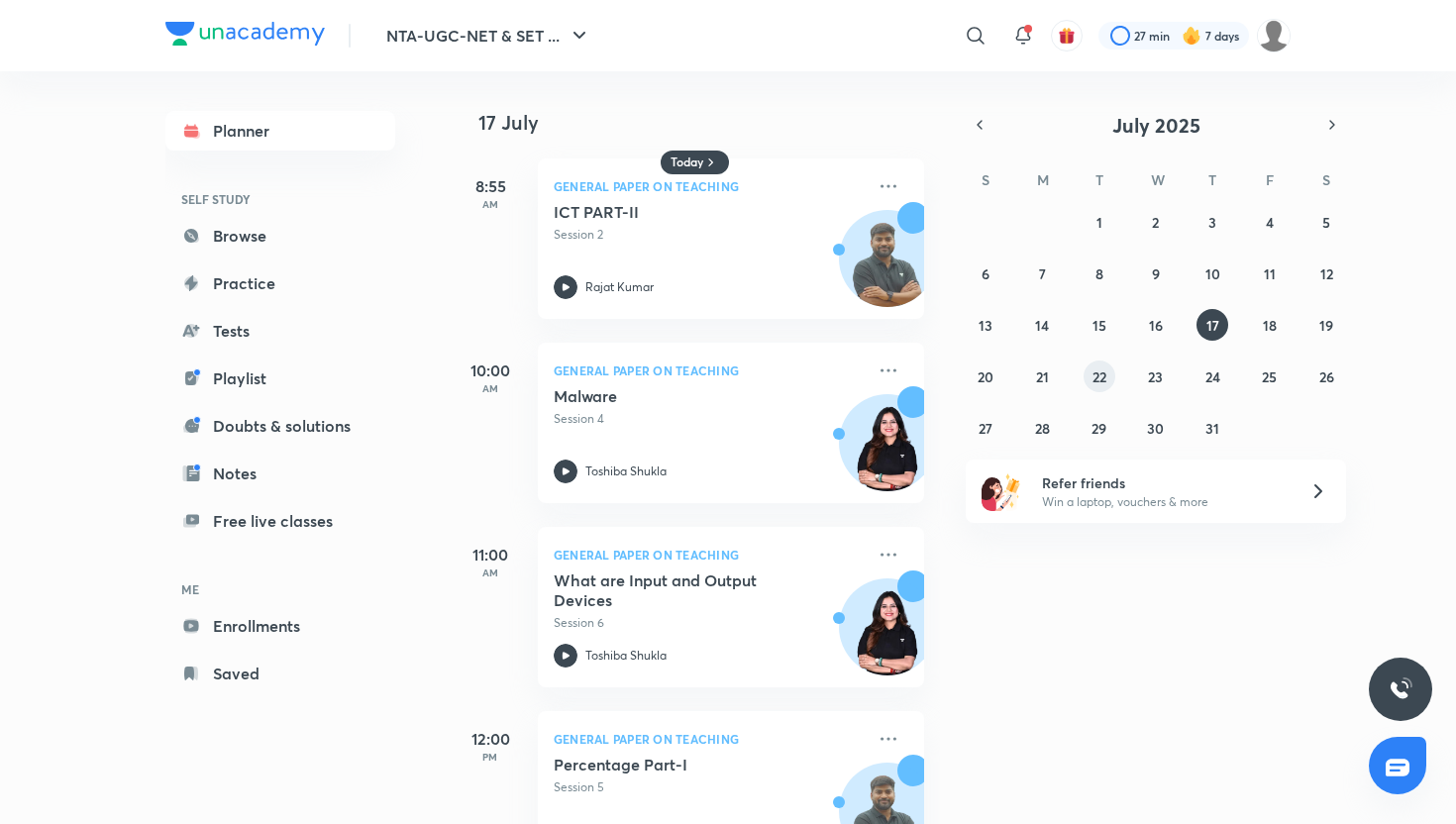 click on "22" at bounding box center [1099, 376] 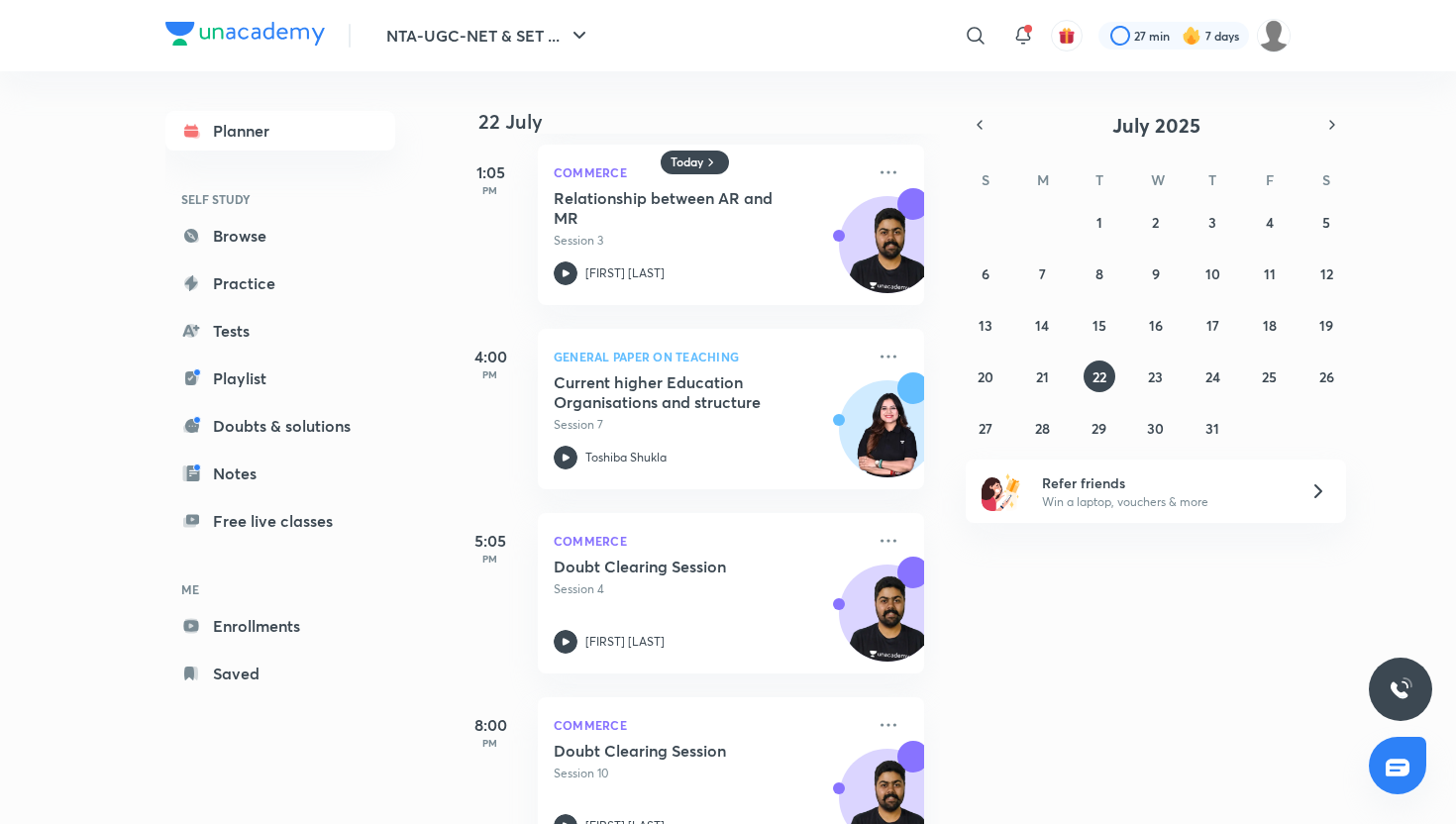 scroll, scrollTop: 800, scrollLeft: 0, axis: vertical 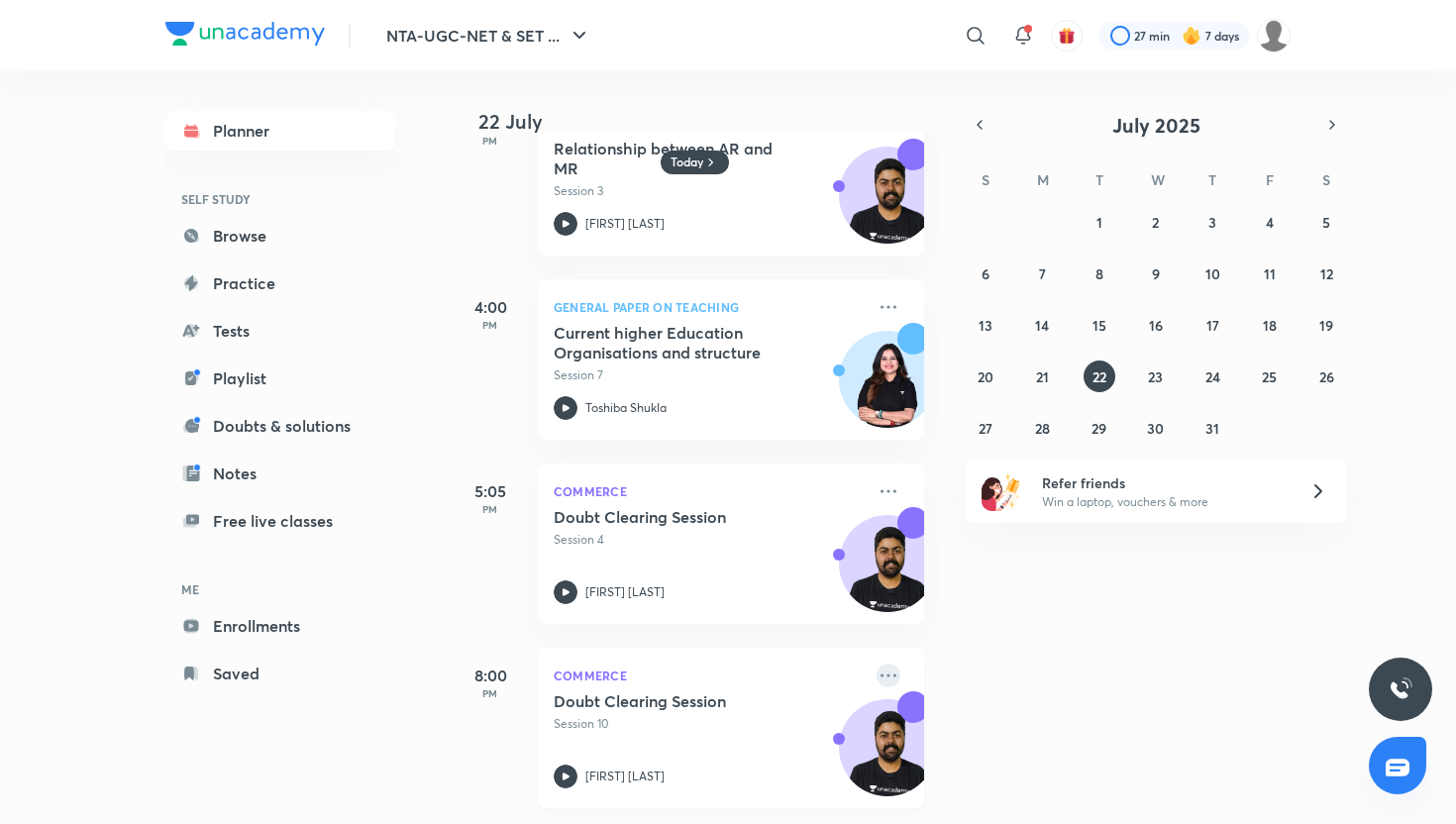 click 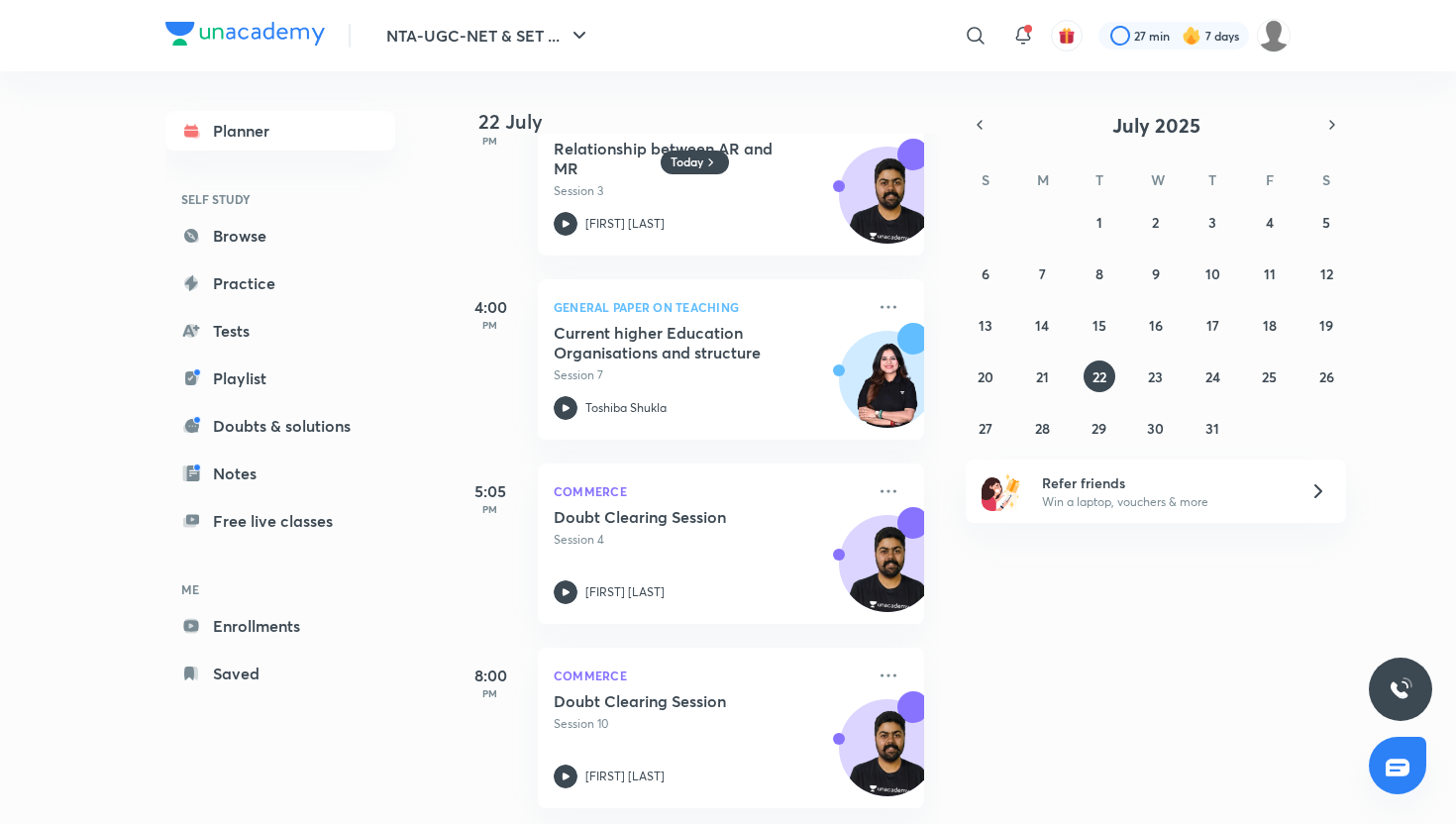 click on "[DATE] [TIME] [GENERAL_TOPIC] [FIRST] [LAST] [TIME] [GENERAL_TOPIC] [FIRST] [LAST] [TIME] [GENERAL_TOPIC] [FIRST] [LAST] [TIME] [GENERAL_TOPIC] [FIRST] [LAST] [TIME] [COMMERCE] [FIRST] [LAST] [TIME] [GENERAL_TOPIC] [FIRST] [LAST] [TIME] [COMMERCE] [FIRST] [LAST] [TIME] [COMMERCE] [FIRST] [LAST]" at bounding box center [951, 448] 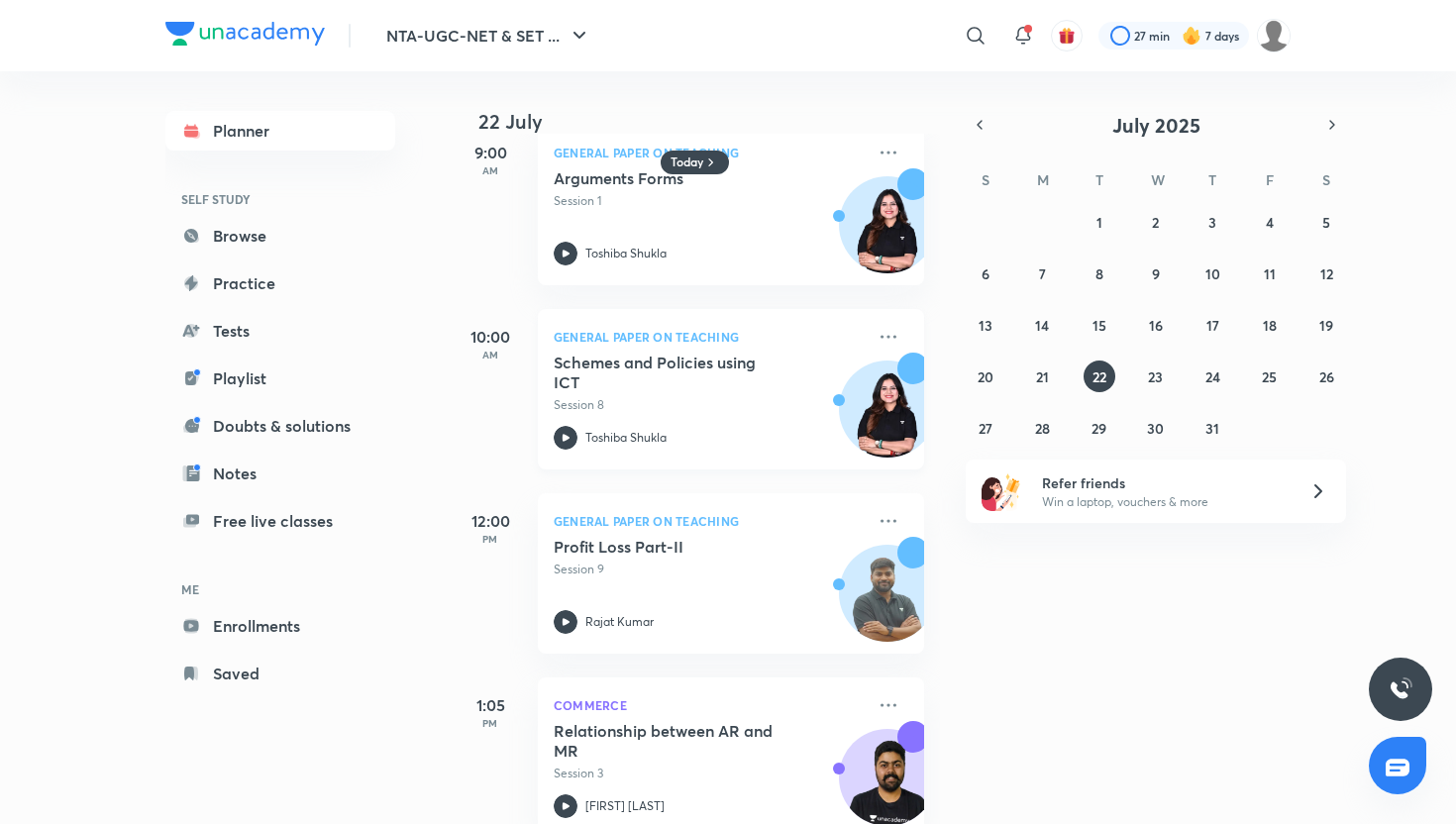 scroll, scrollTop: 195, scrollLeft: 0, axis: vertical 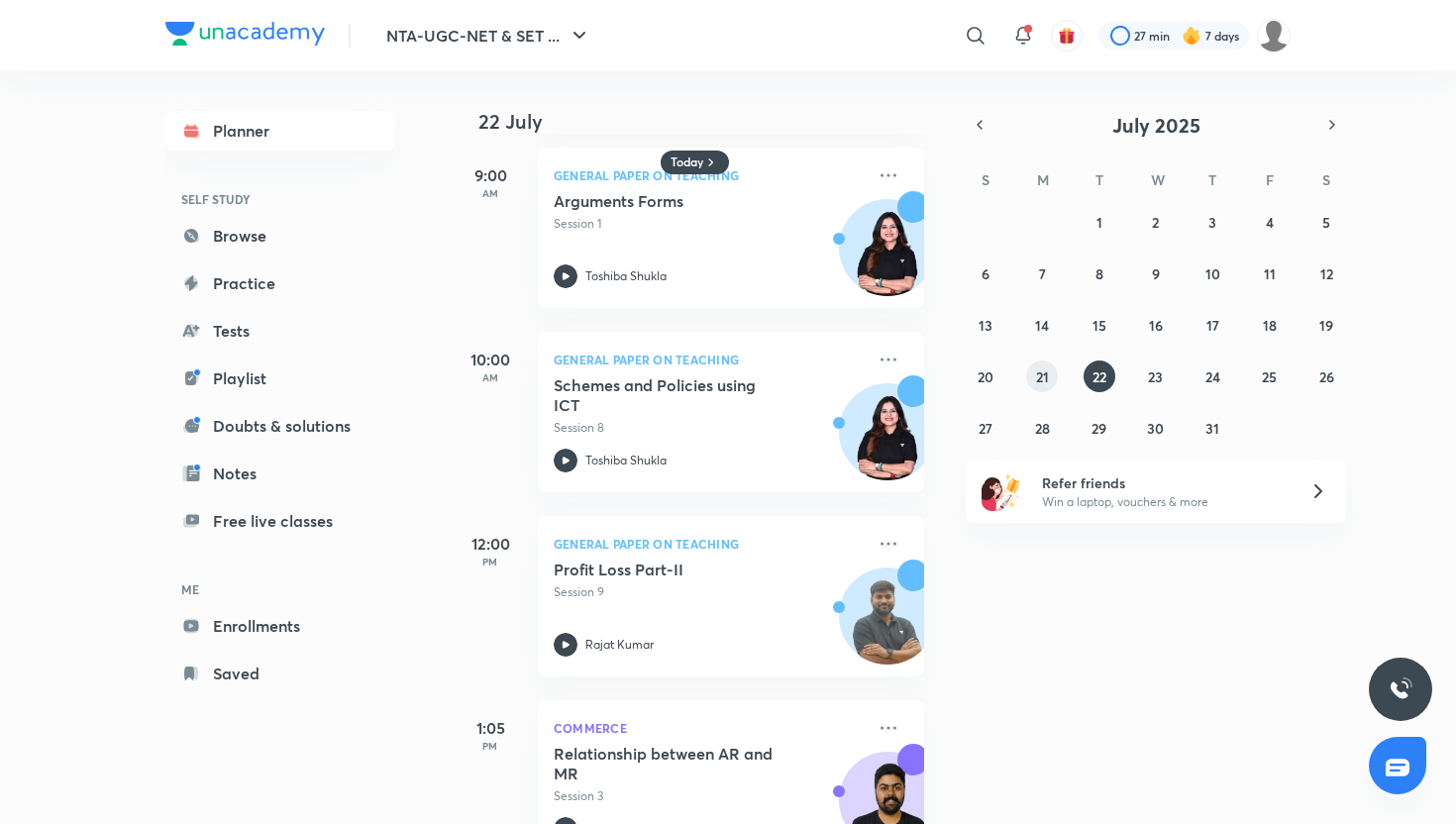 click on "21" at bounding box center [1042, 376] 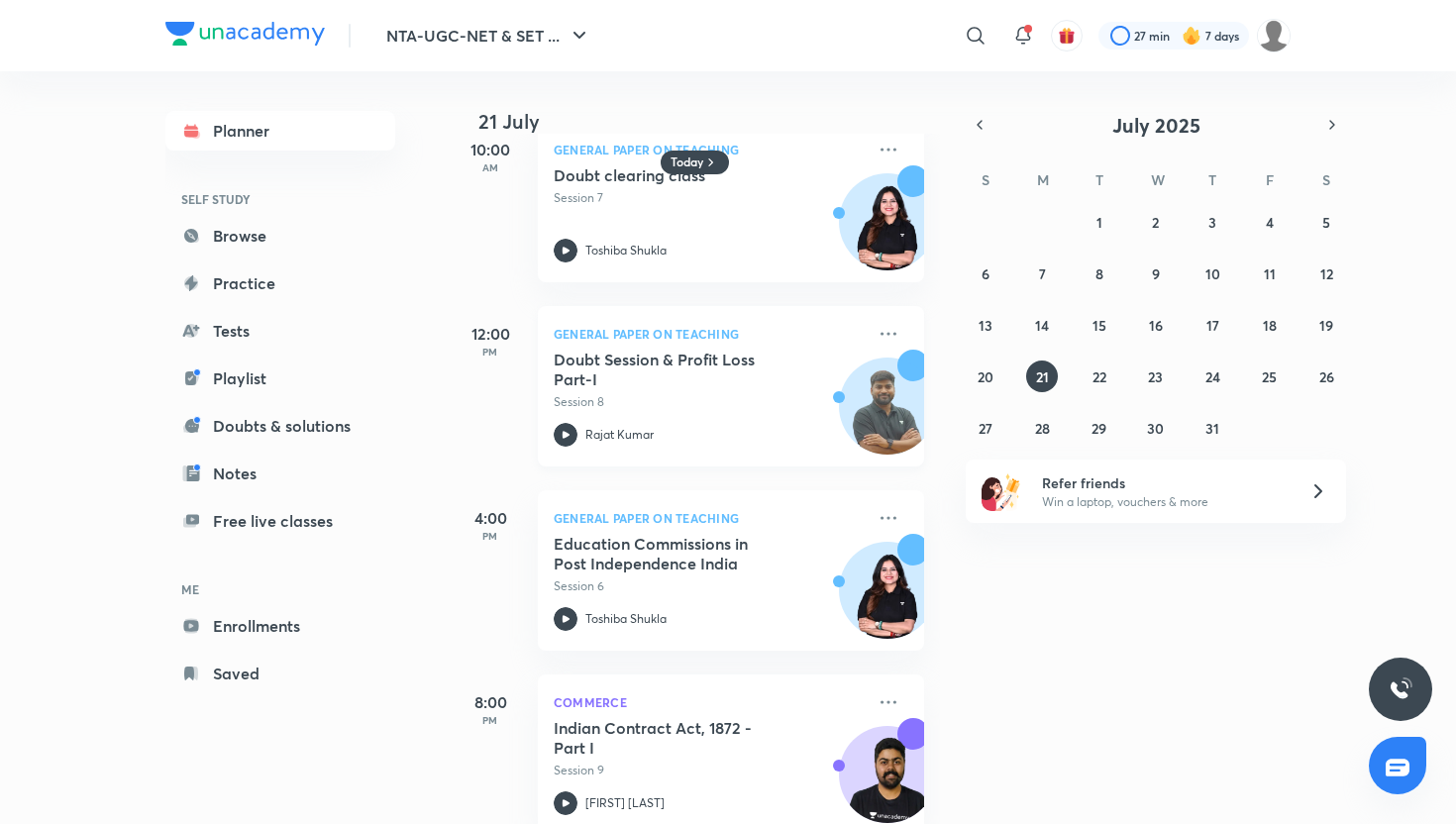 scroll, scrollTop: 248, scrollLeft: 0, axis: vertical 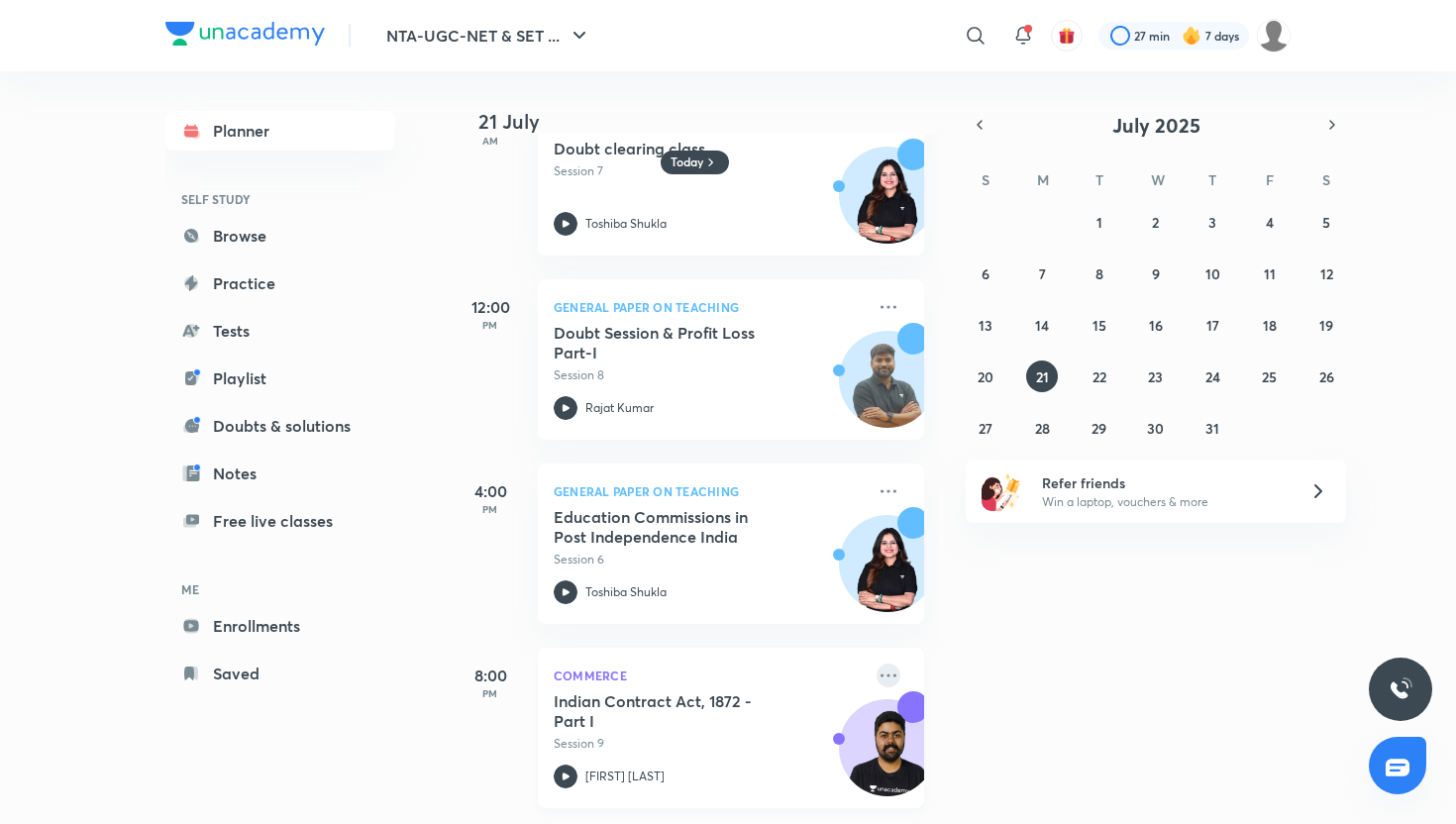 click 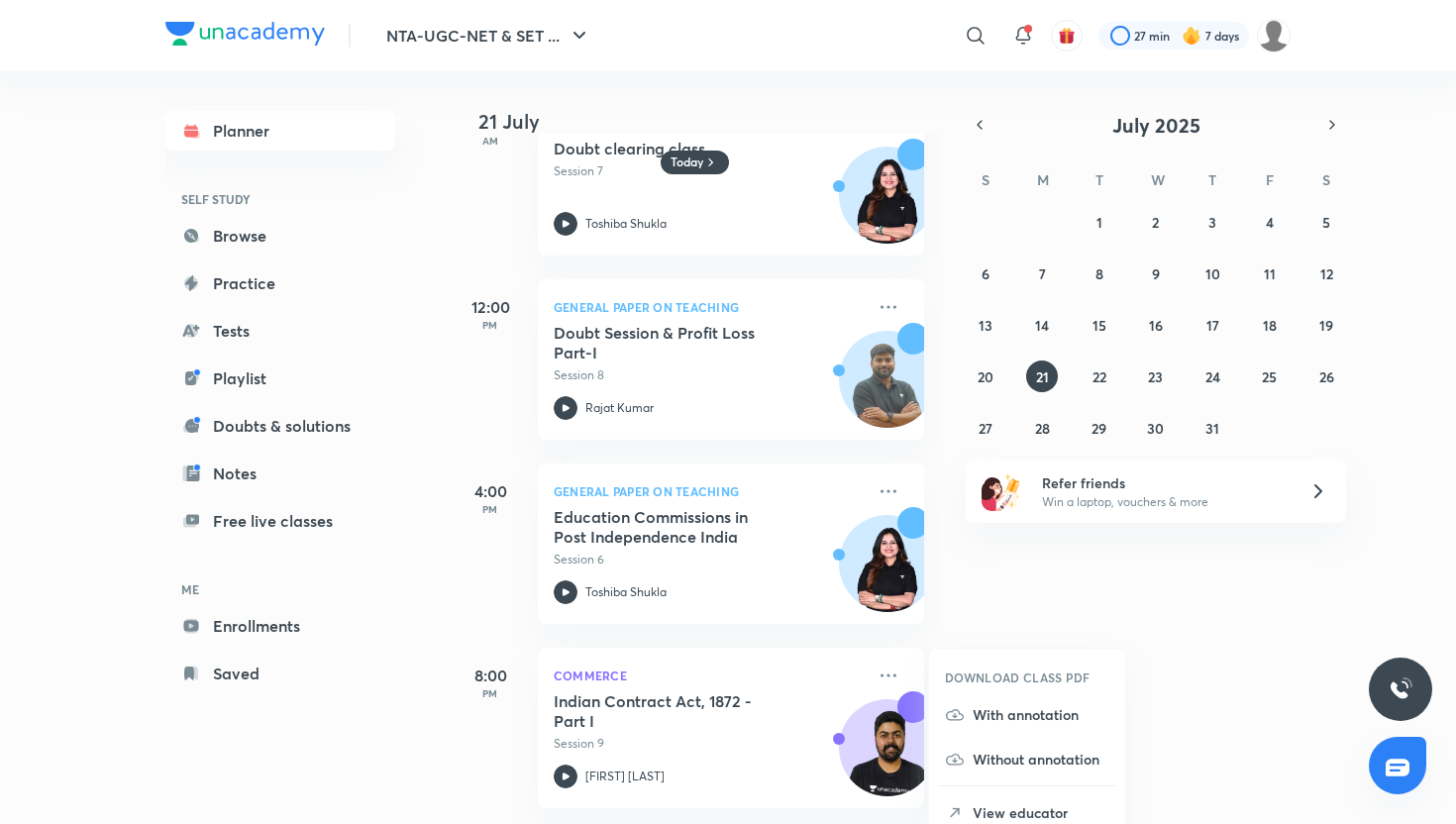 click on "[DATE] [TIME] General Paper on Teaching Doubt Session & ICT PART-IV Session 4 [NAME] [TIME] General Paper on Teaching Doubt clearing class Session 7 [NAME] [TIME] General Paper on Teaching Doubt Session & Profit Loss Part-I Session 8 [NAME] [TIME] General Paper on Teaching Education Commissions in Post Independence India Session 6 [NAME] [TIME] Commerce Indian Contract Act, 1872 - Part I Session 9 [NAME]" at bounding box center (951, 448) 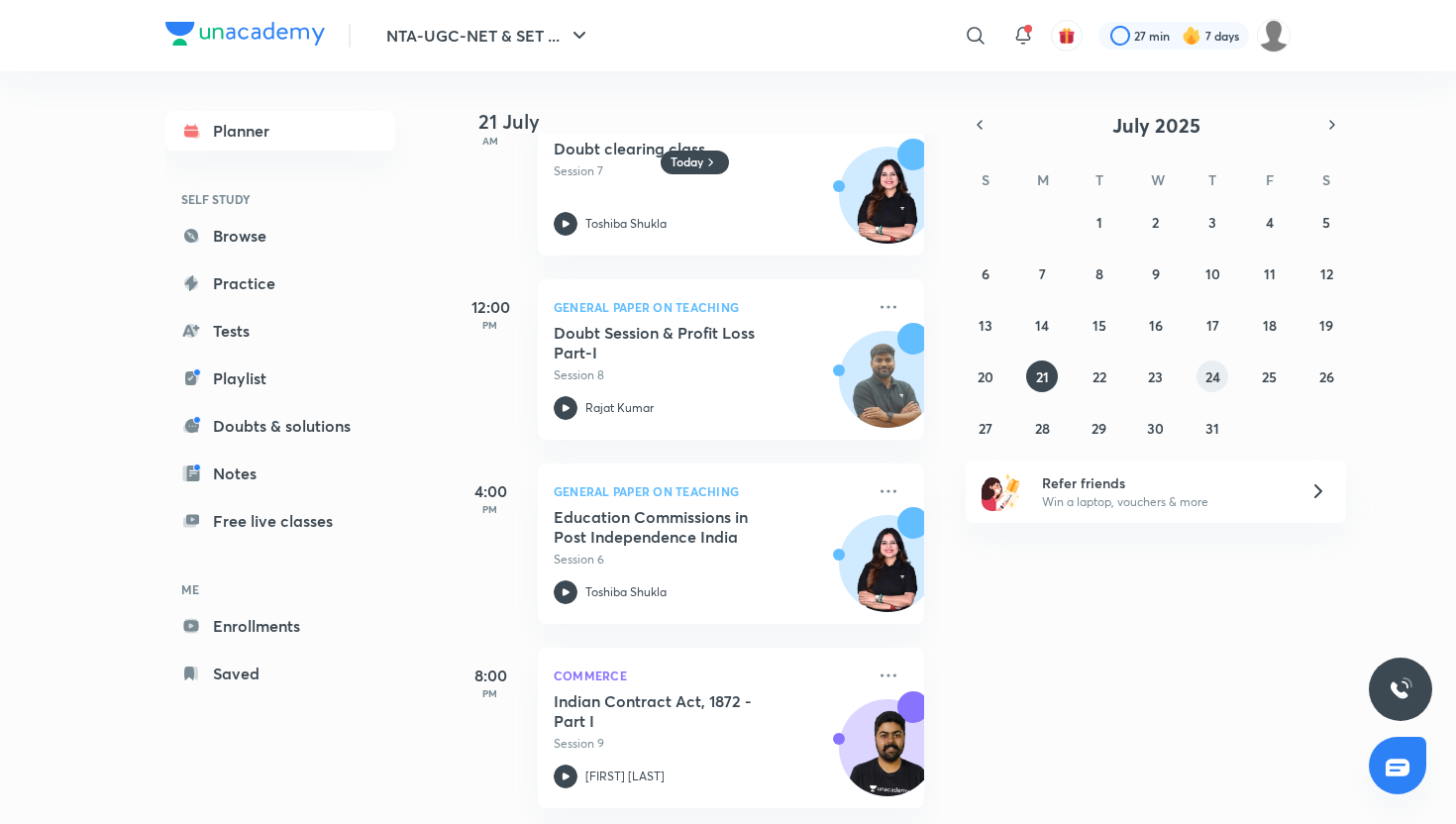 click on "24" at bounding box center [1212, 376] 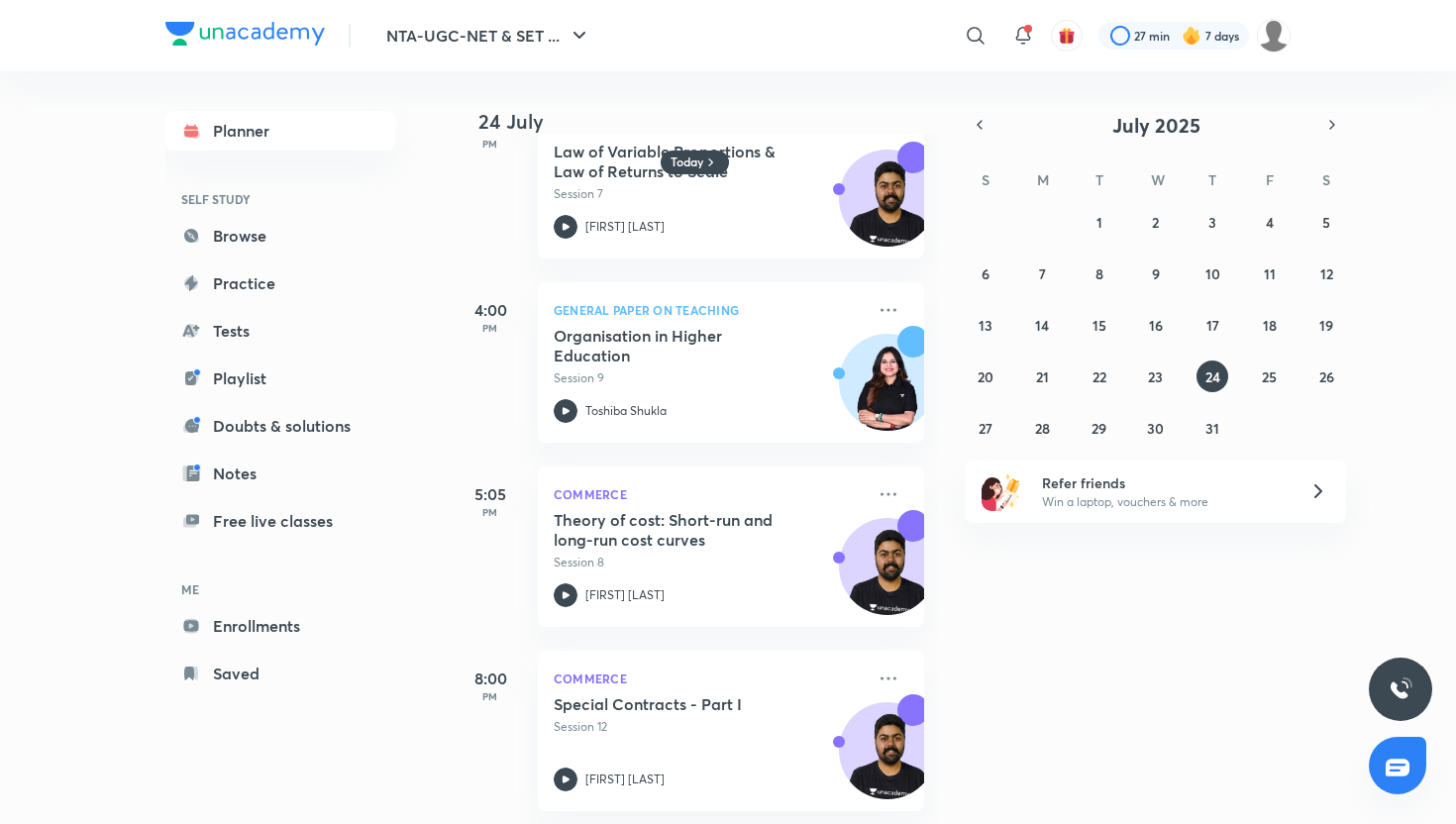 scroll, scrollTop: 800, scrollLeft: 0, axis: vertical 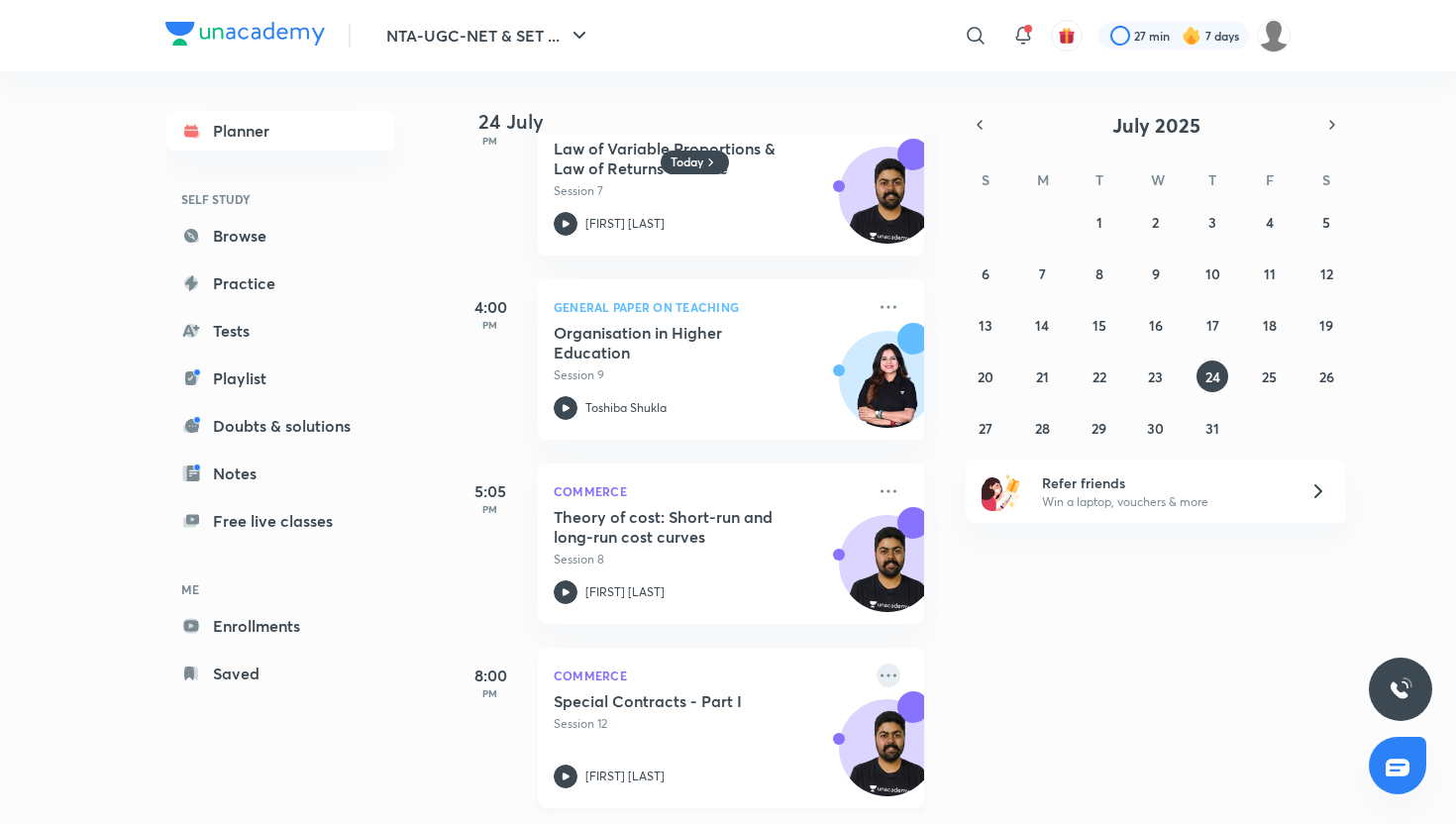 click 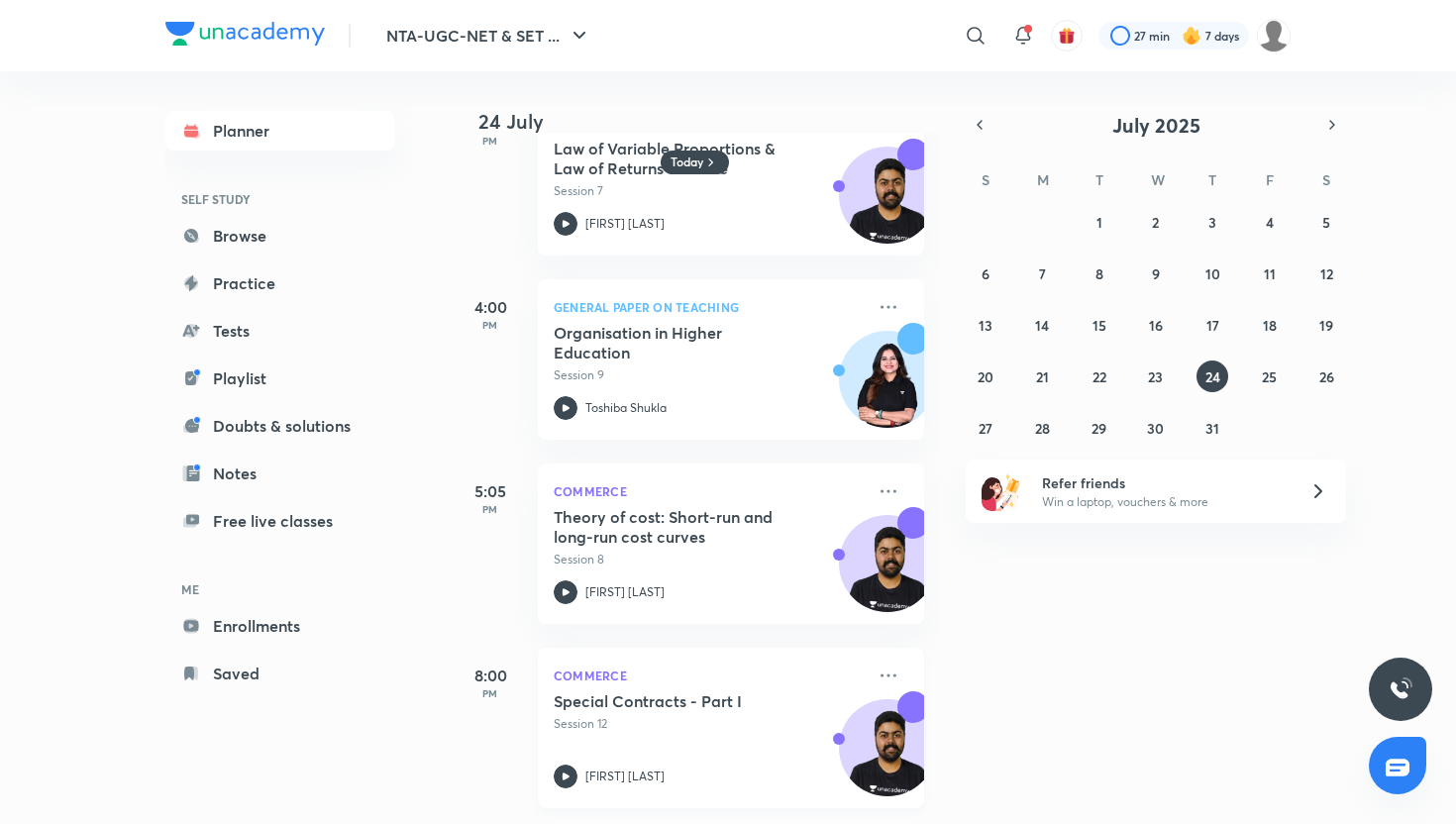 click on "Commerce" at bounding box center [709, 675] 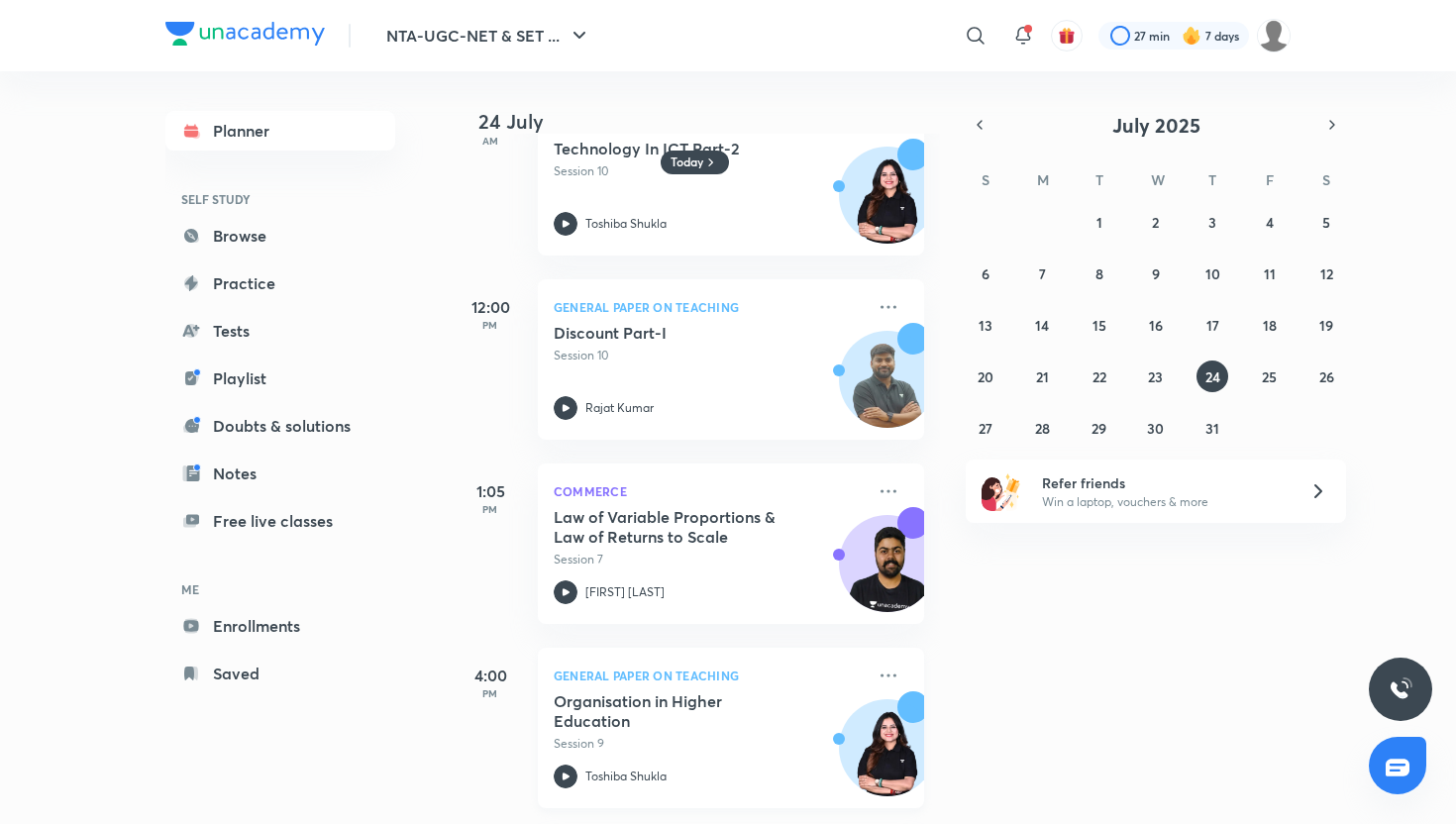 scroll, scrollTop: 0, scrollLeft: 0, axis: both 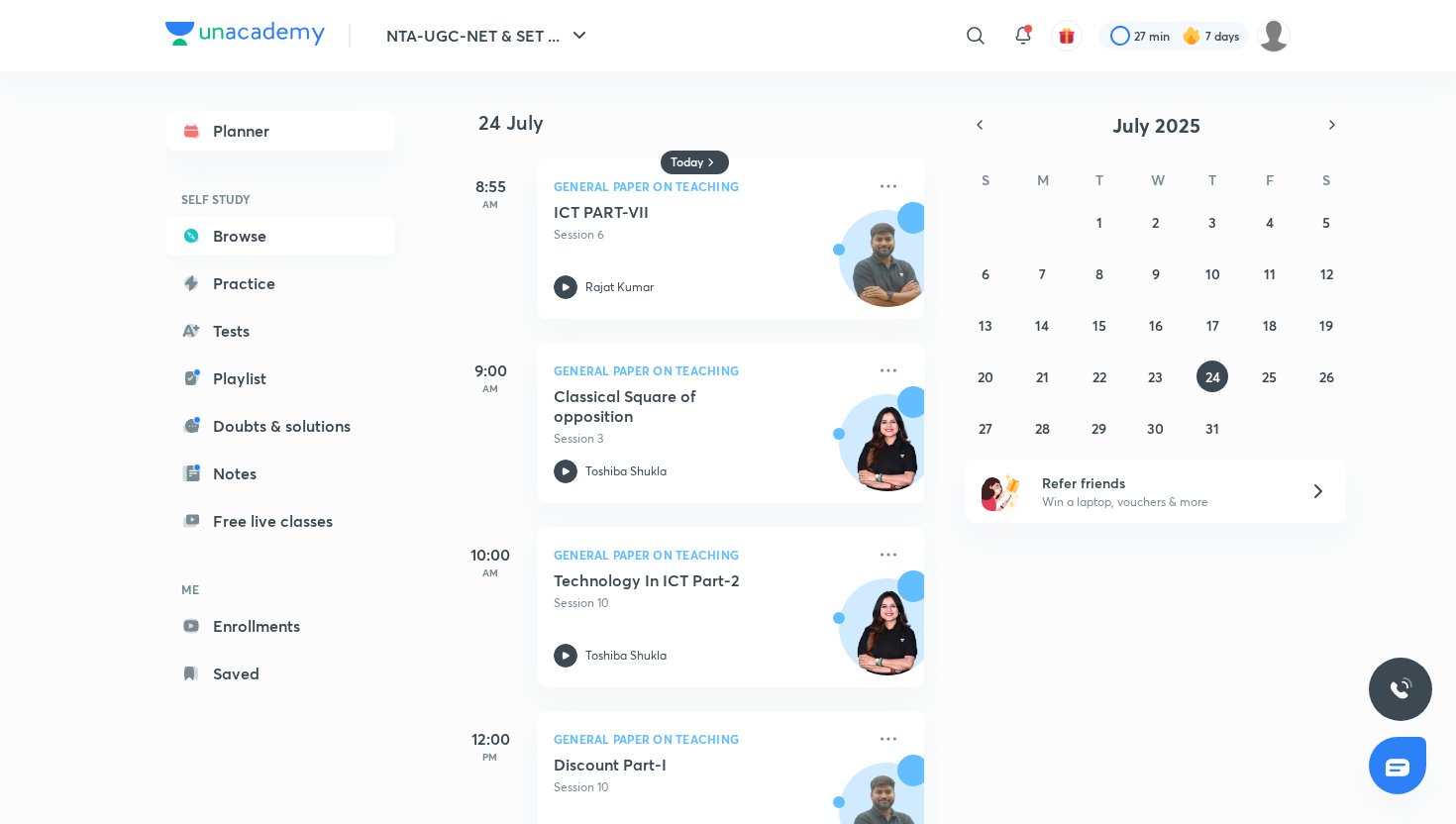 click on "Browse" at bounding box center [280, 236] 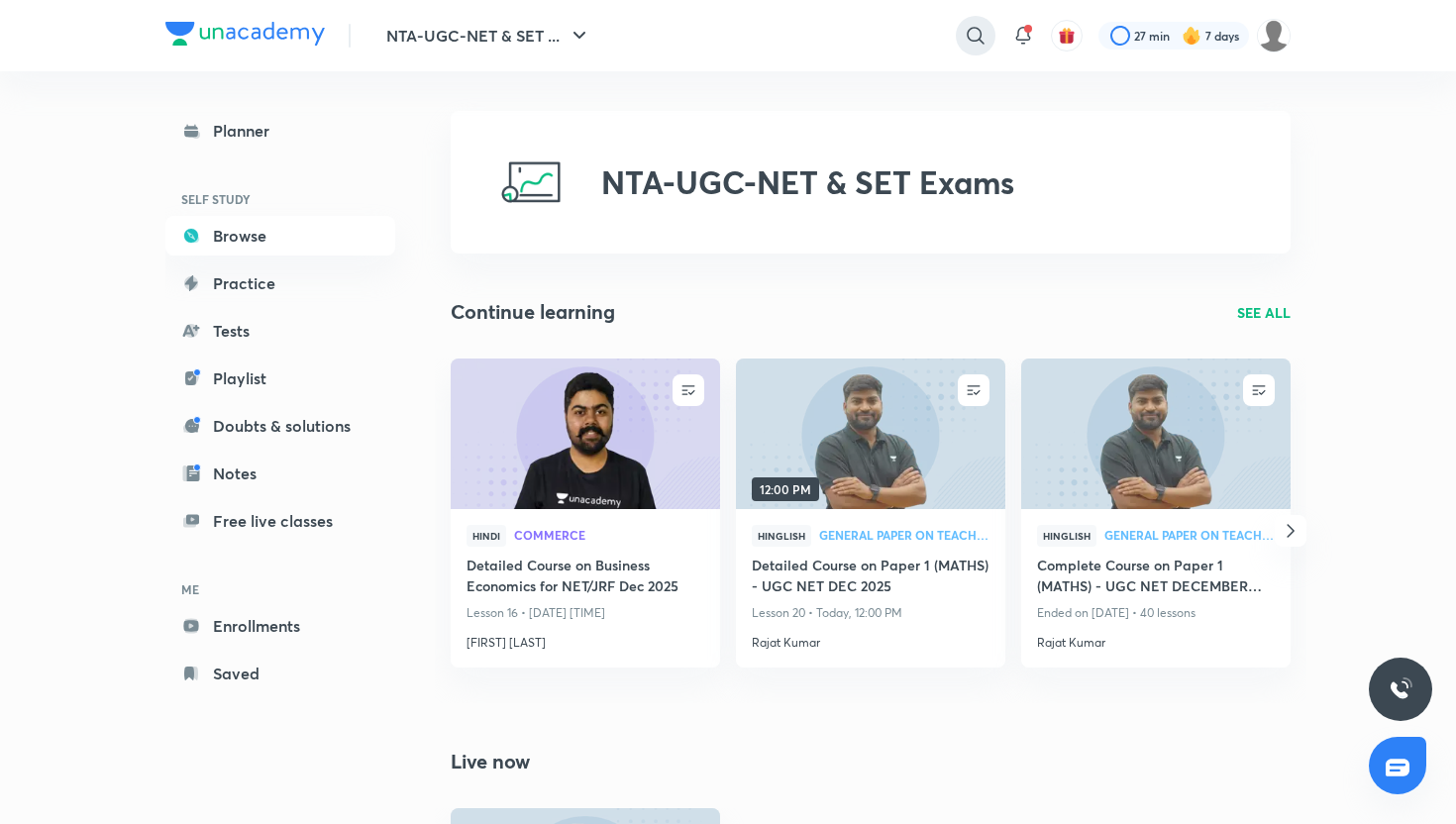 click at bounding box center [976, 36] 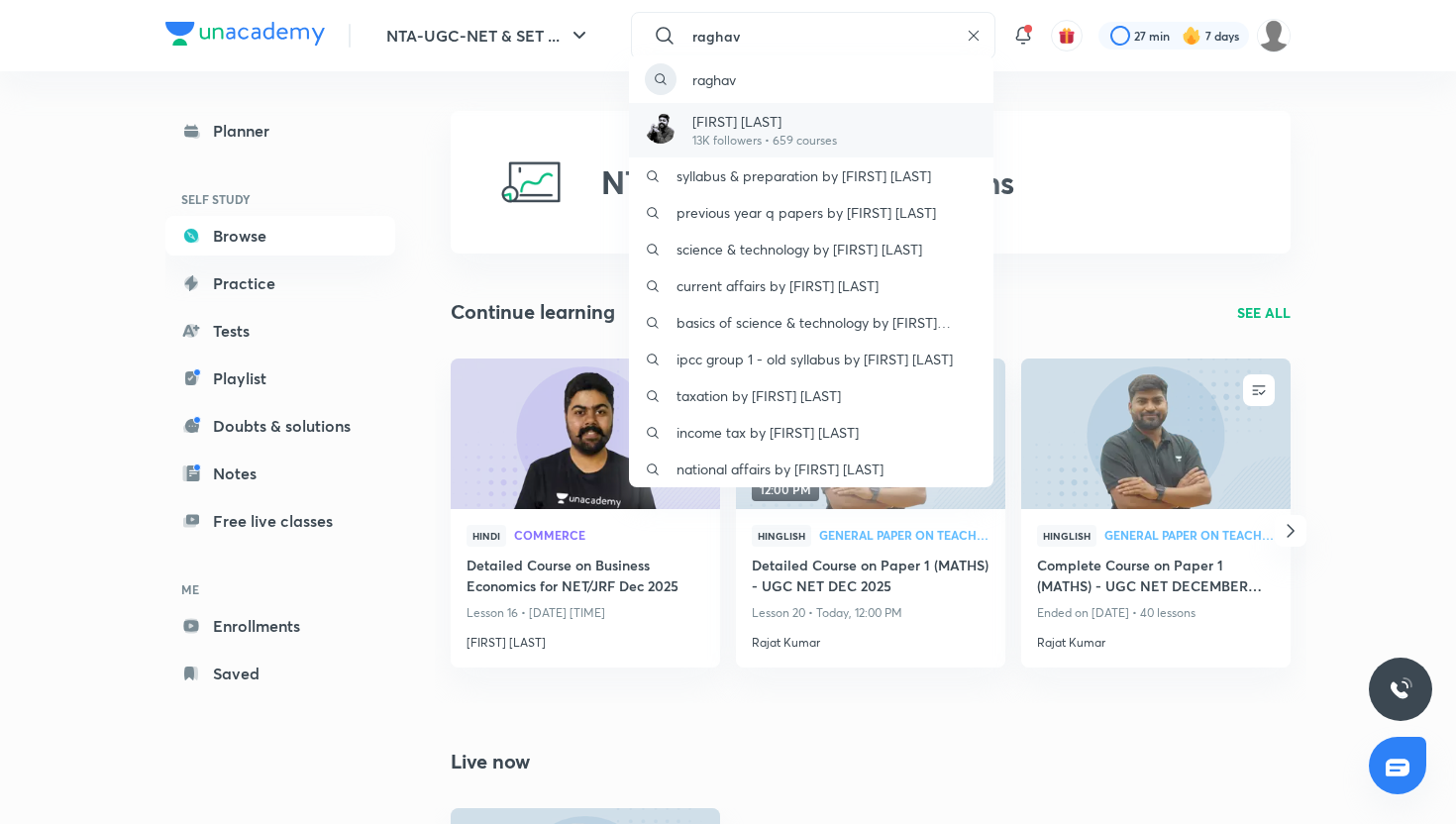 type on "raghav" 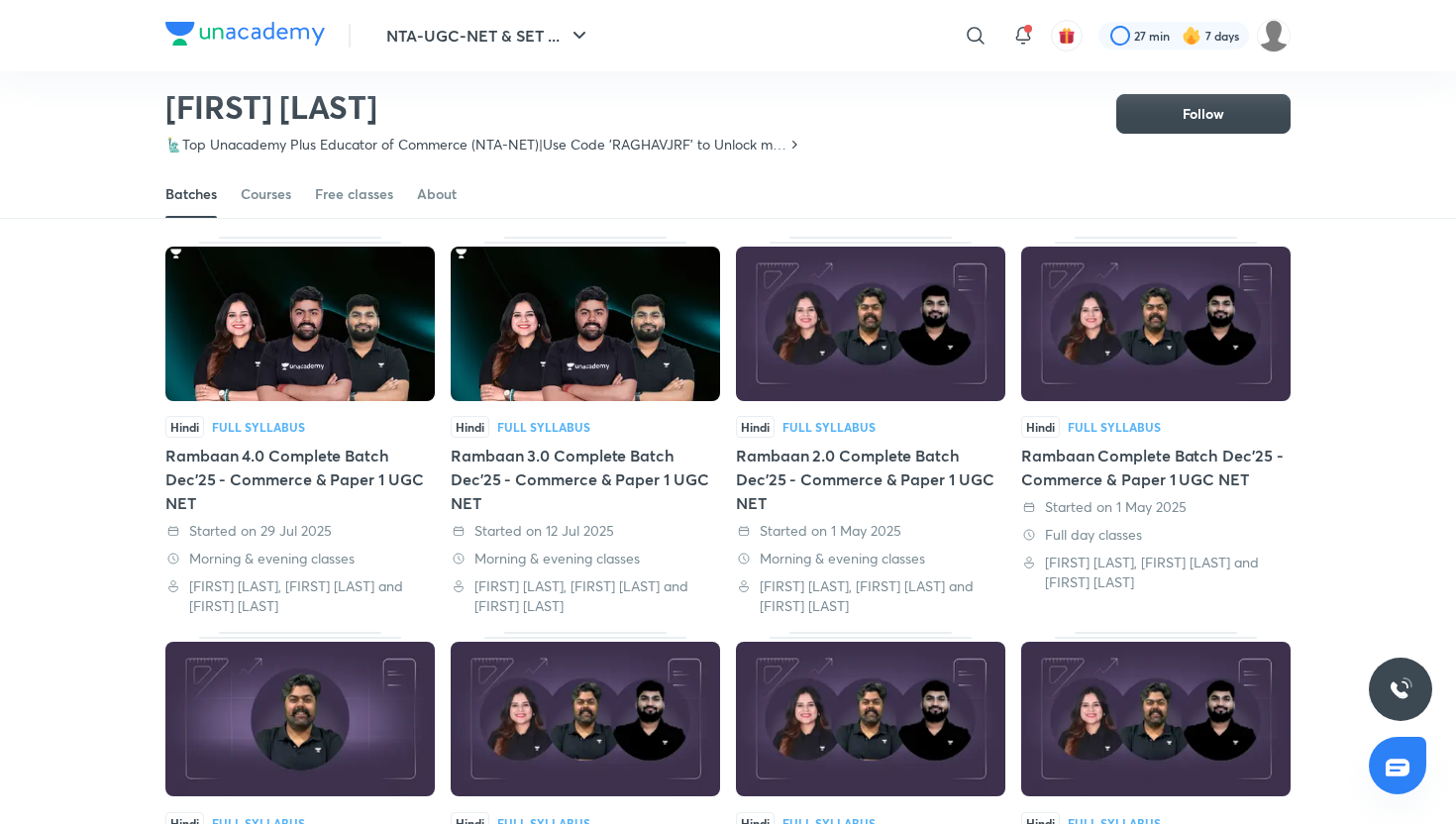 scroll, scrollTop: 0, scrollLeft: 0, axis: both 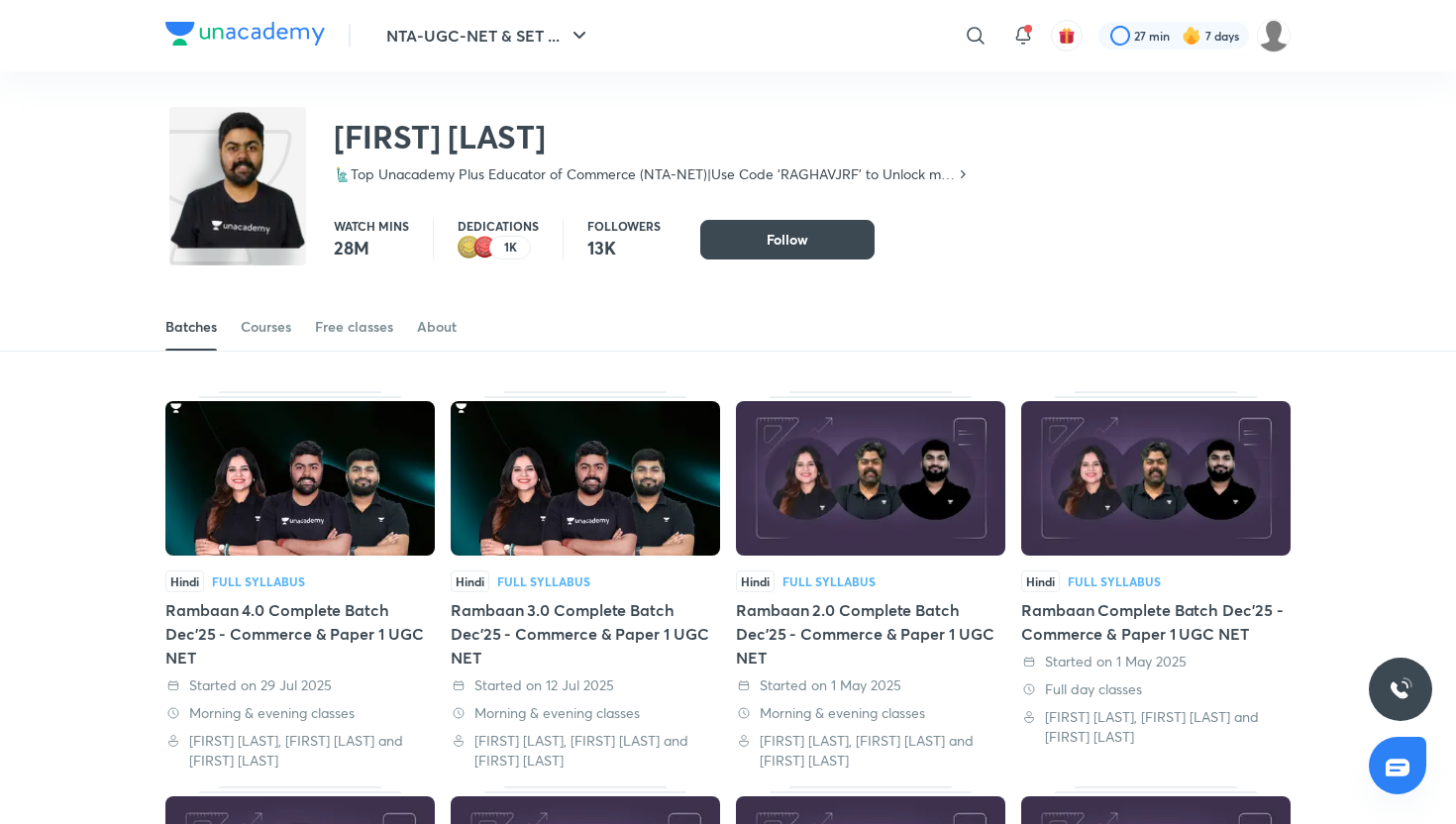 click on "Batches Courses Free classes About" at bounding box center [728, 327] 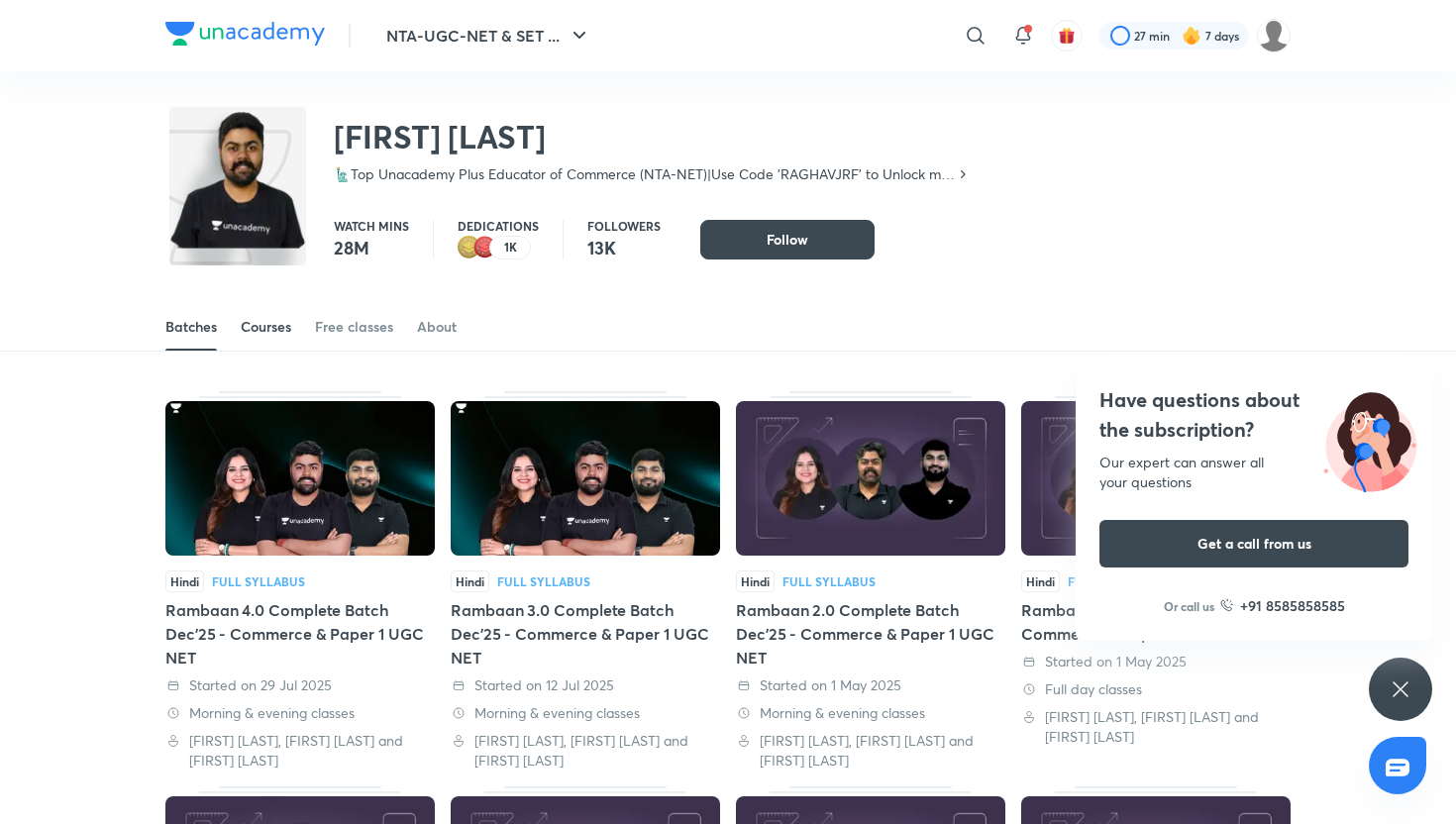 click on "Courses" at bounding box center [265, 327] 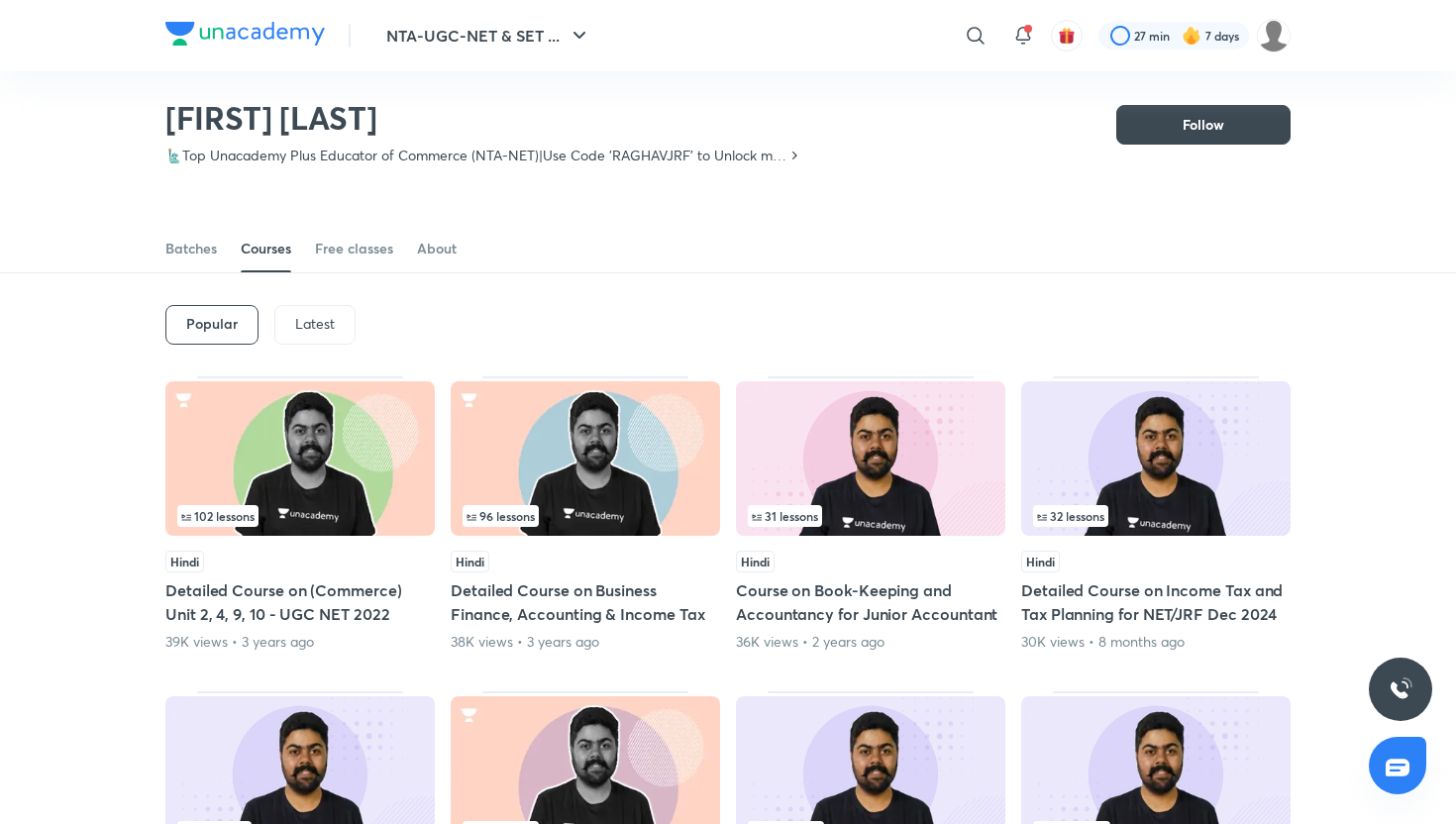 scroll, scrollTop: 0, scrollLeft: 0, axis: both 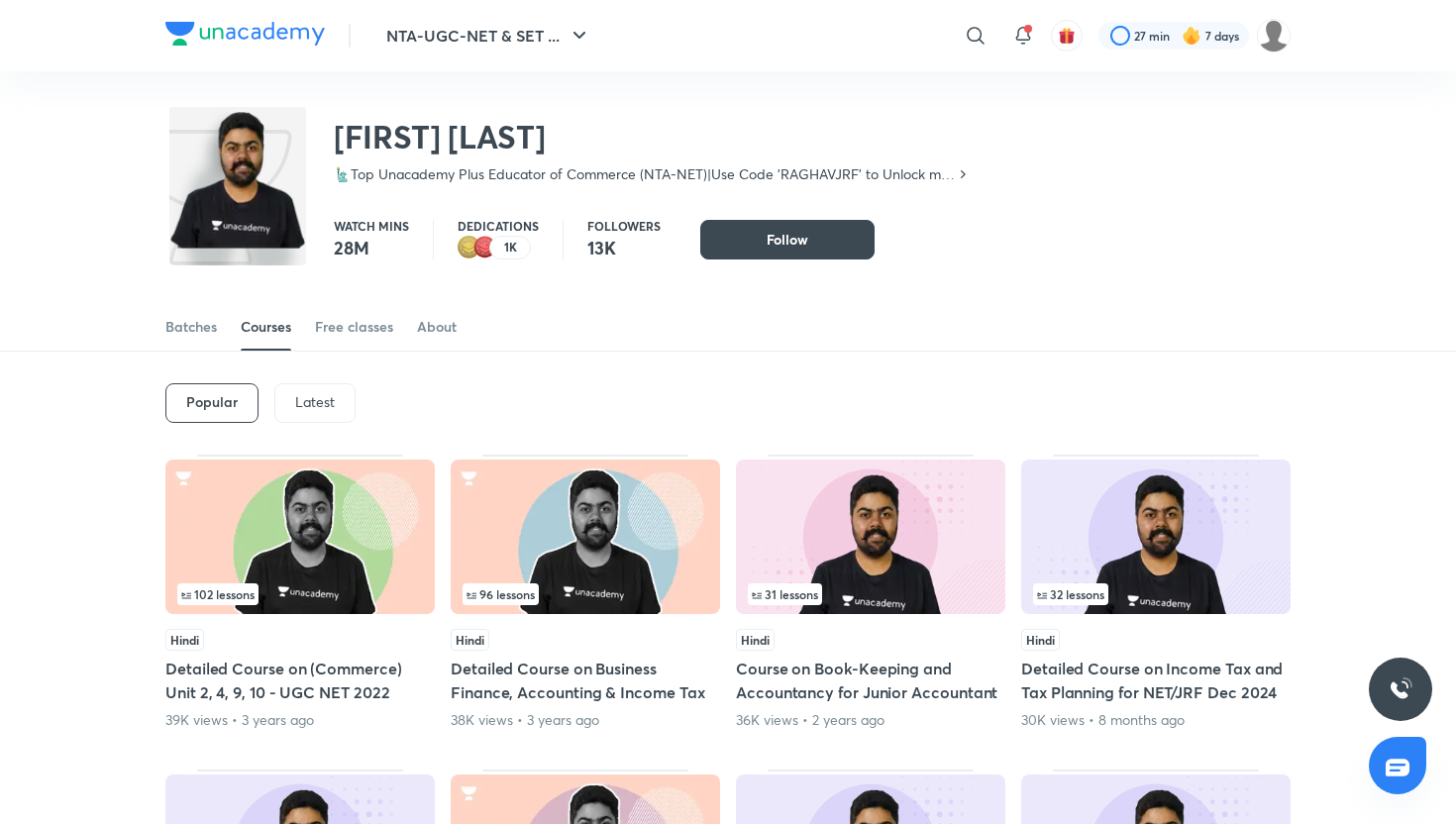 click on "Latest" at bounding box center (315, 403) 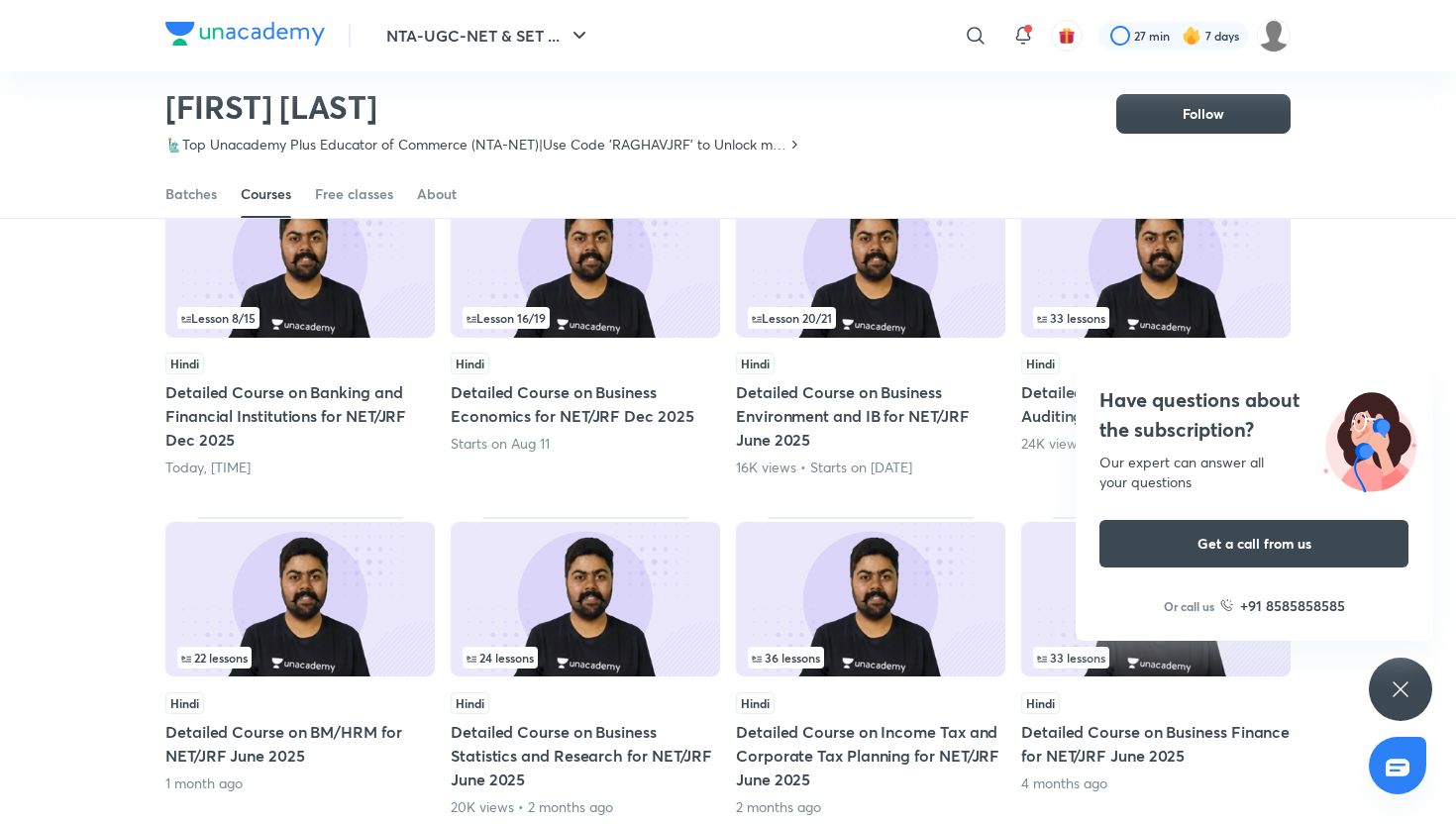 scroll, scrollTop: 220, scrollLeft: 0, axis: vertical 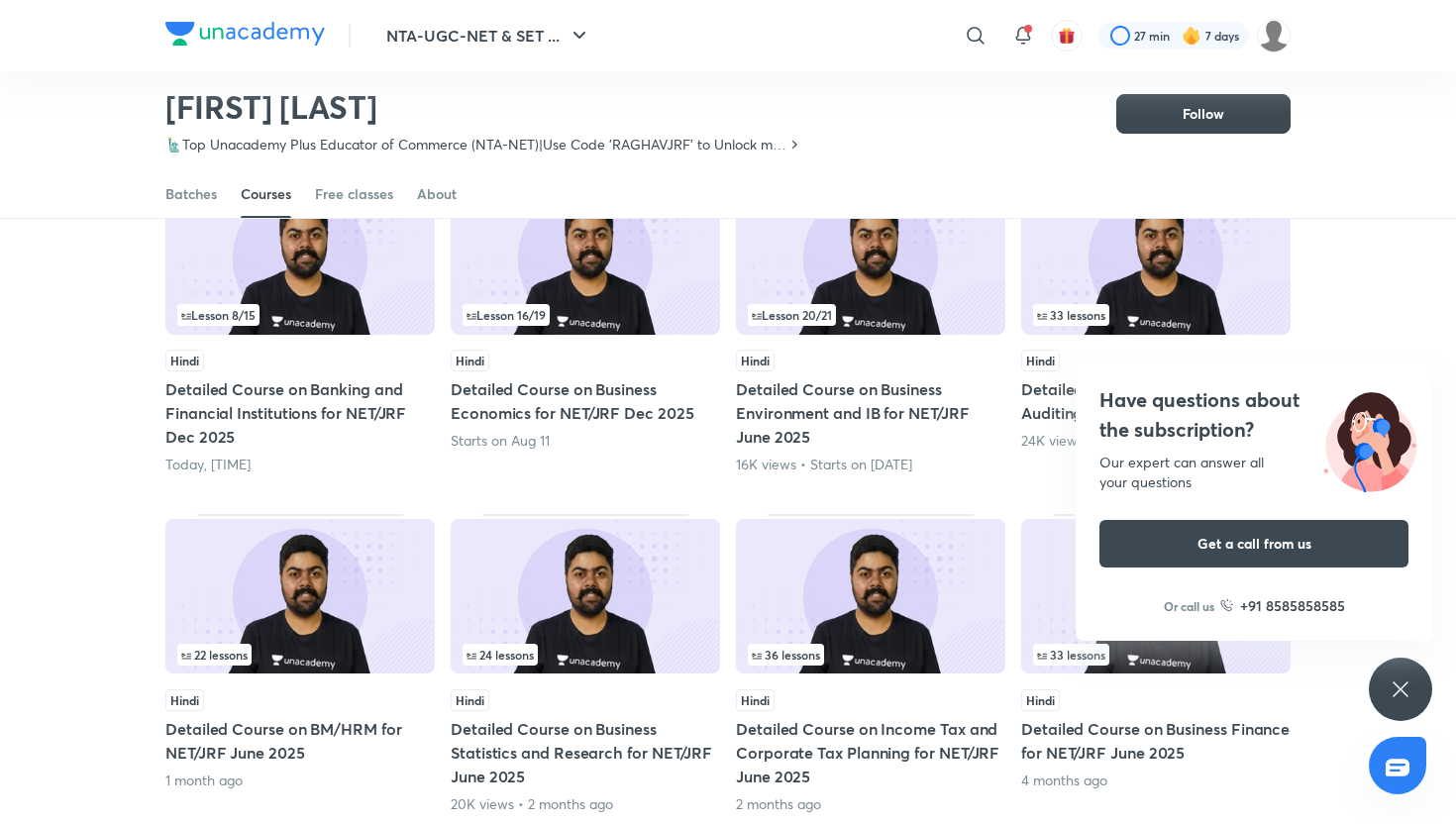 click on "Have questions about the subscription? Our expert can answer all your questions Get a call from us Or call us +91 8585858585" at bounding box center [1401, 689] 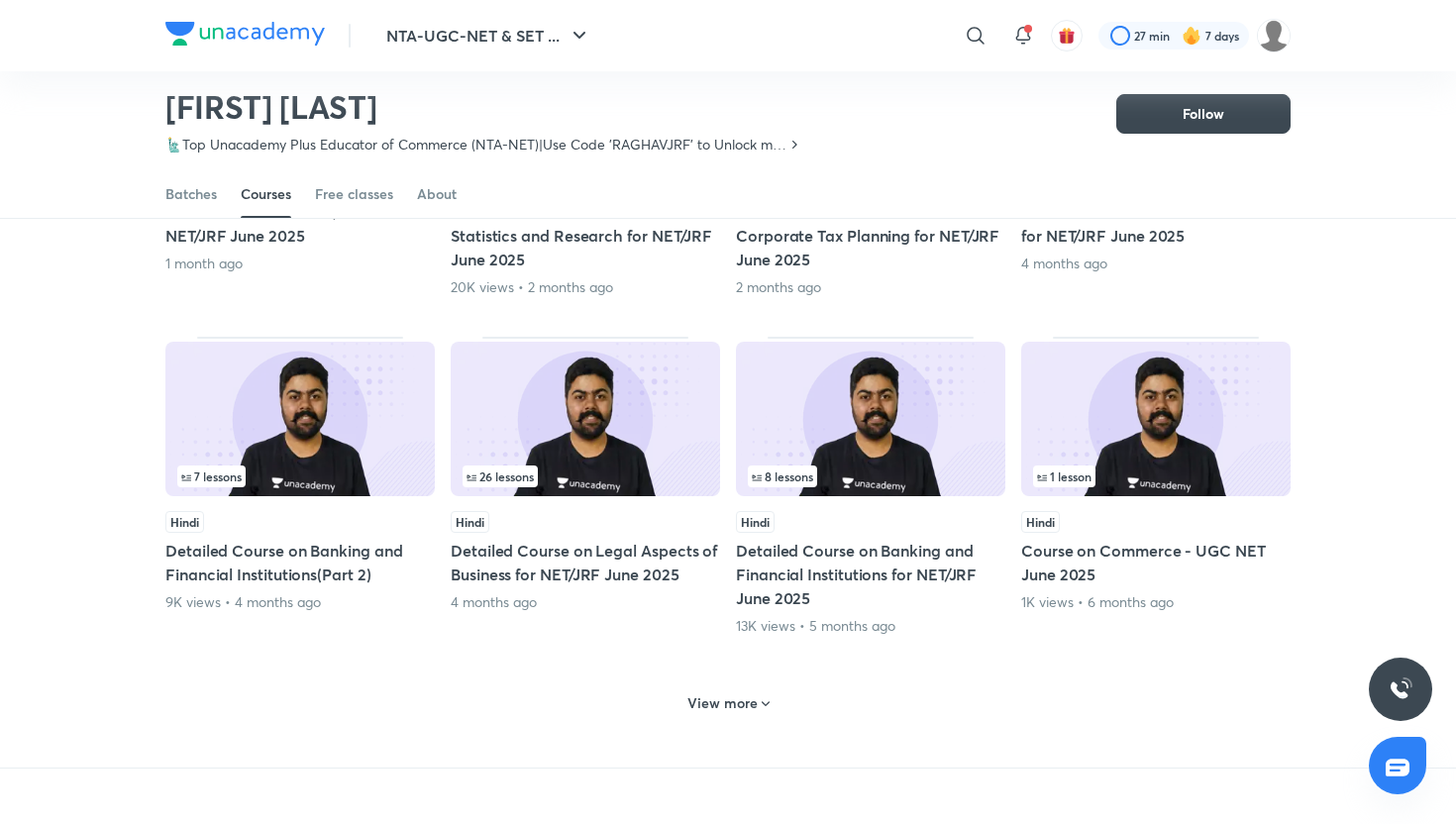 scroll, scrollTop: 738, scrollLeft: 0, axis: vertical 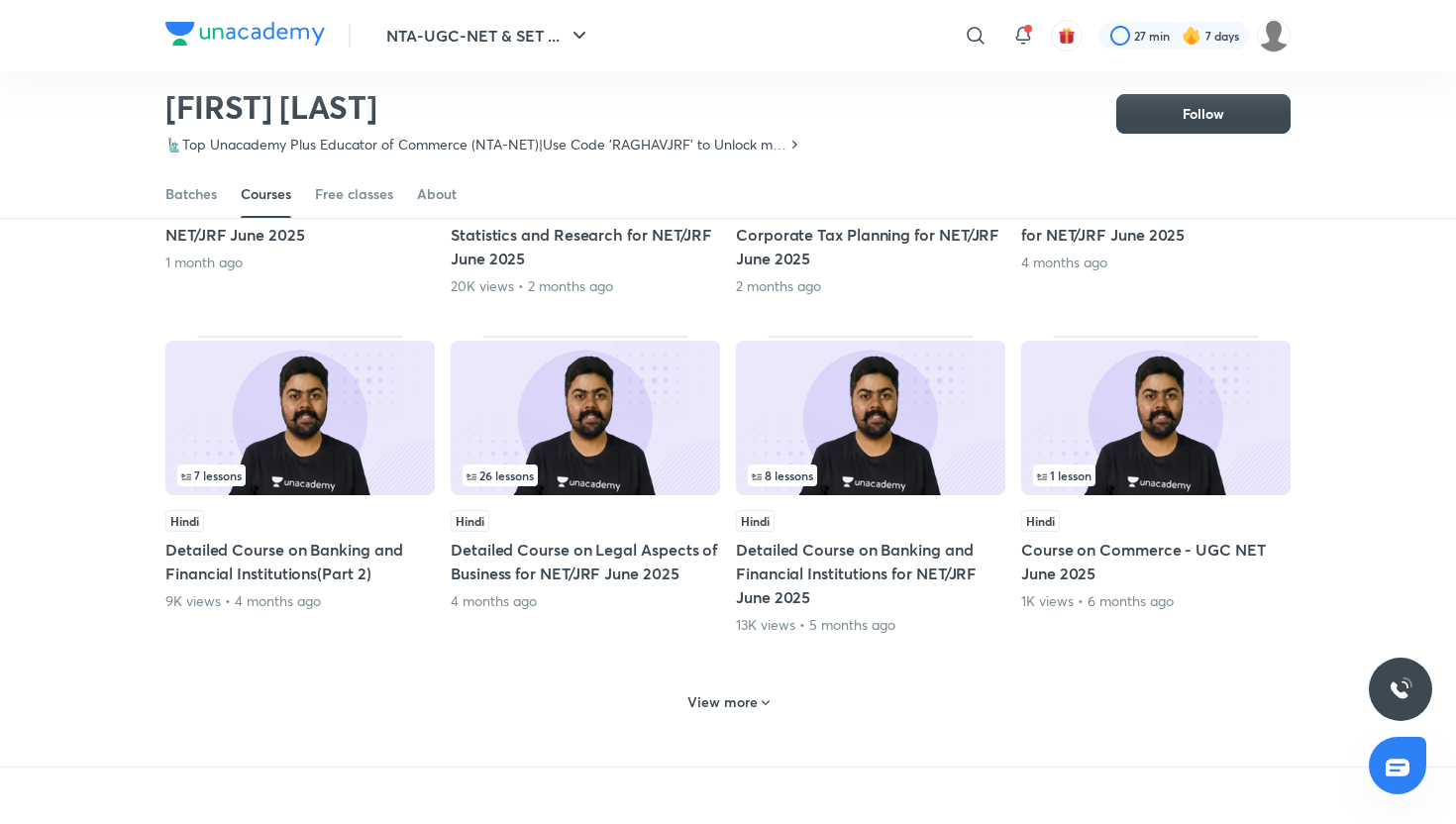click on "Detailed Course on Legal Aspects of Business for NET/JRF June 2025" at bounding box center (585, 562) 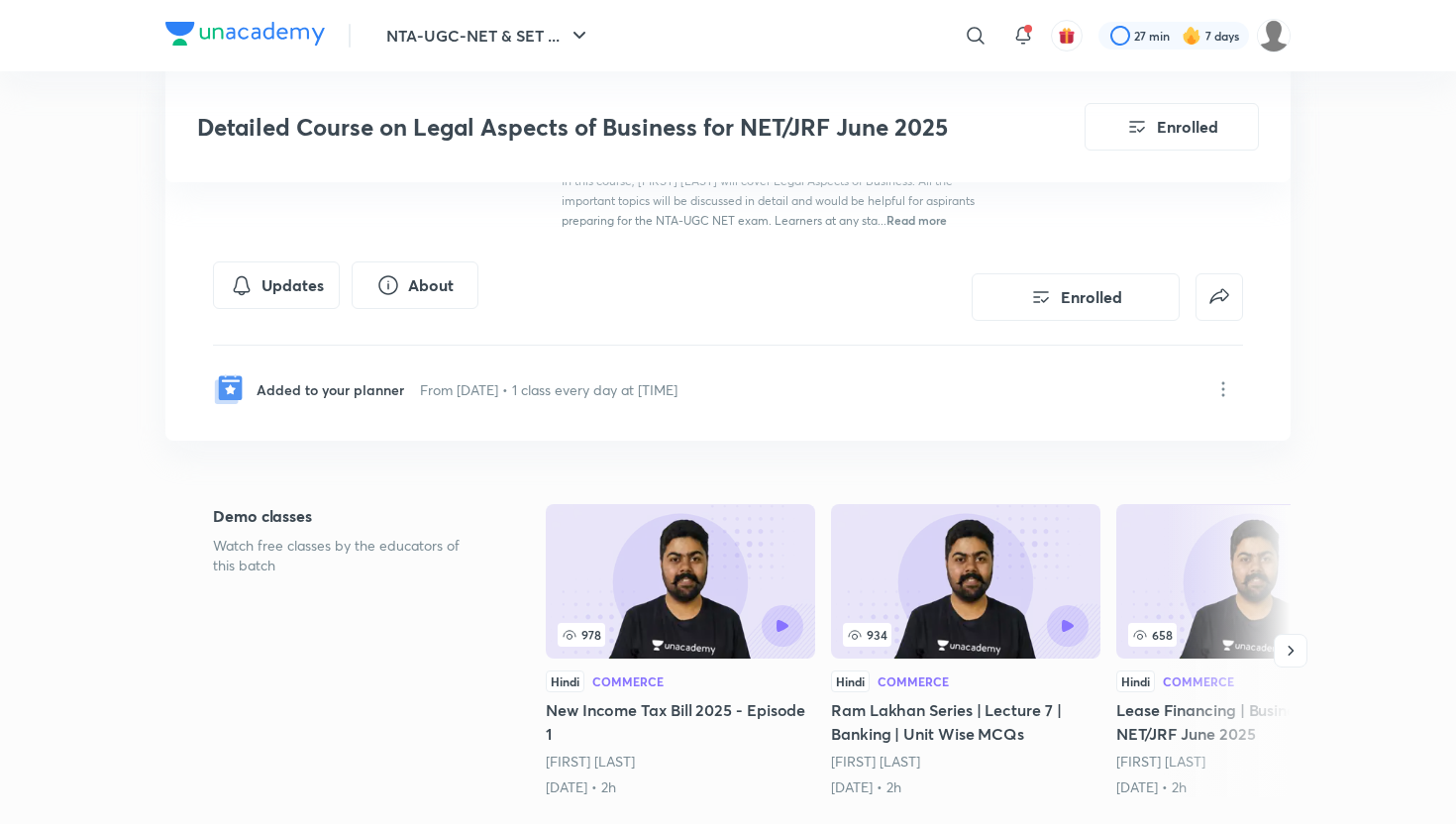 scroll, scrollTop: 0, scrollLeft: 0, axis: both 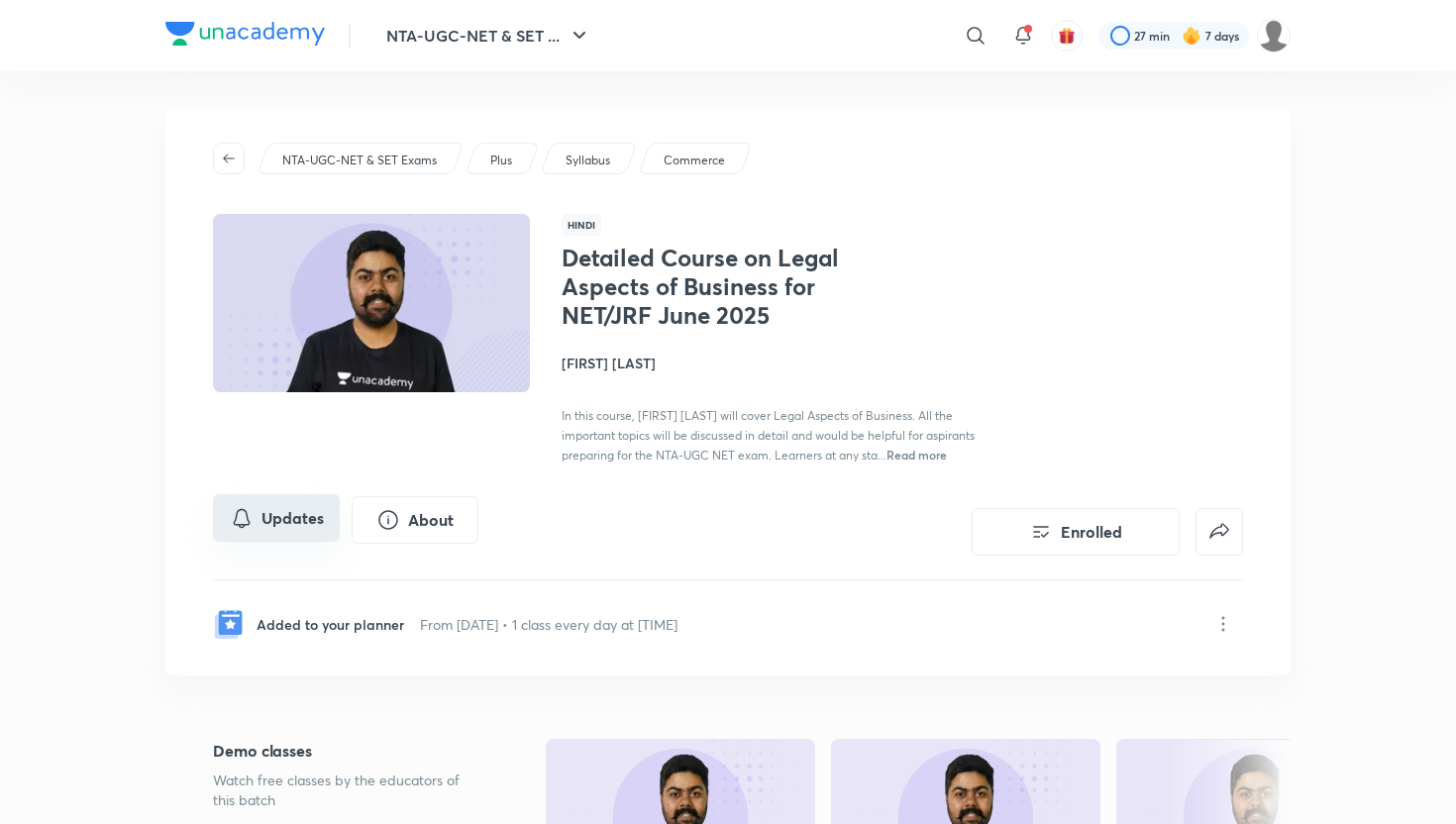 click on "Updates" at bounding box center [276, 518] 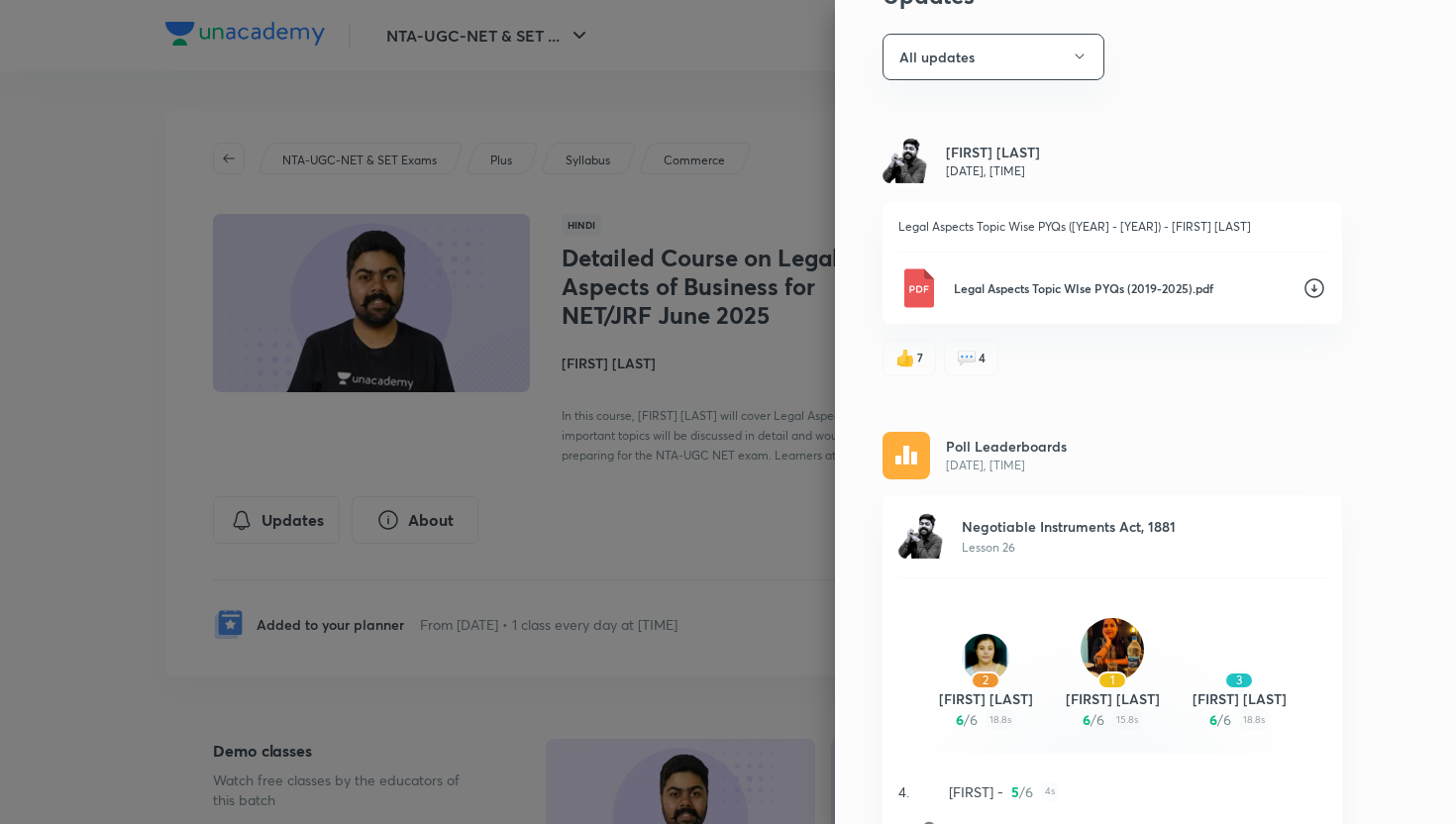 scroll, scrollTop: 0, scrollLeft: 0, axis: both 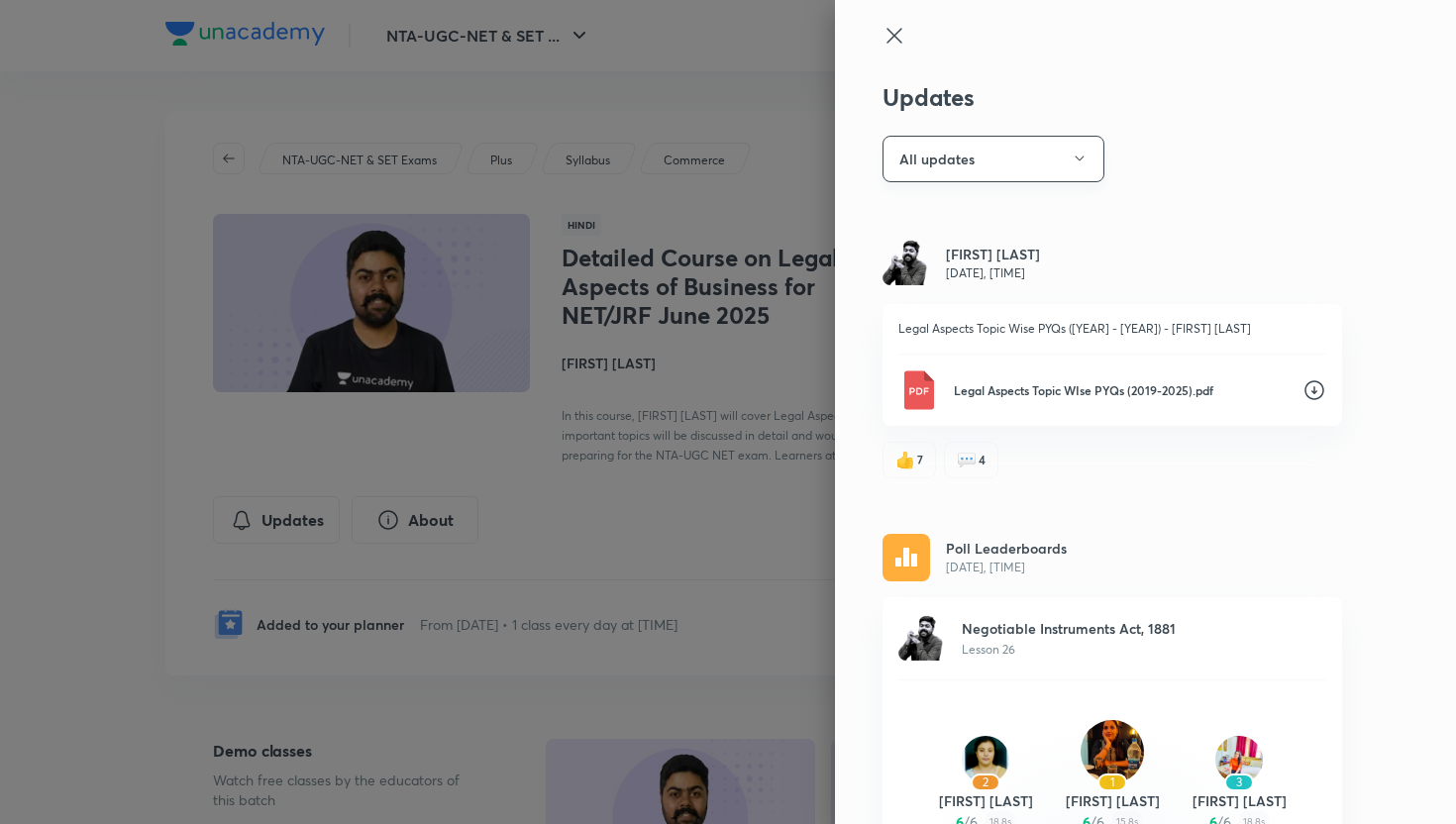 click on "All updates" at bounding box center [993, 158] 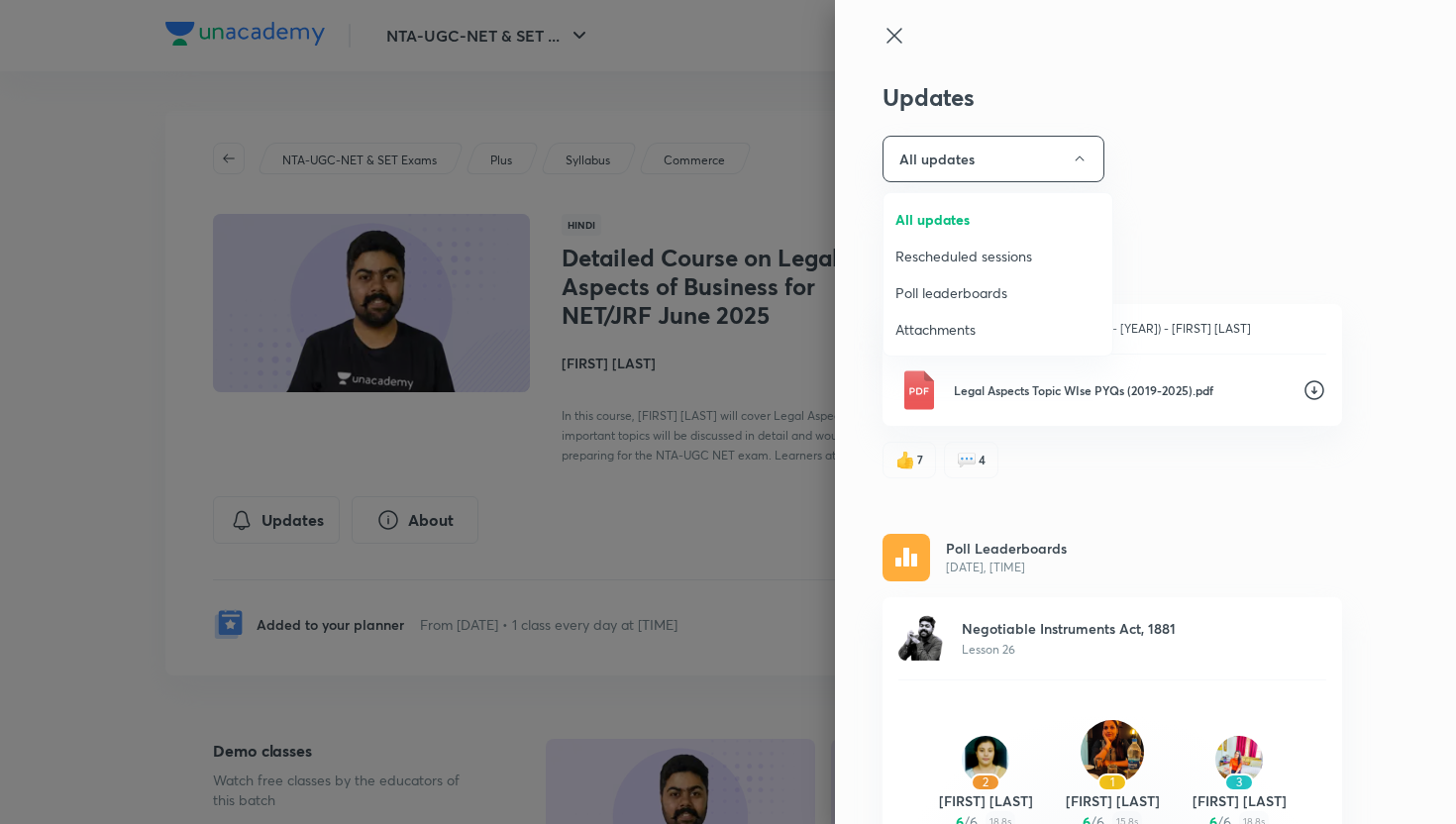 click on "Attachments" at bounding box center (997, 329) 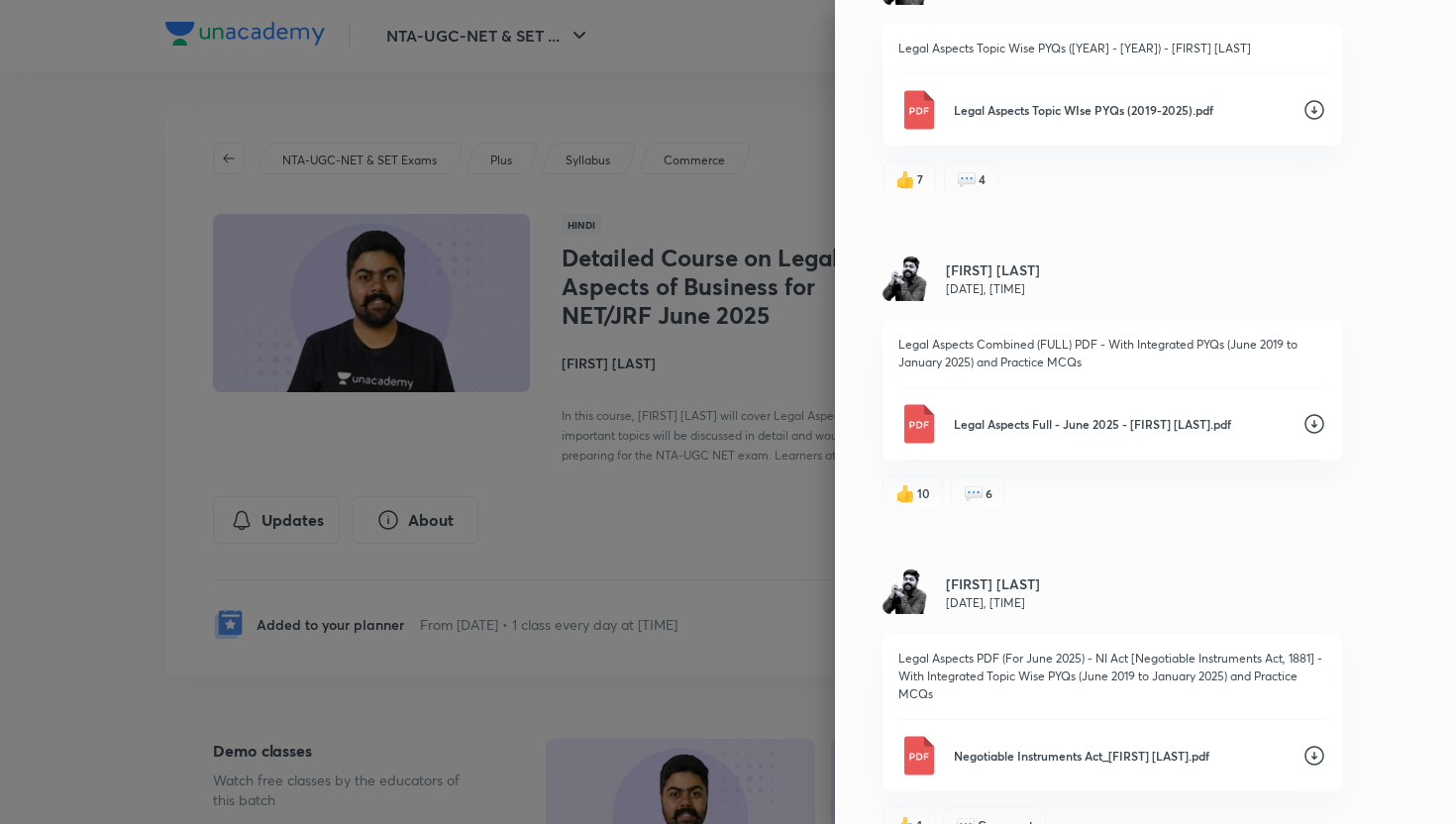 scroll, scrollTop: 282, scrollLeft: 0, axis: vertical 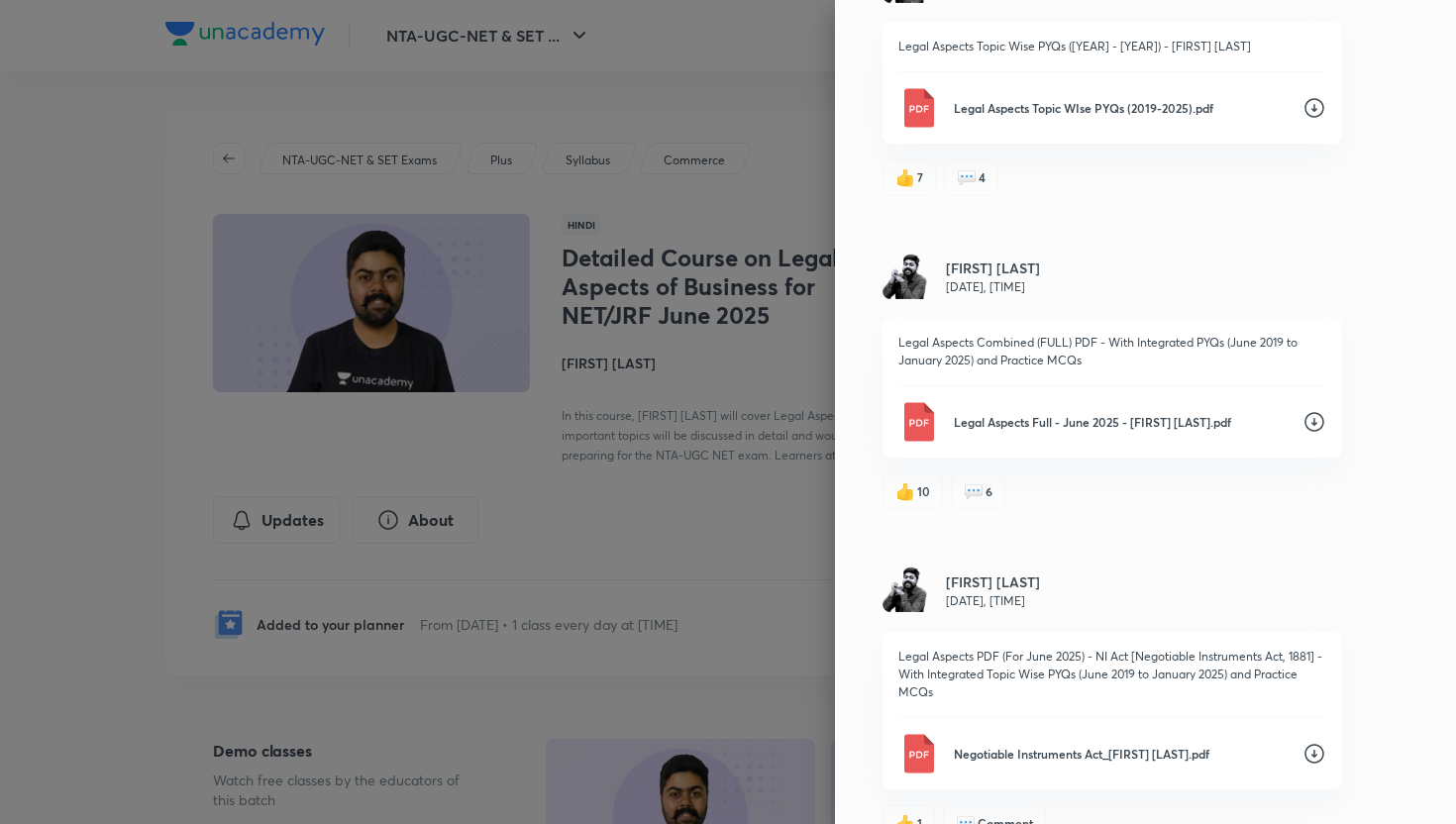click 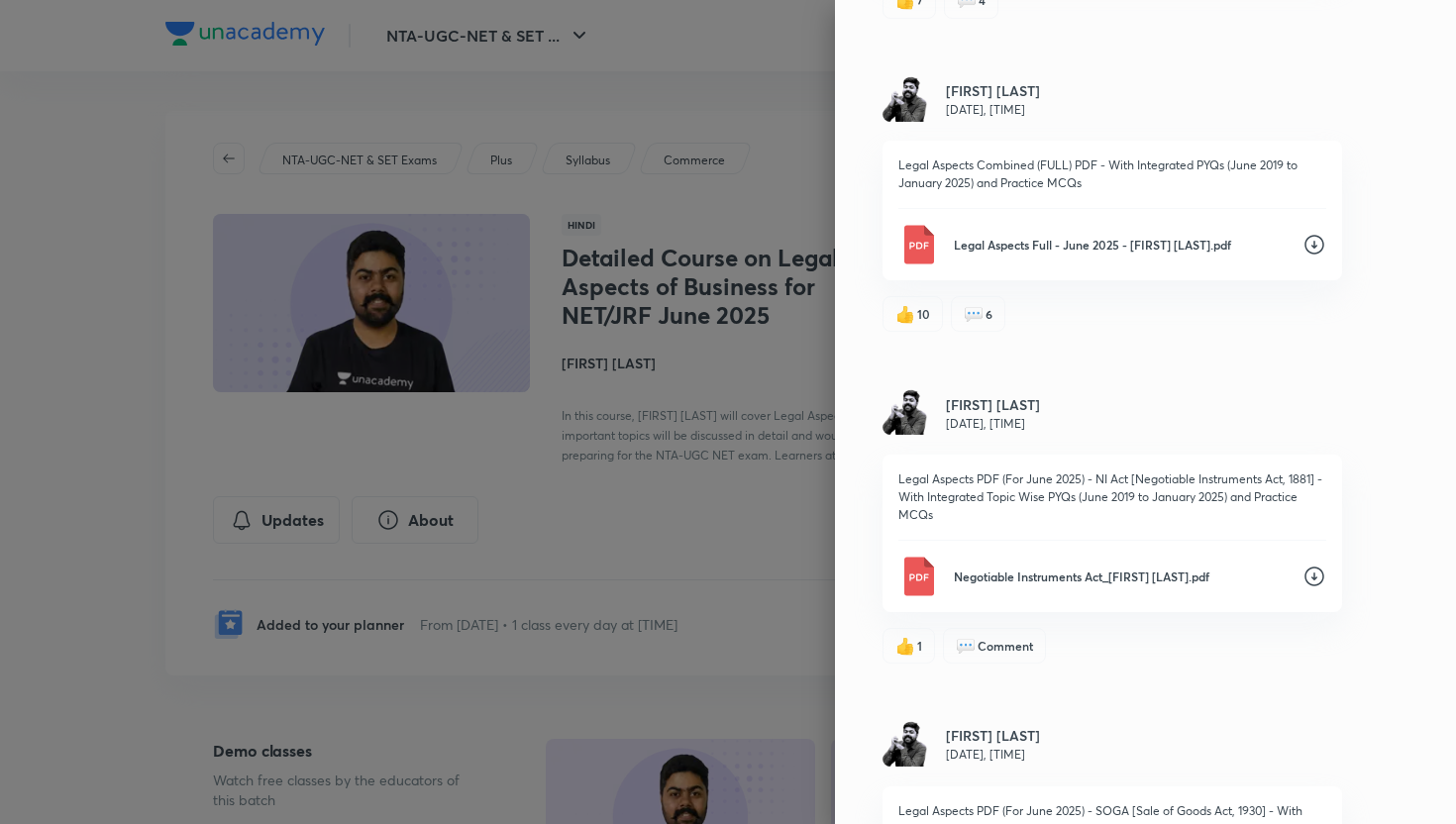 scroll, scrollTop: 461, scrollLeft: 0, axis: vertical 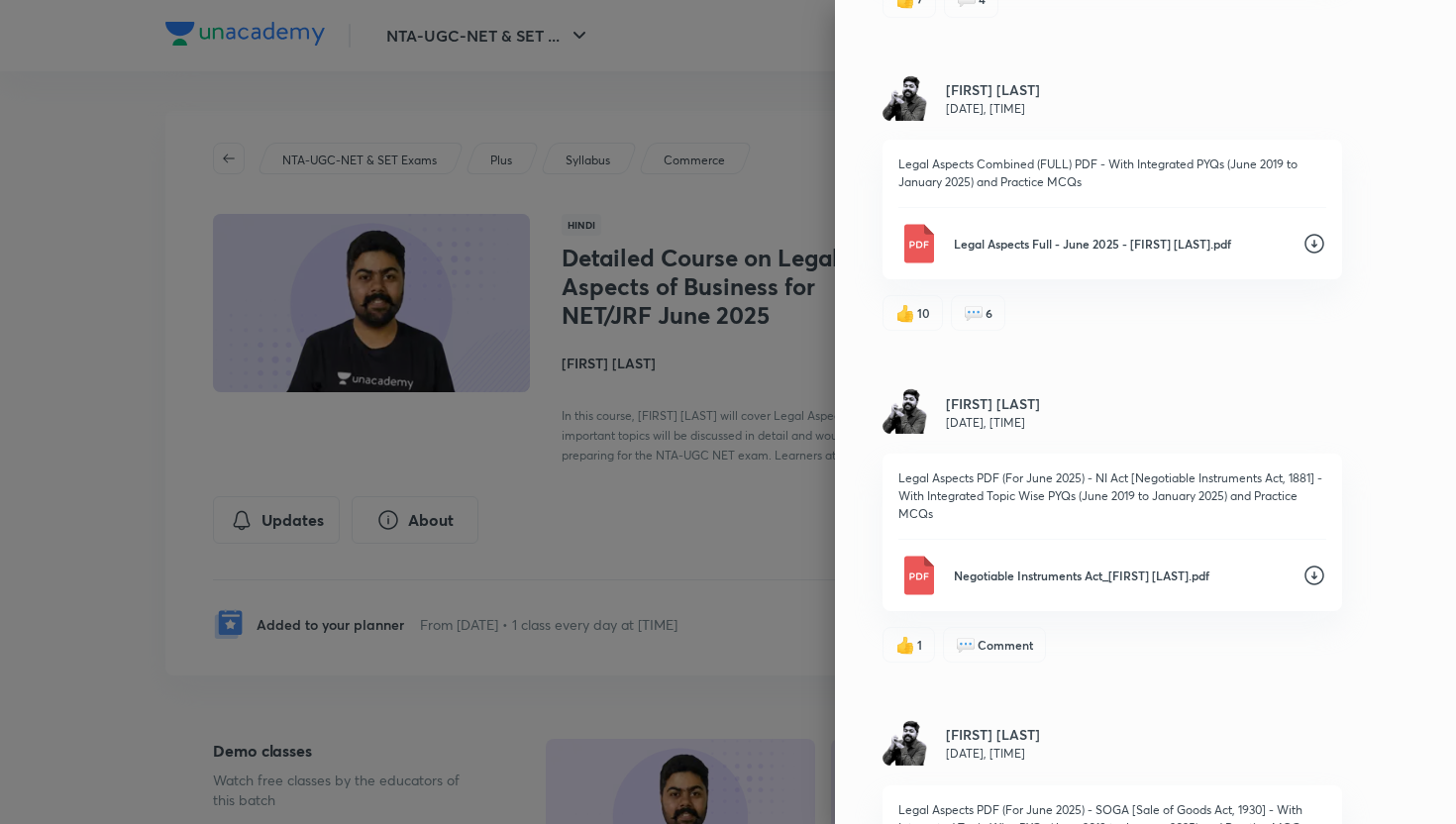click 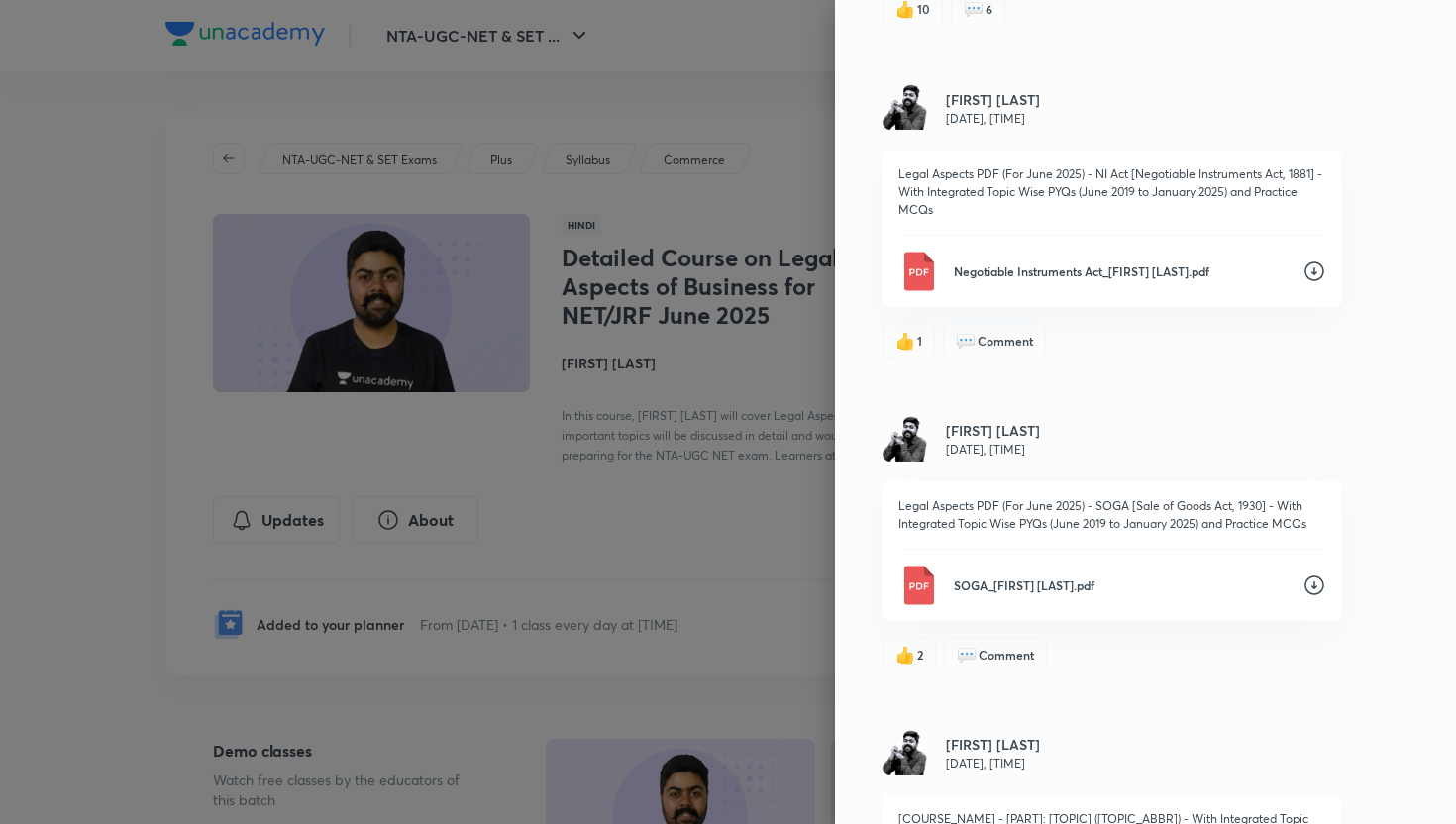 scroll, scrollTop: 865, scrollLeft: 0, axis: vertical 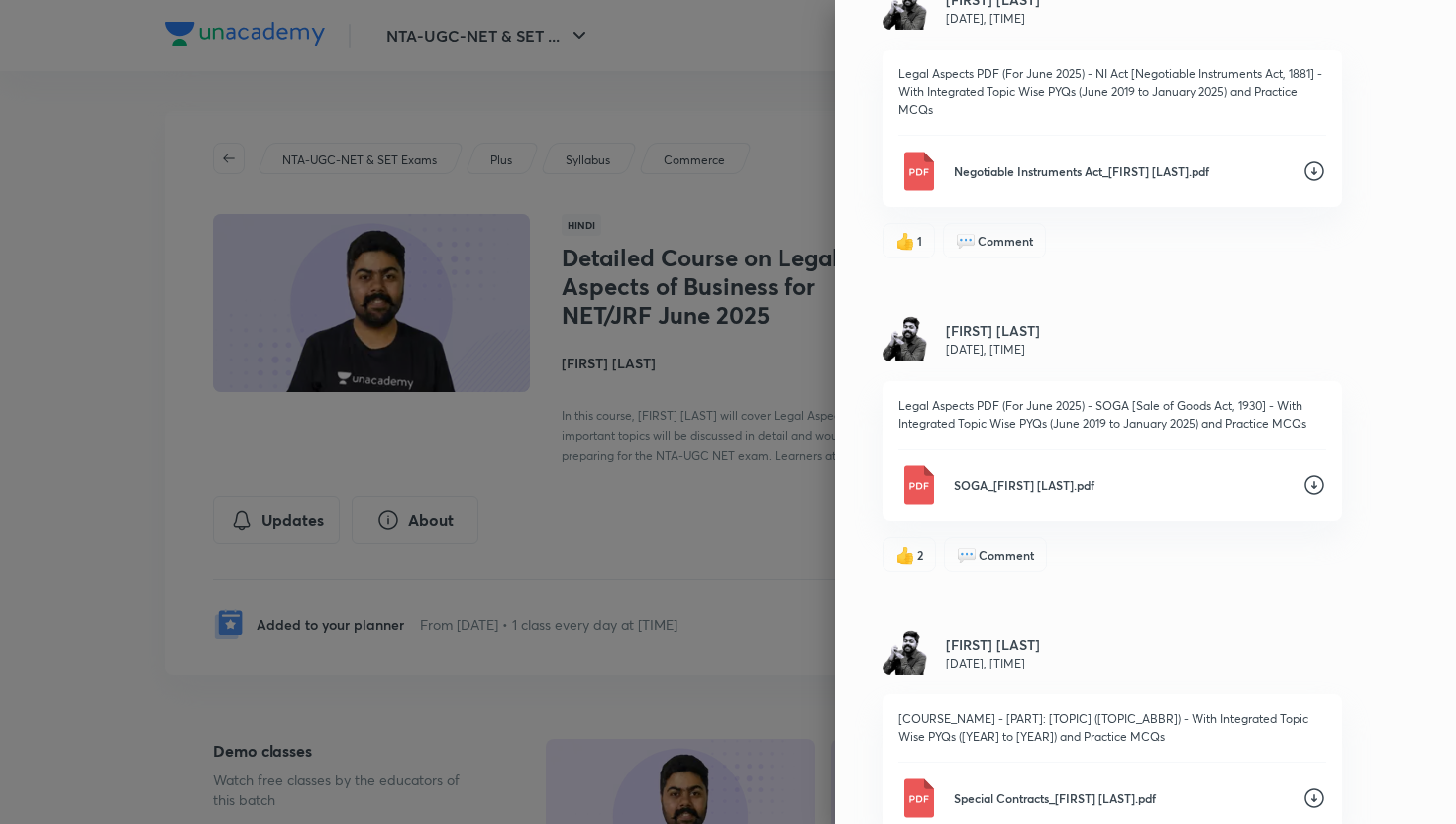 click 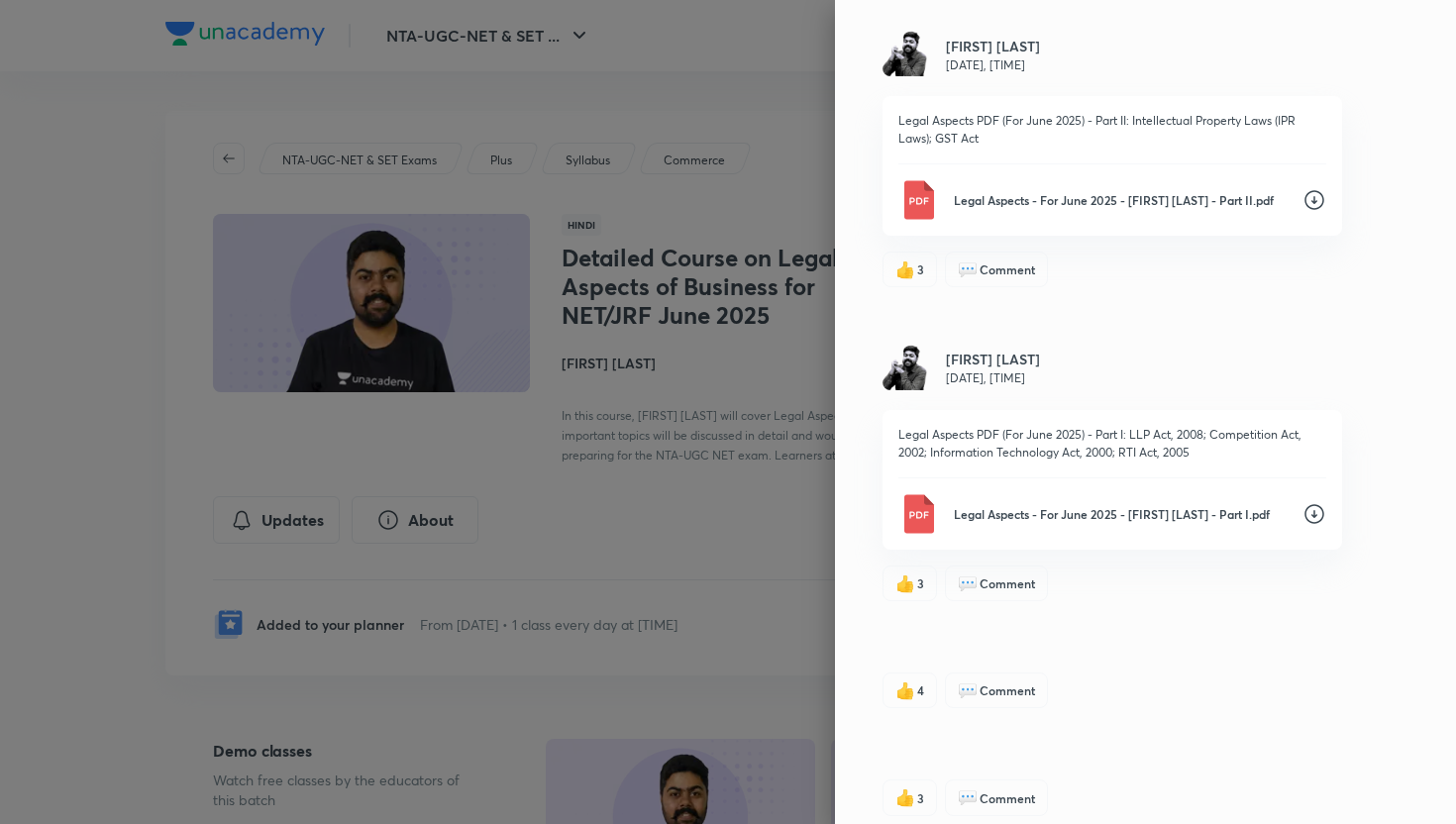 scroll, scrollTop: 2094, scrollLeft: 0, axis: vertical 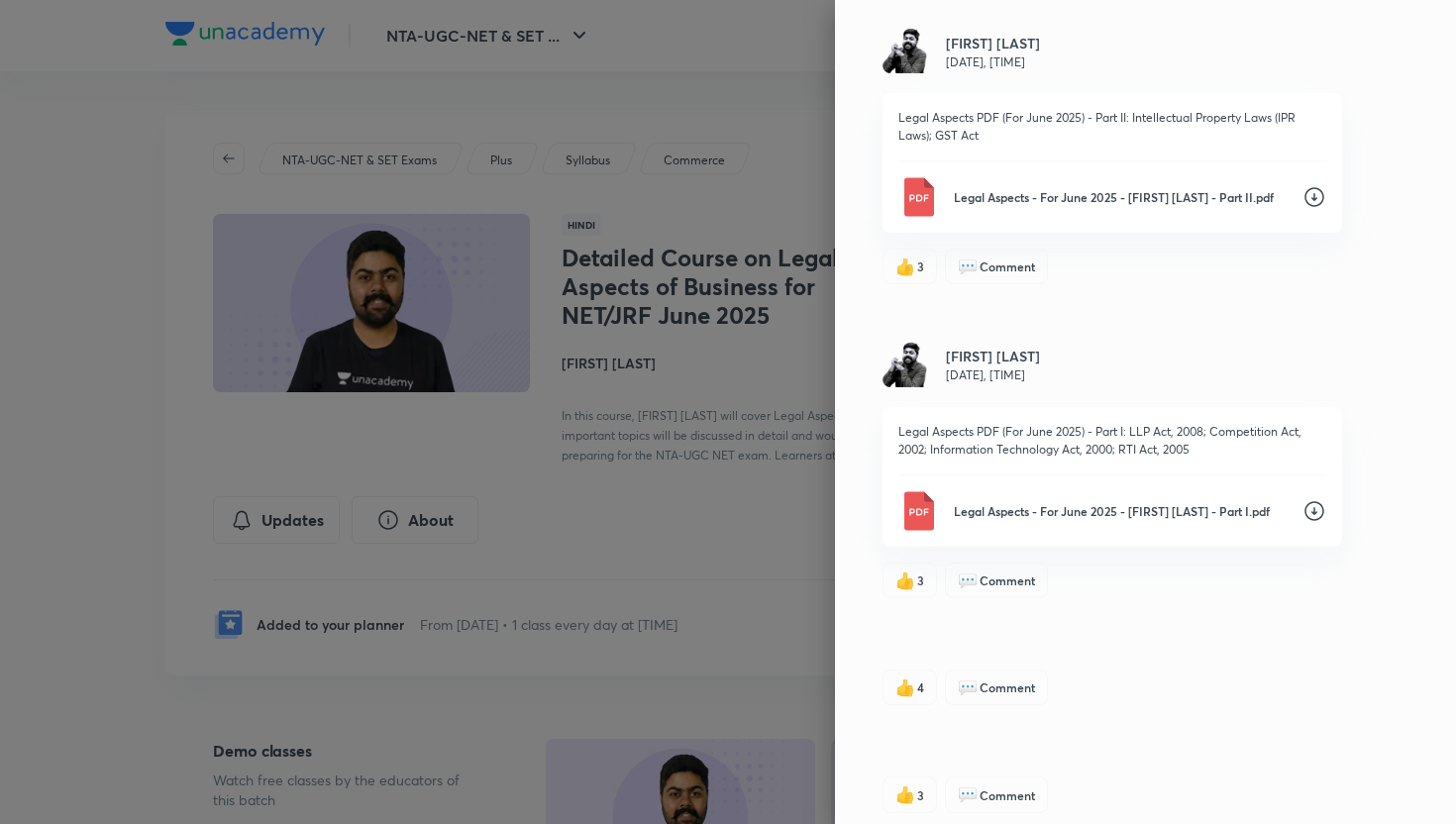 click 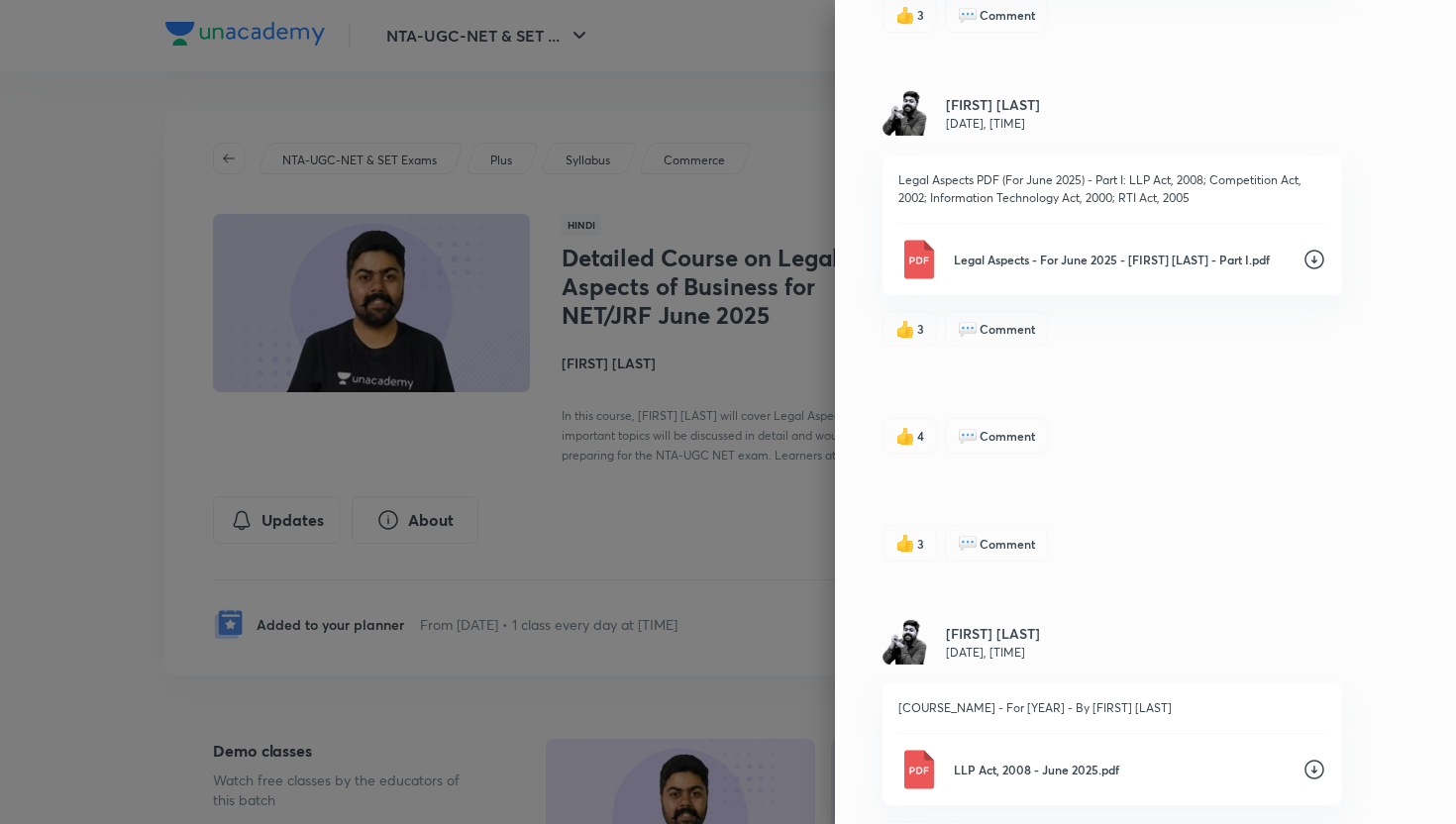 scroll, scrollTop: 2420, scrollLeft: 0, axis: vertical 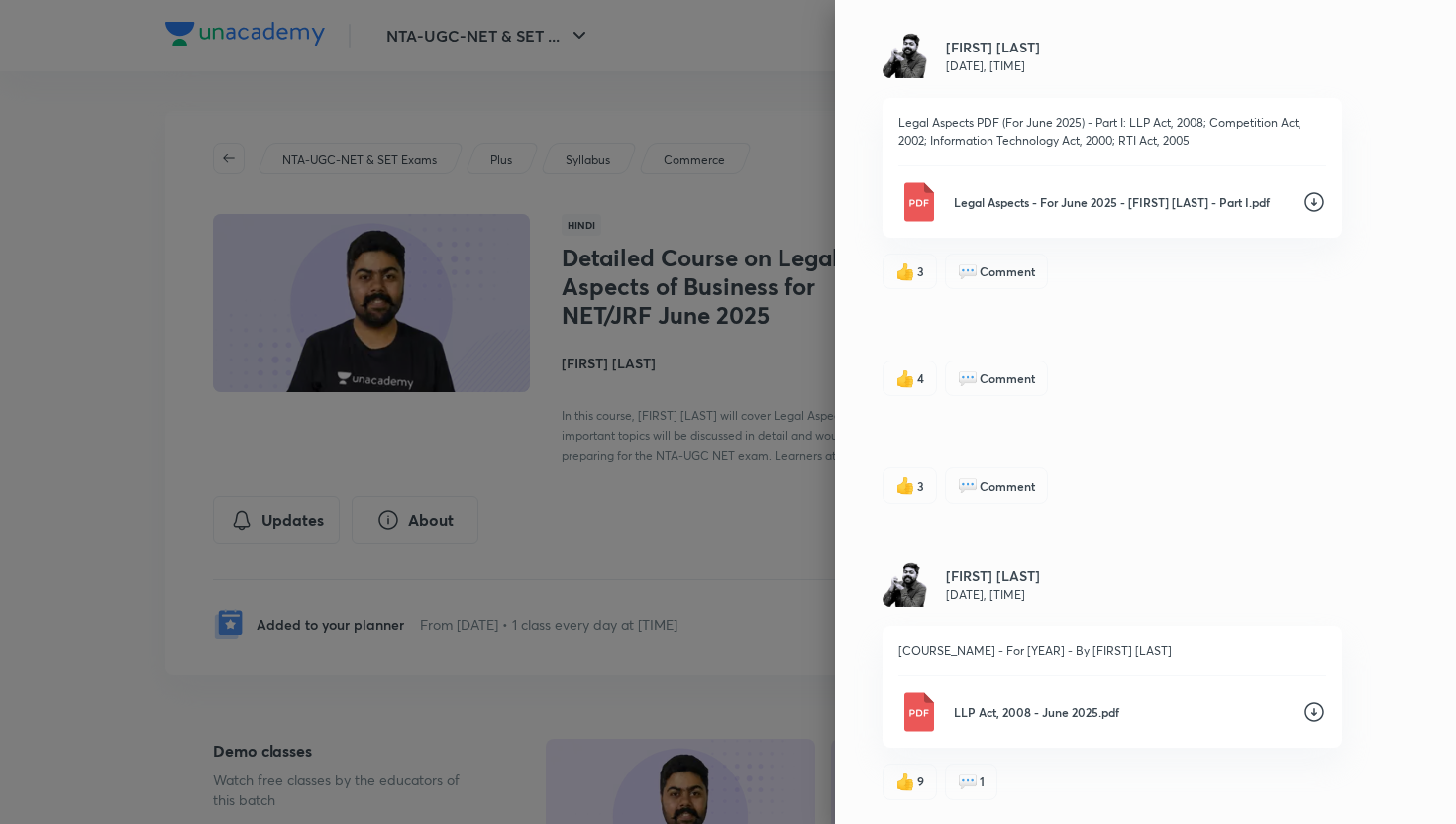 click on "LLP Act, 2008 - June 2025.pdf" at bounding box center [1120, 712] 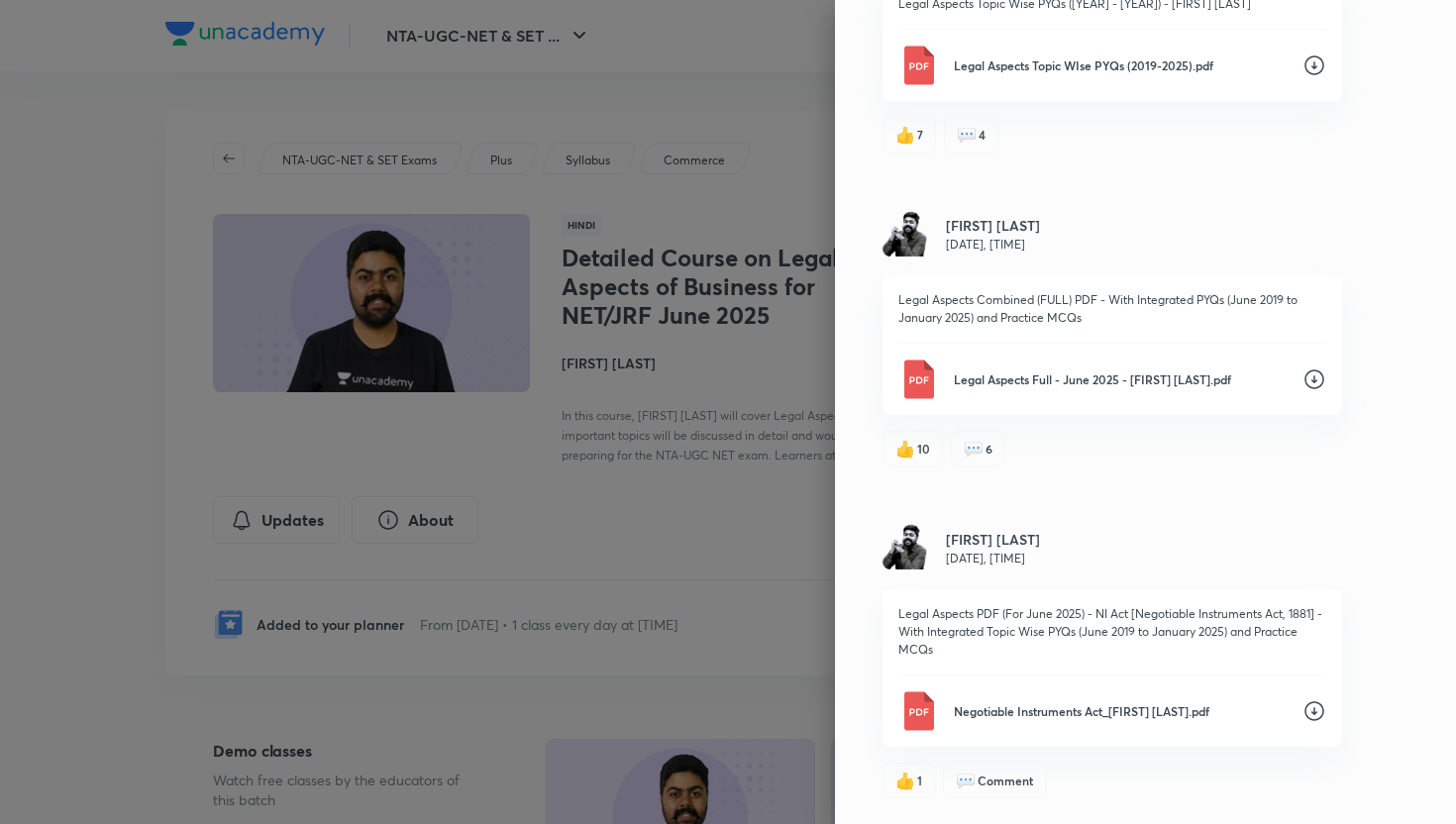 scroll, scrollTop: 0, scrollLeft: 0, axis: both 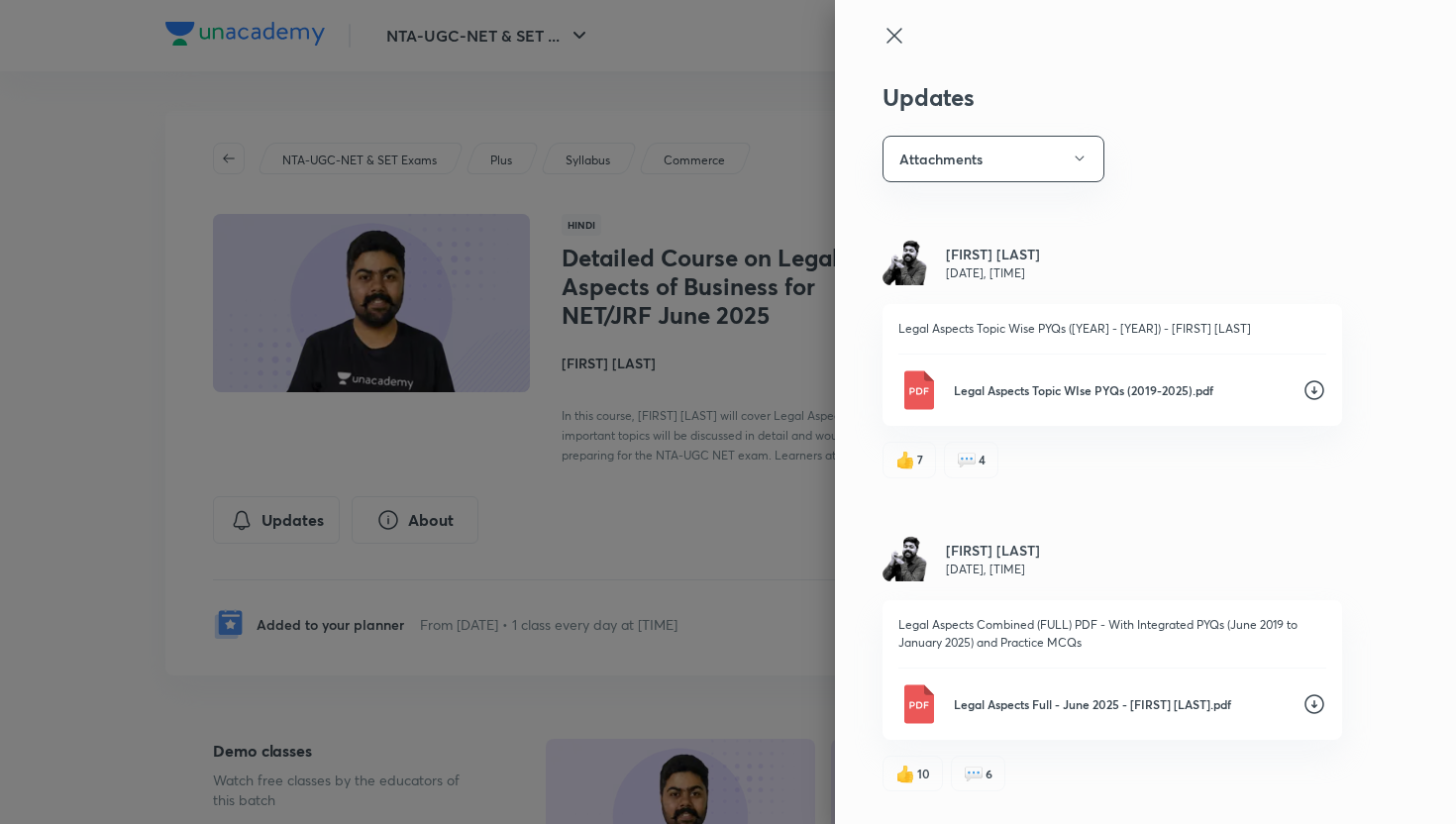 click 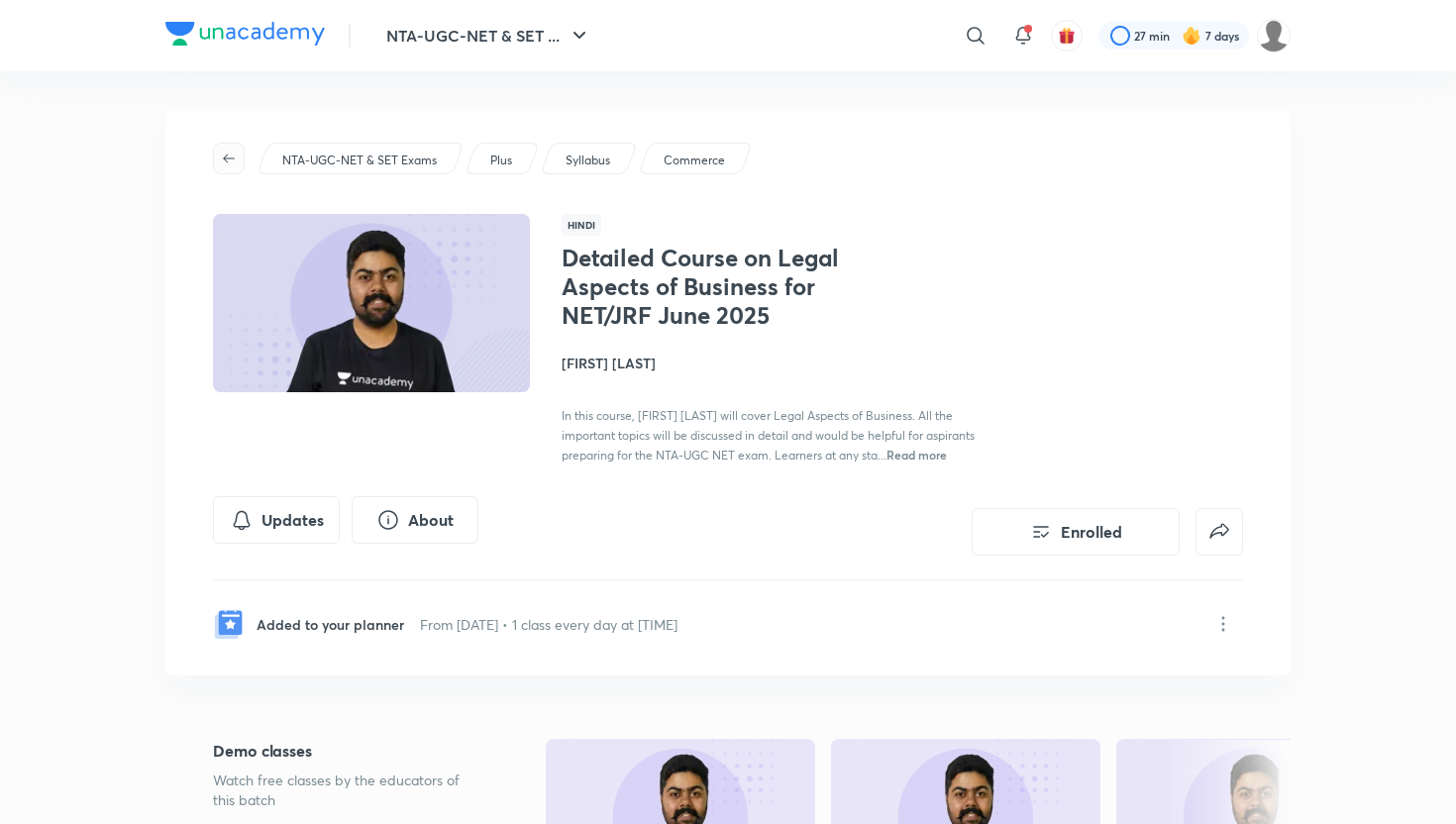click at bounding box center [229, 158] 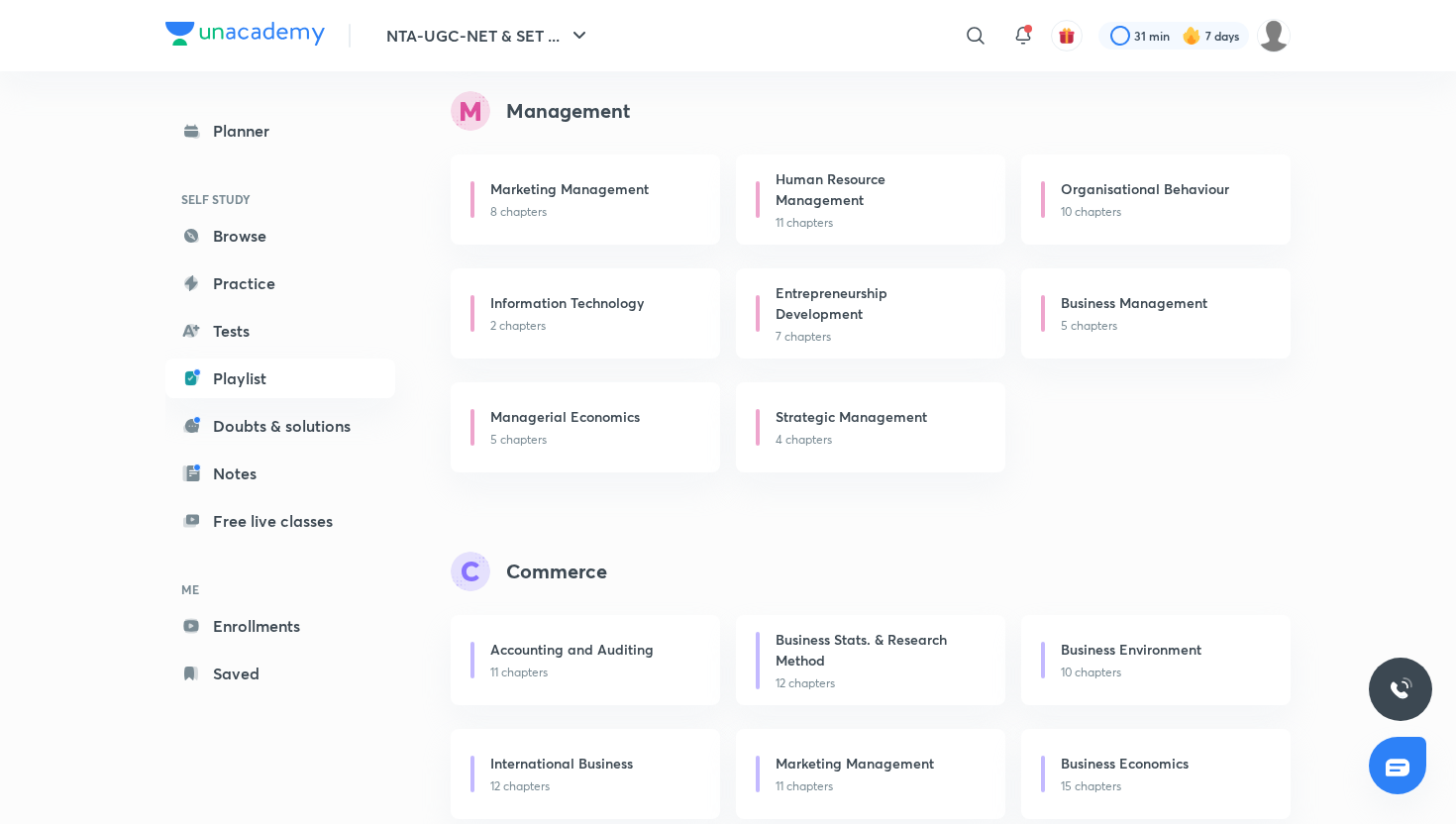 scroll, scrollTop: 0, scrollLeft: 0, axis: both 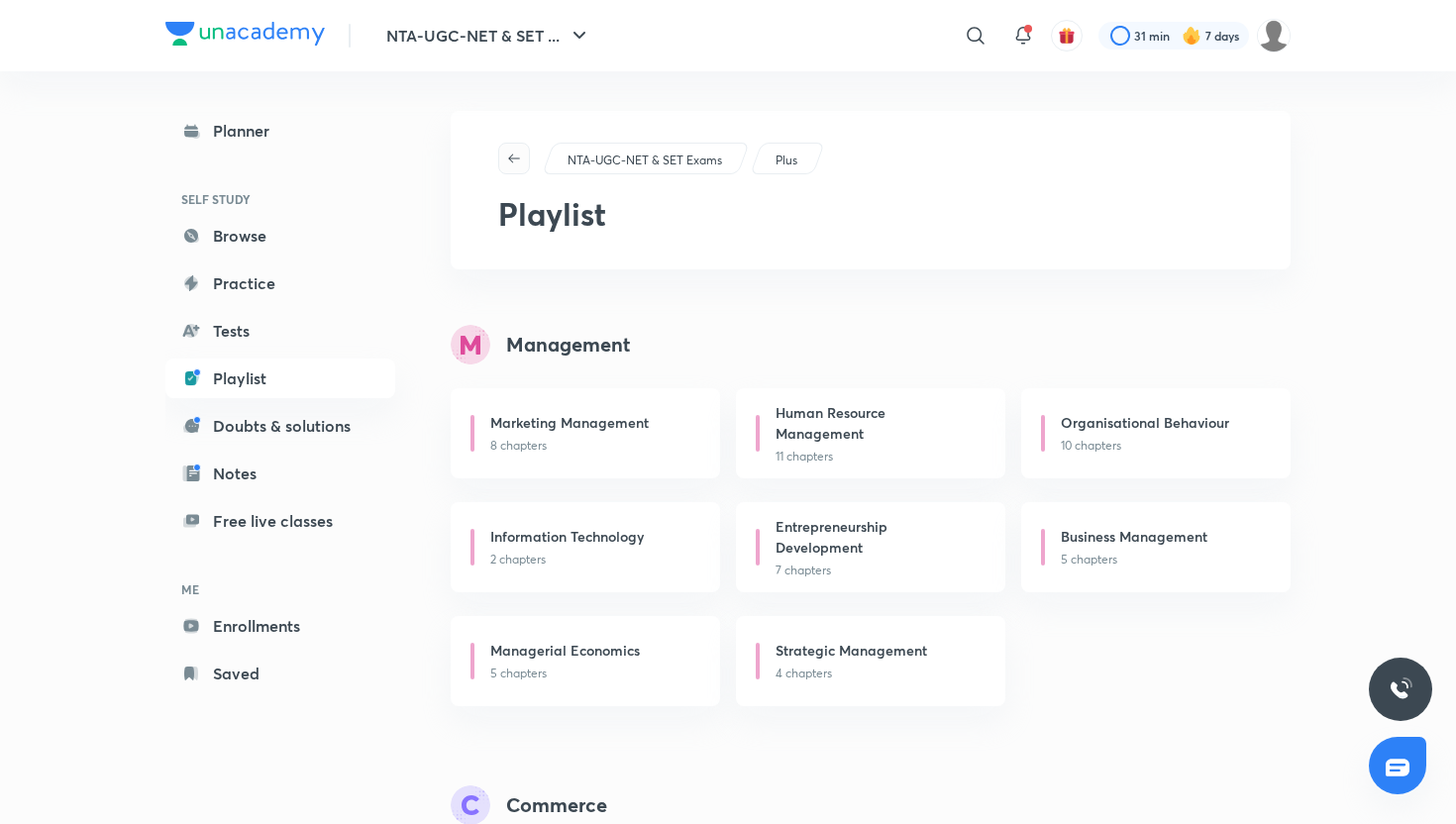 click 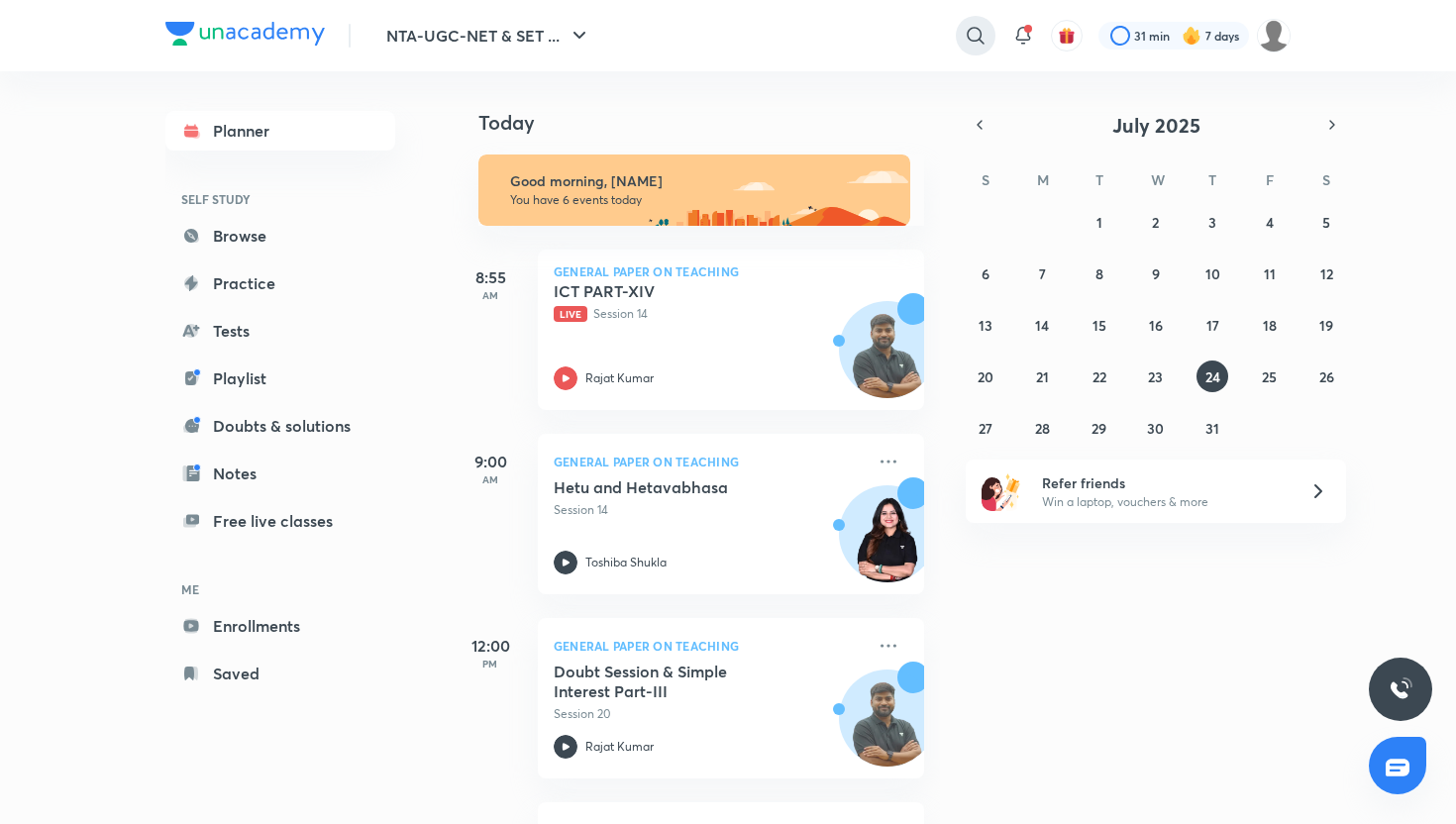 click 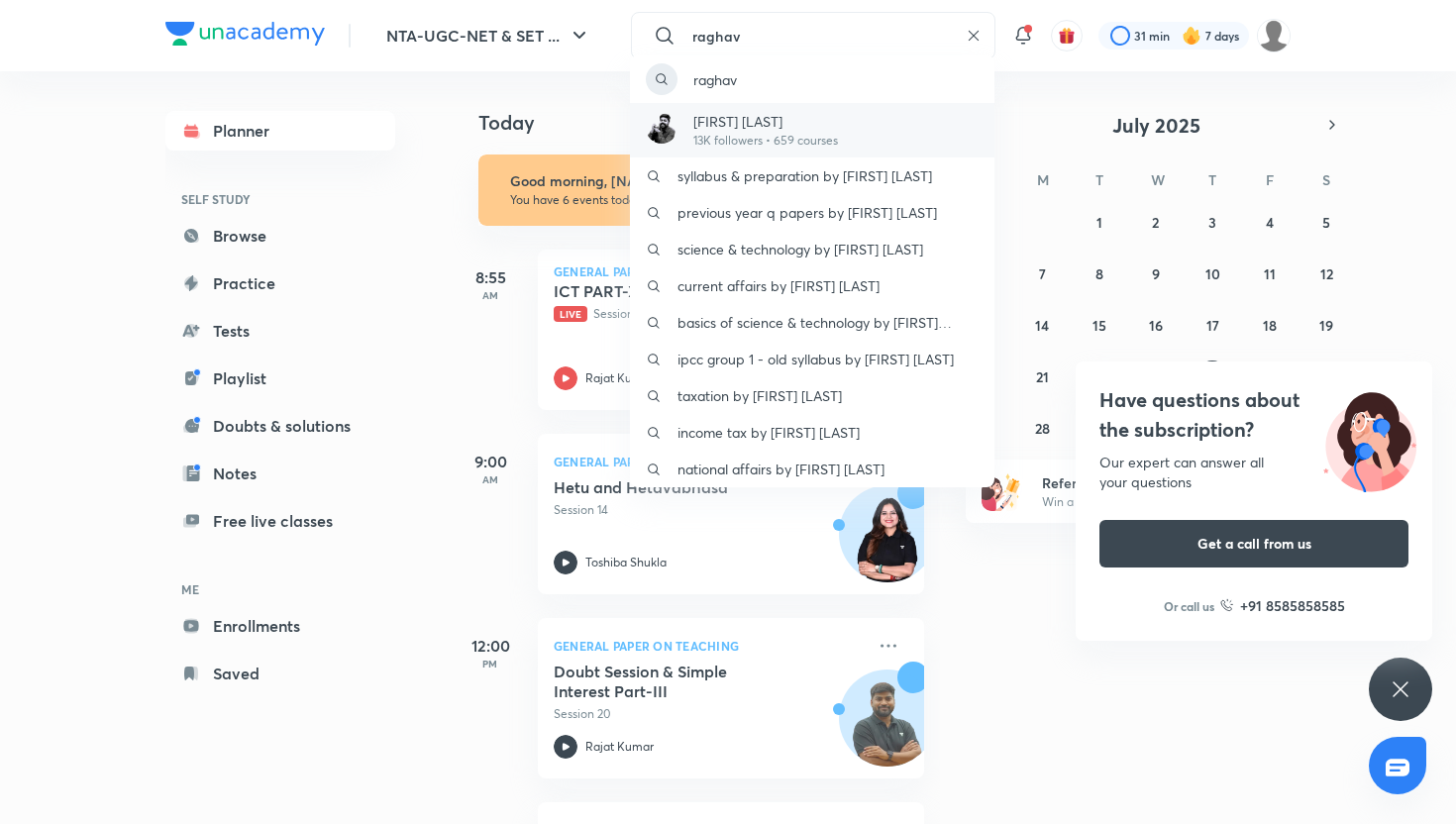 type on "raghav" 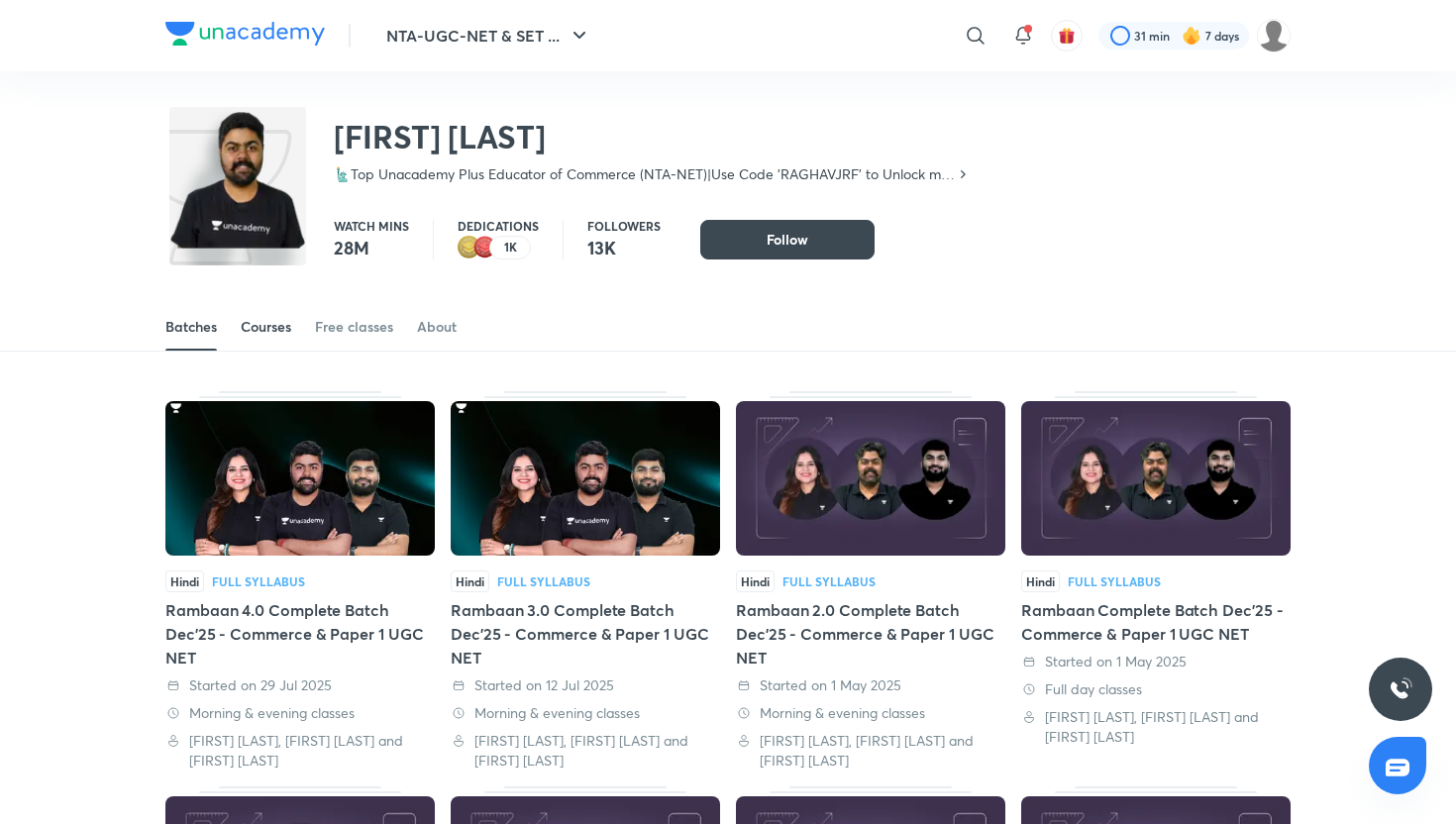 click on "Courses" at bounding box center [265, 327] 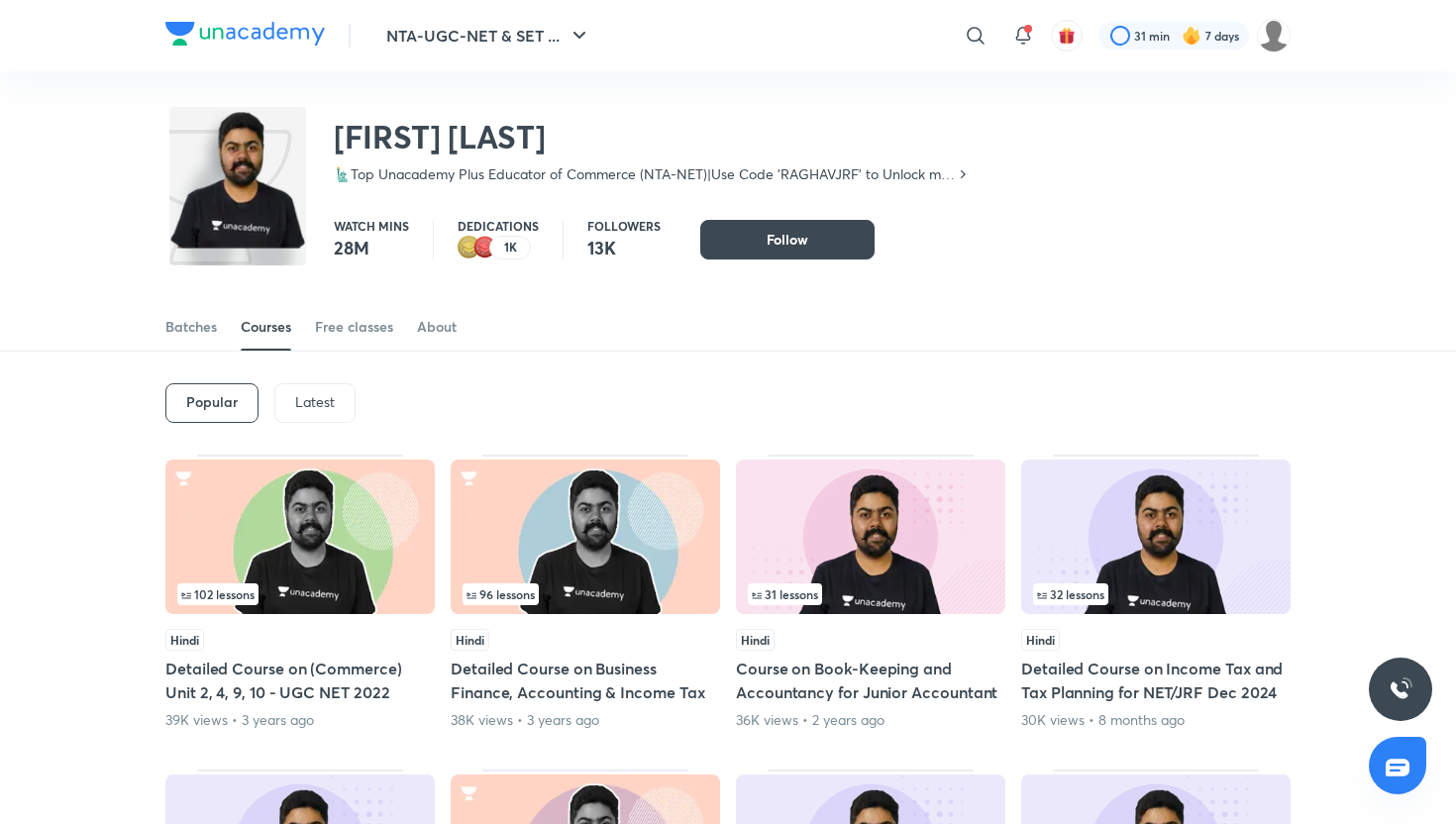 click on "Latest" at bounding box center (315, 402) 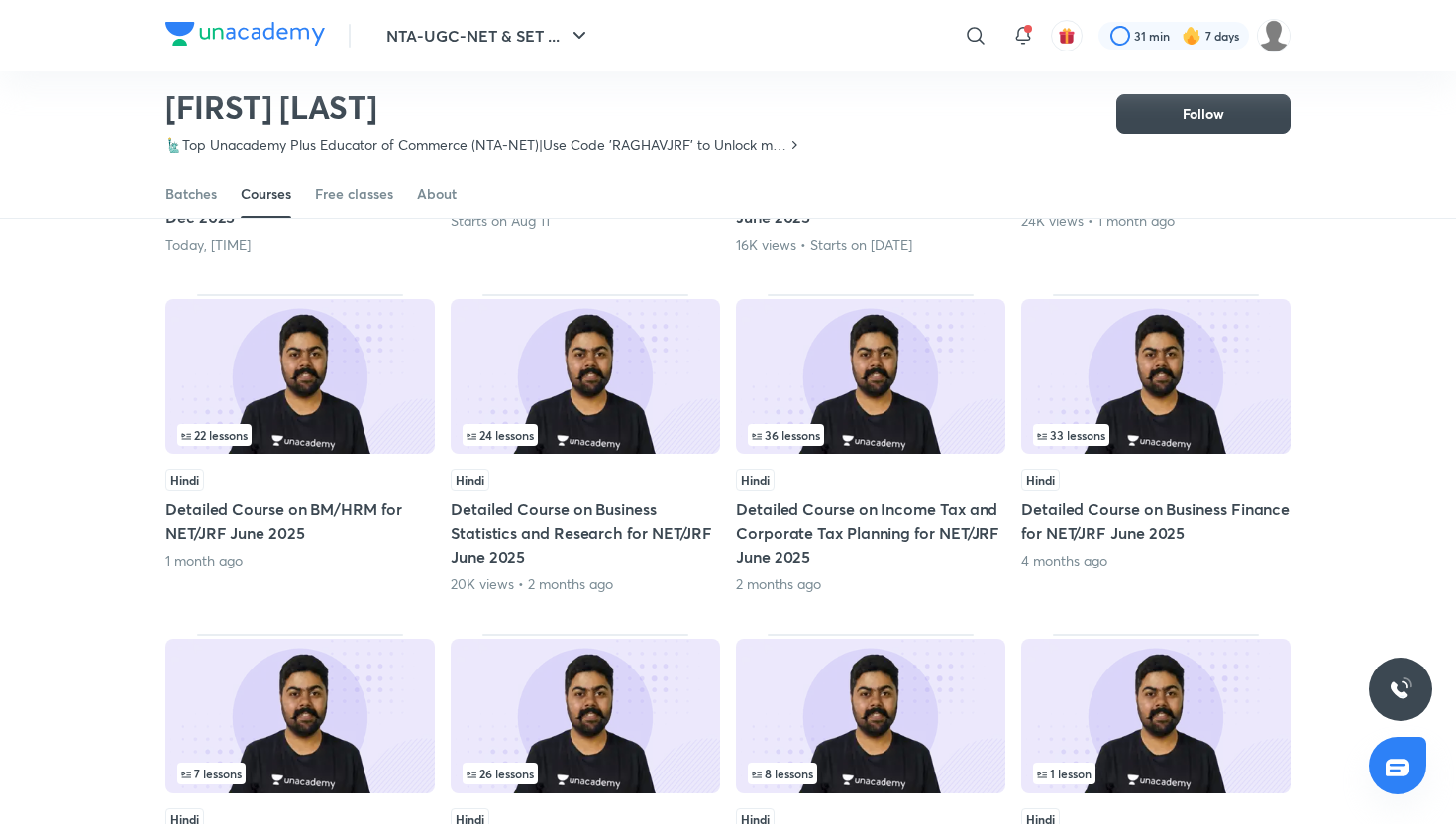 scroll, scrollTop: 448, scrollLeft: 0, axis: vertical 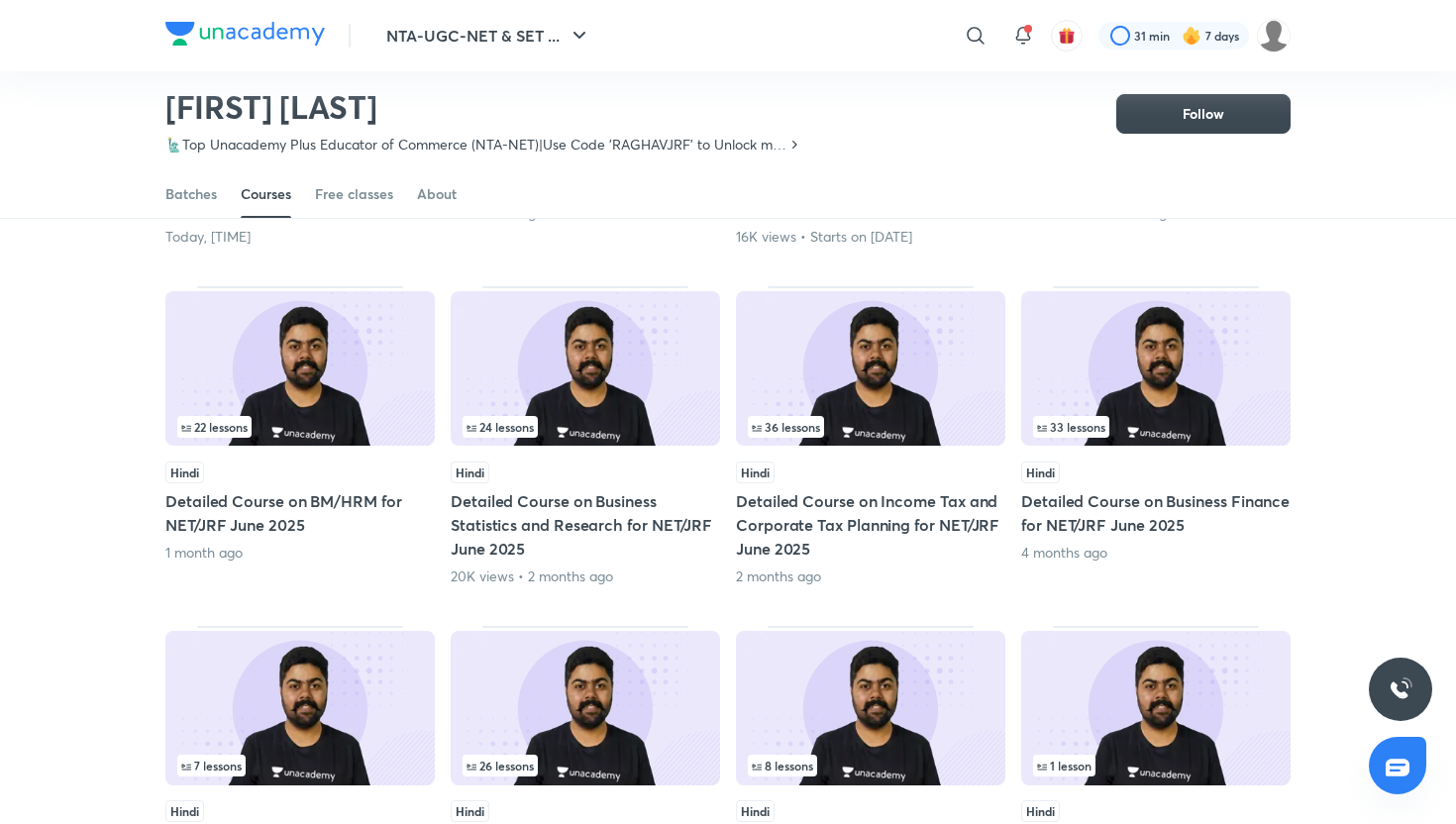 click on "Detailed Course on Business Finance for NET/JRF June 2025" at bounding box center [1156, 513] 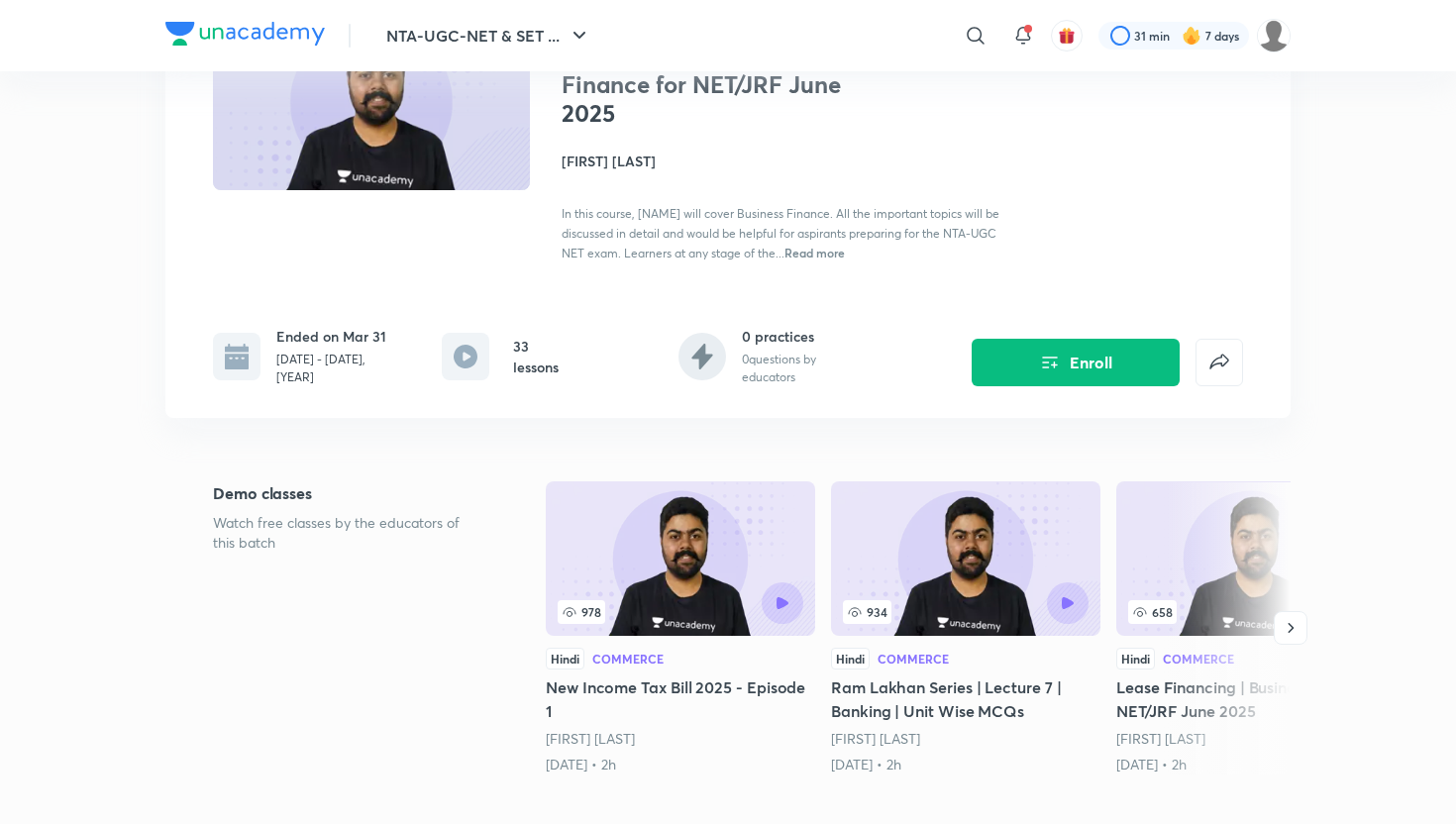 scroll, scrollTop: 223, scrollLeft: 0, axis: vertical 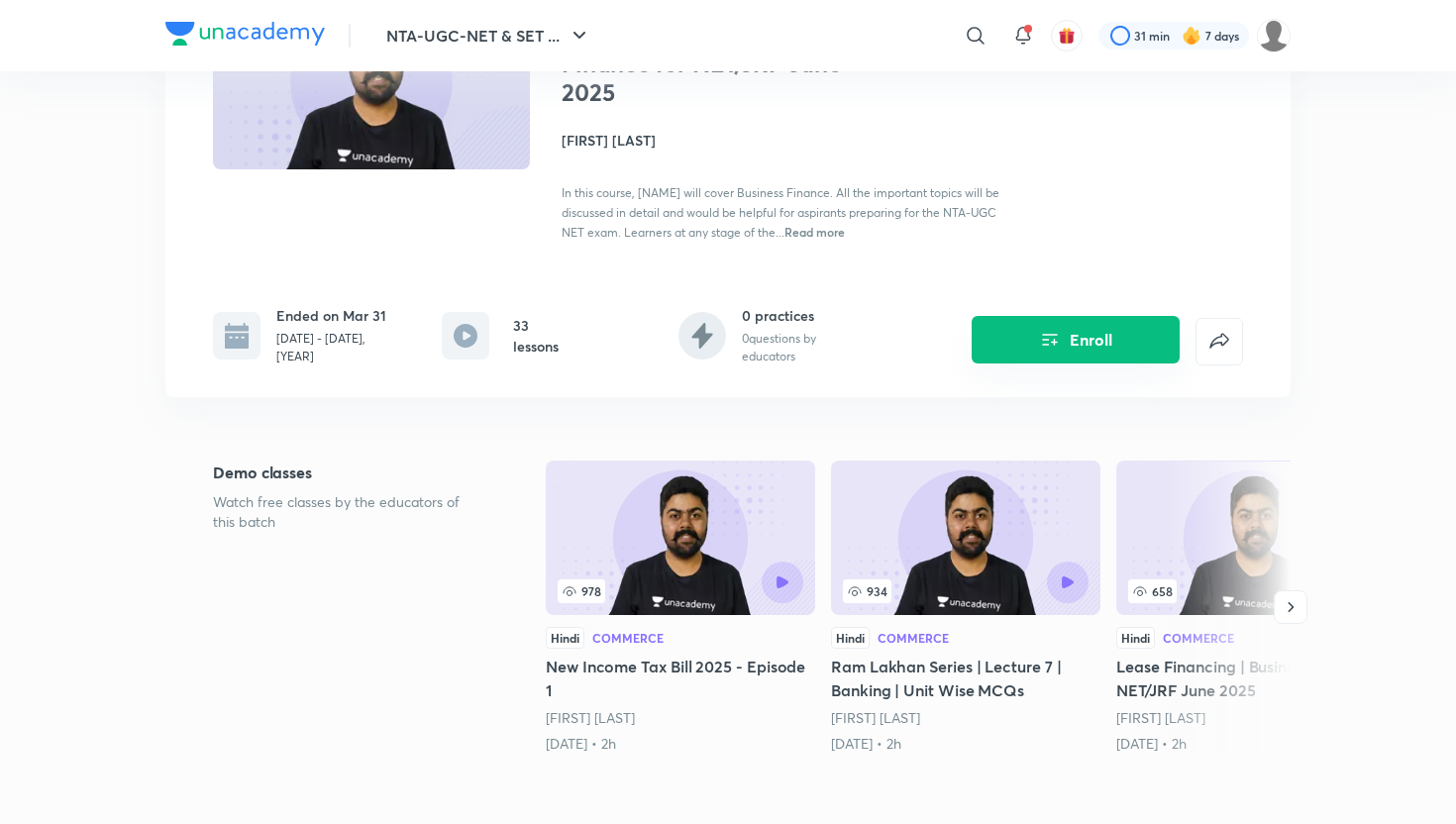 click on "Enroll" at bounding box center (1076, 340) 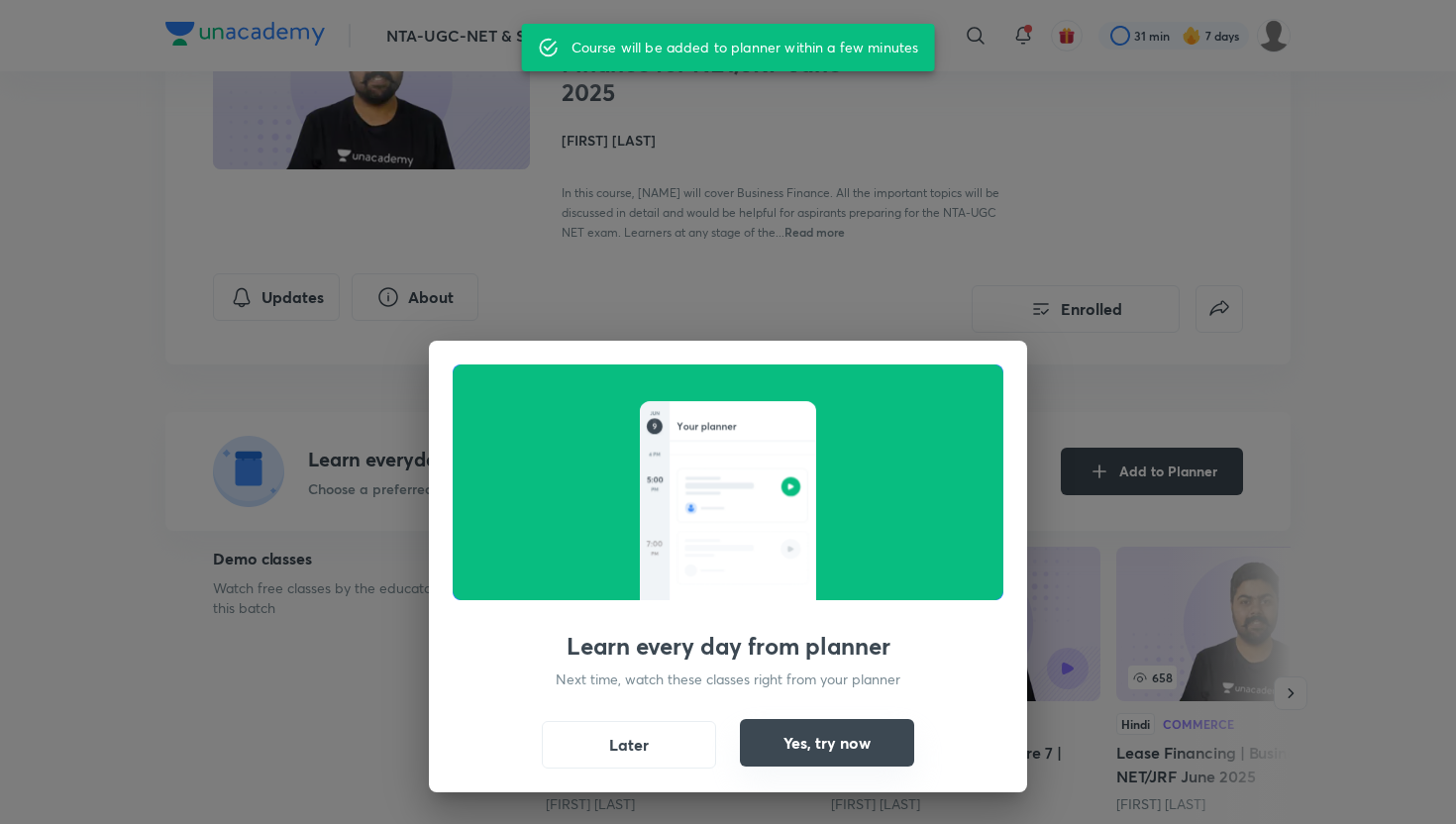 click on "Yes, try now" at bounding box center [827, 743] 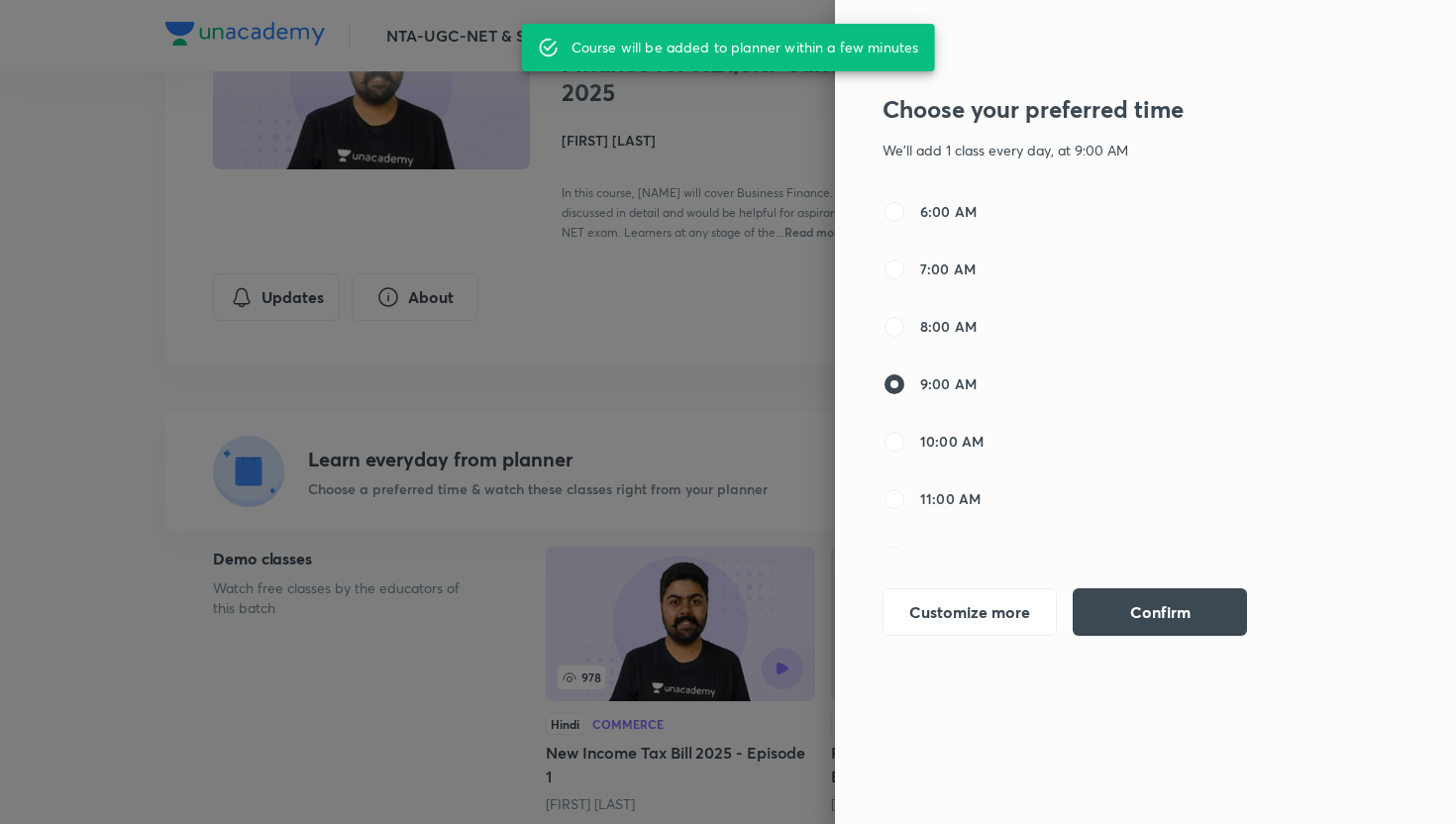 click on "11:00 AM" at bounding box center (894, 499) 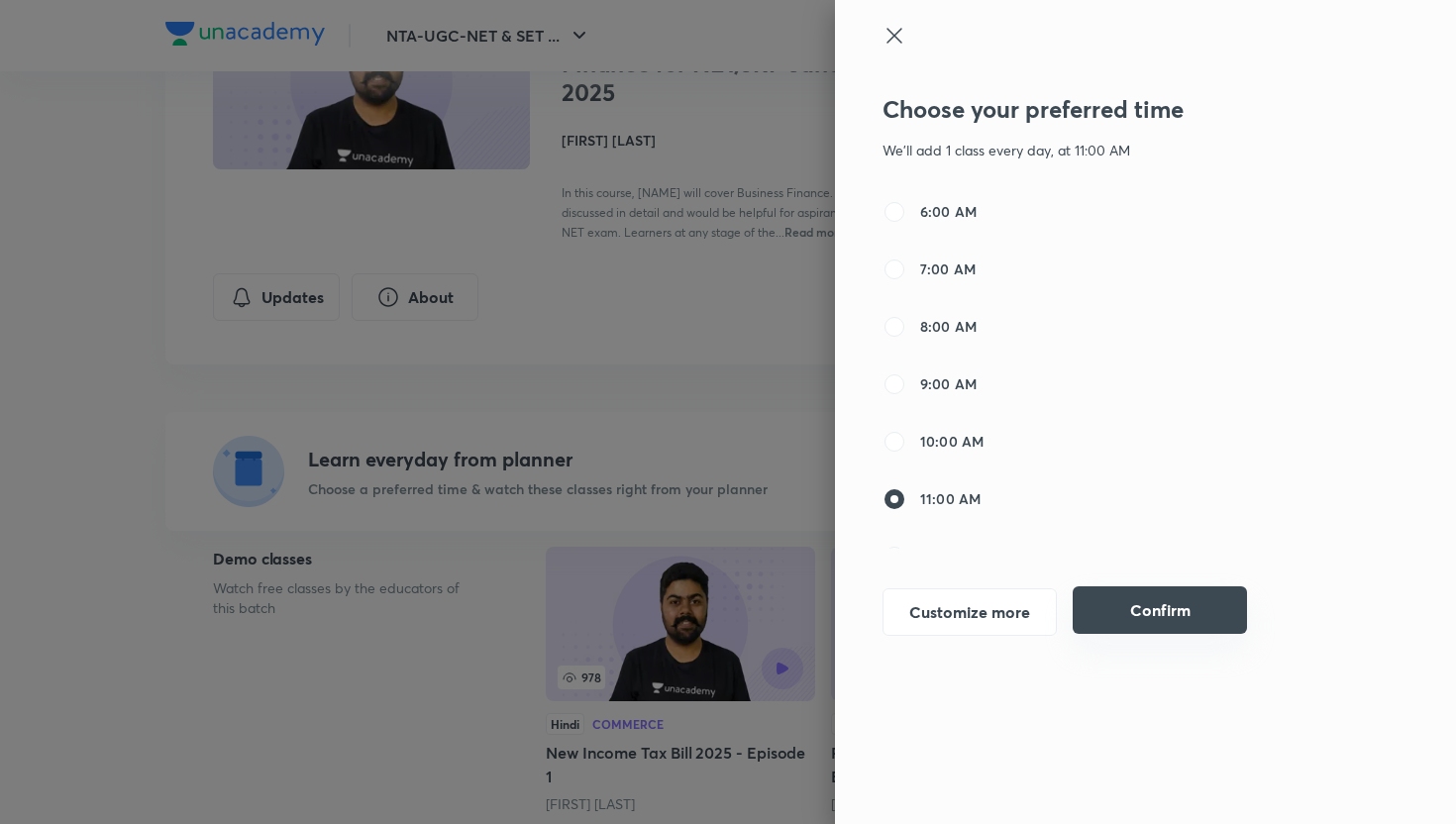click on "Confirm" at bounding box center [1160, 610] 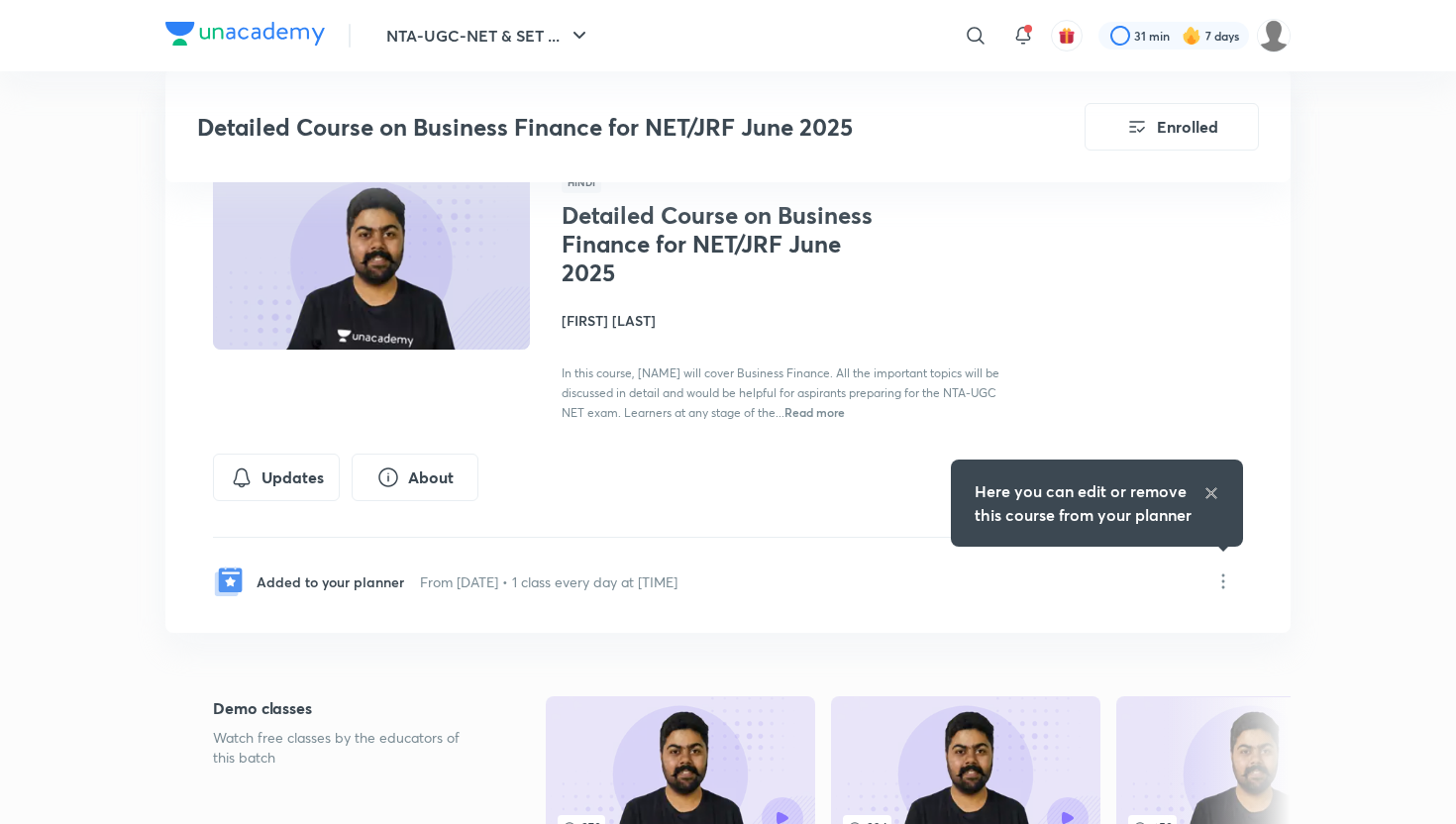 scroll, scrollTop: 0, scrollLeft: 0, axis: both 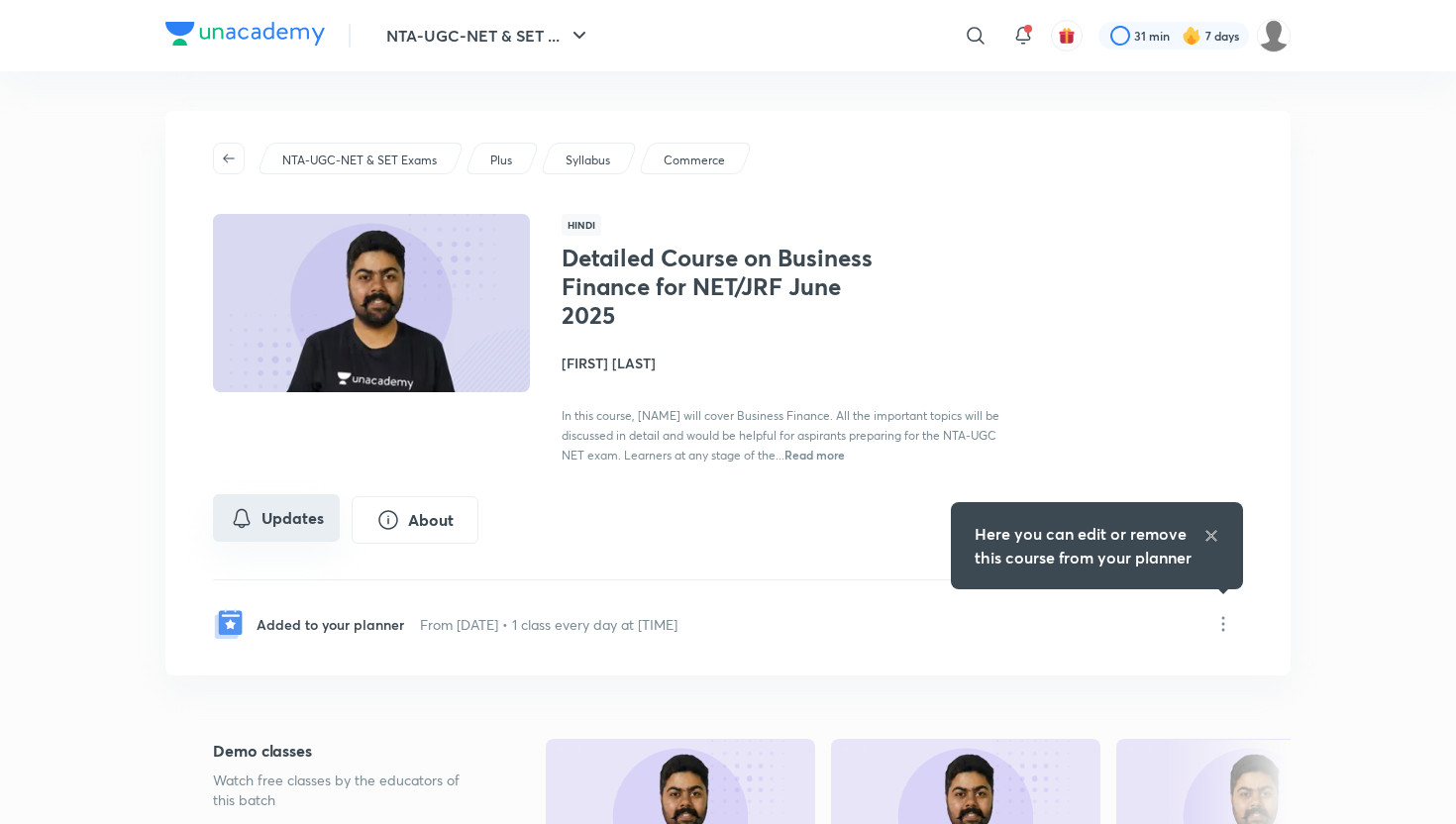 click on "Updates" at bounding box center [276, 518] 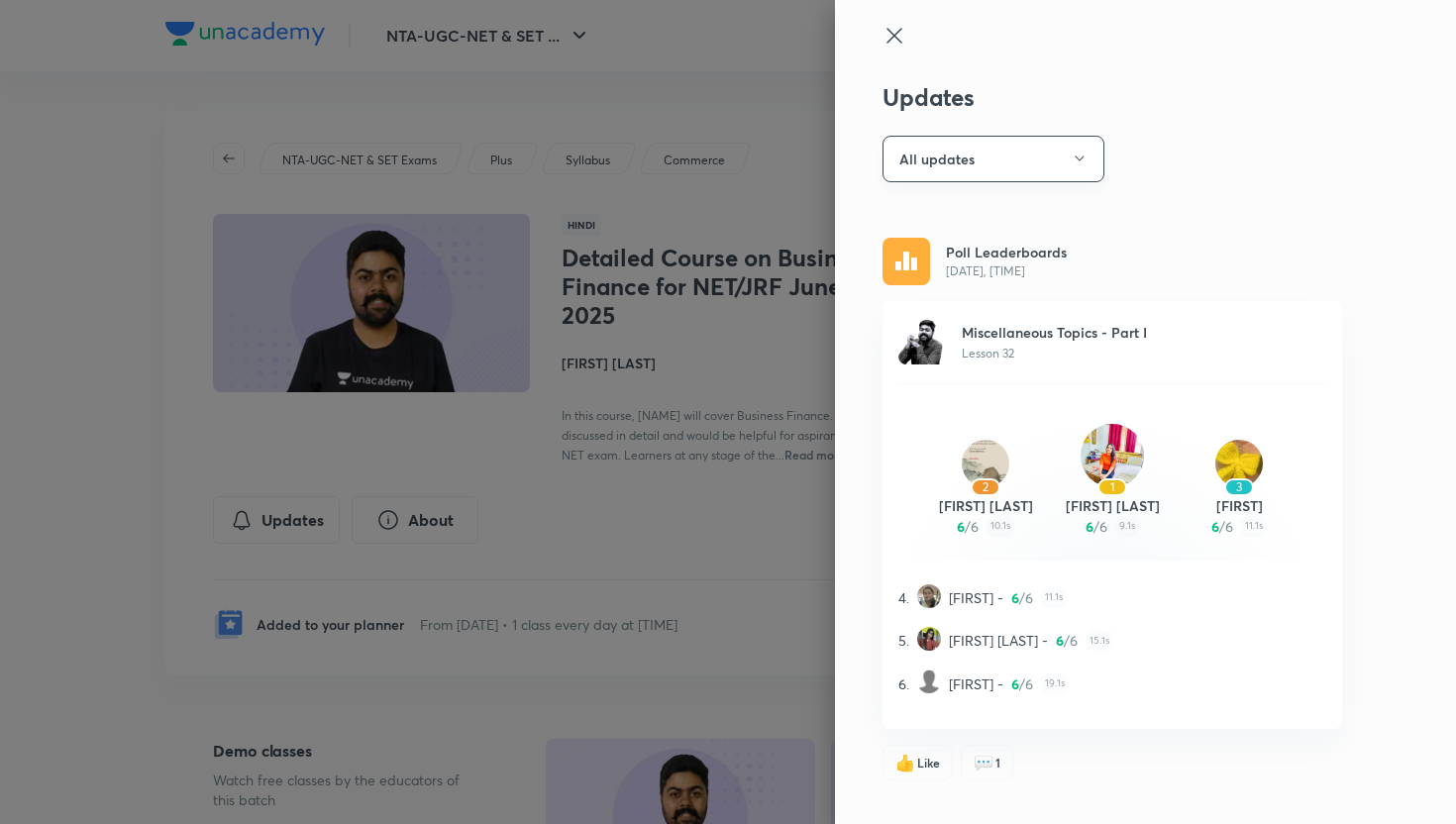 click on "All updates" at bounding box center (993, 158) 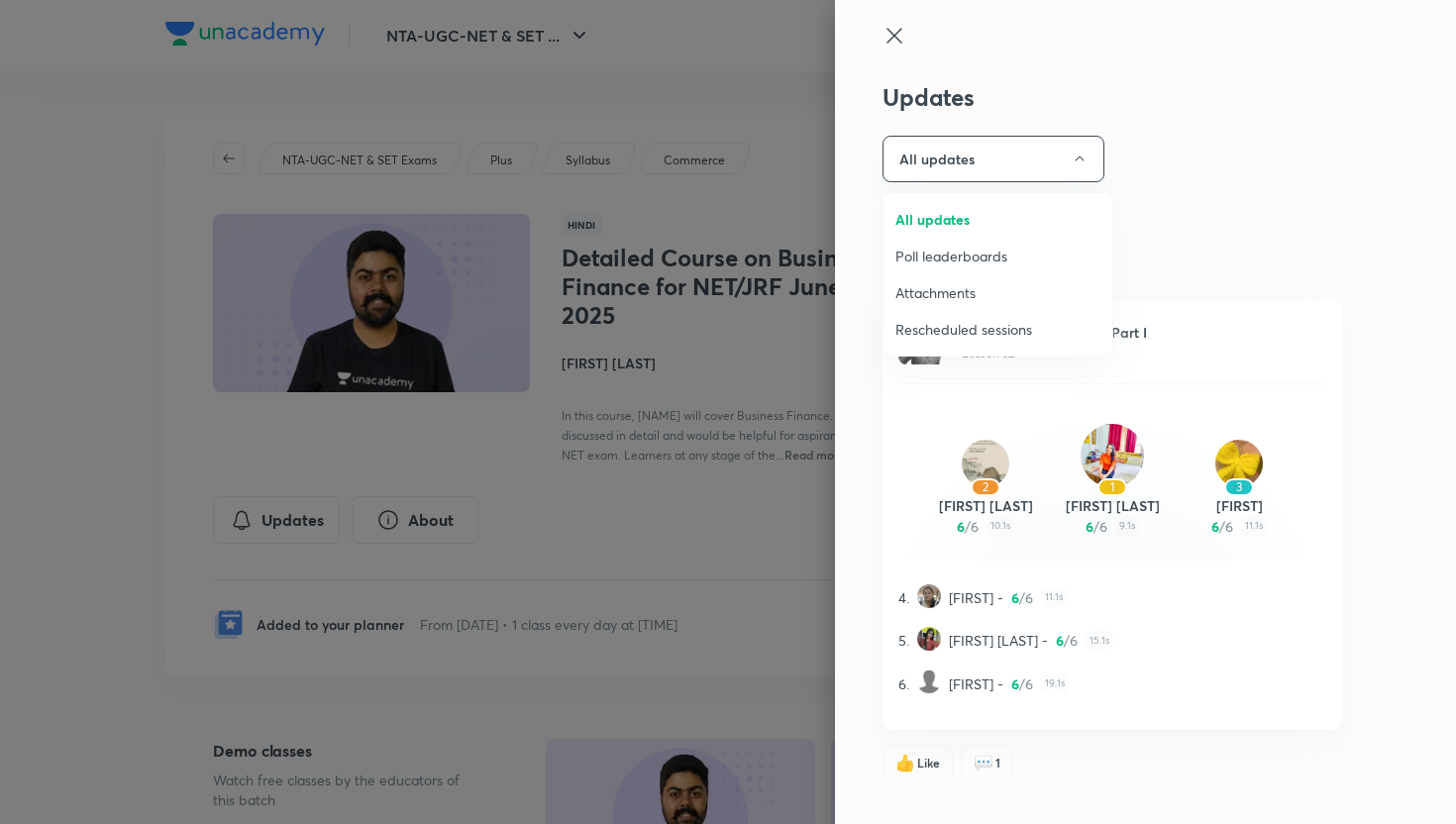 click on "Attachments" at bounding box center [997, 292] 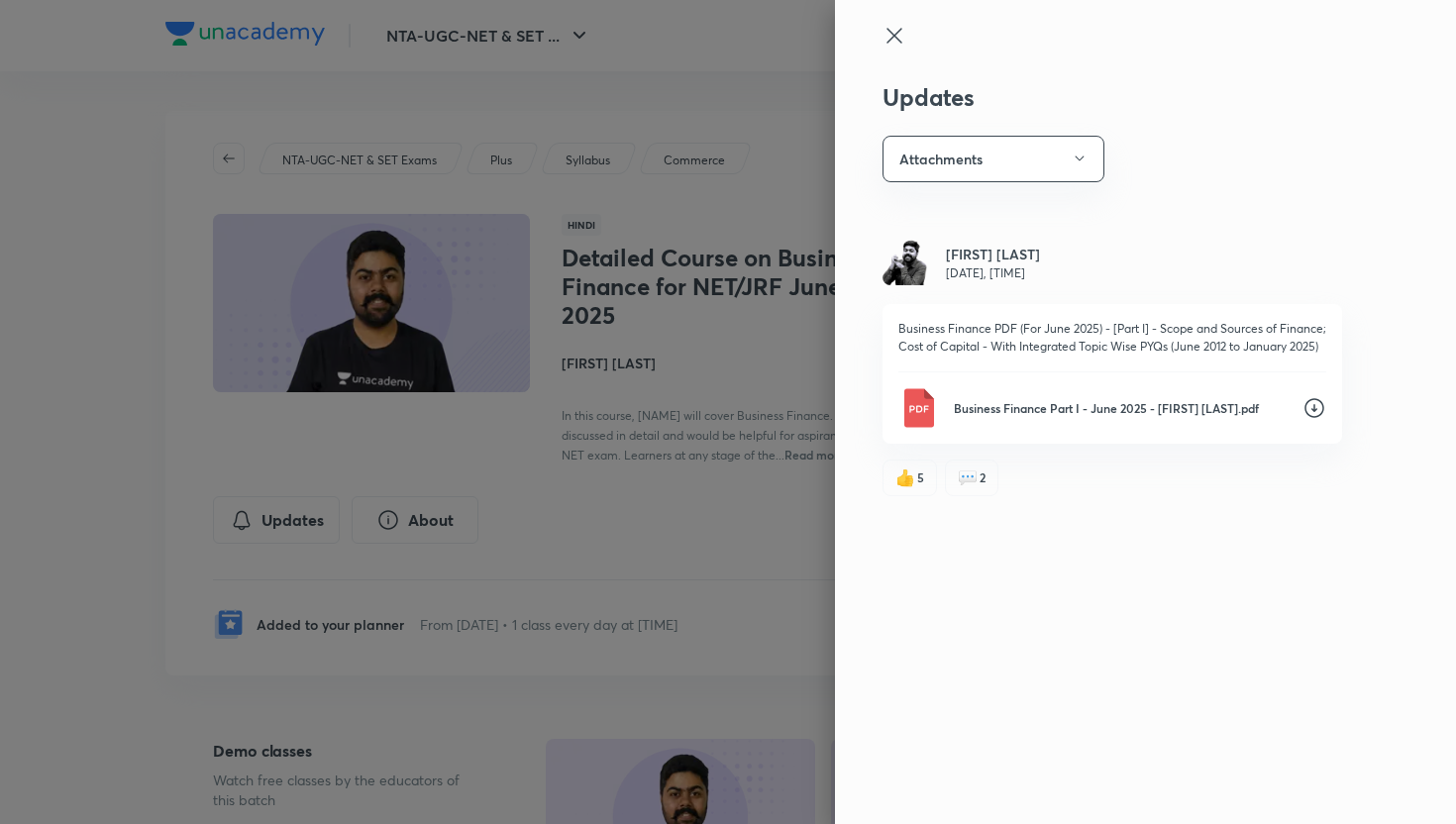 click 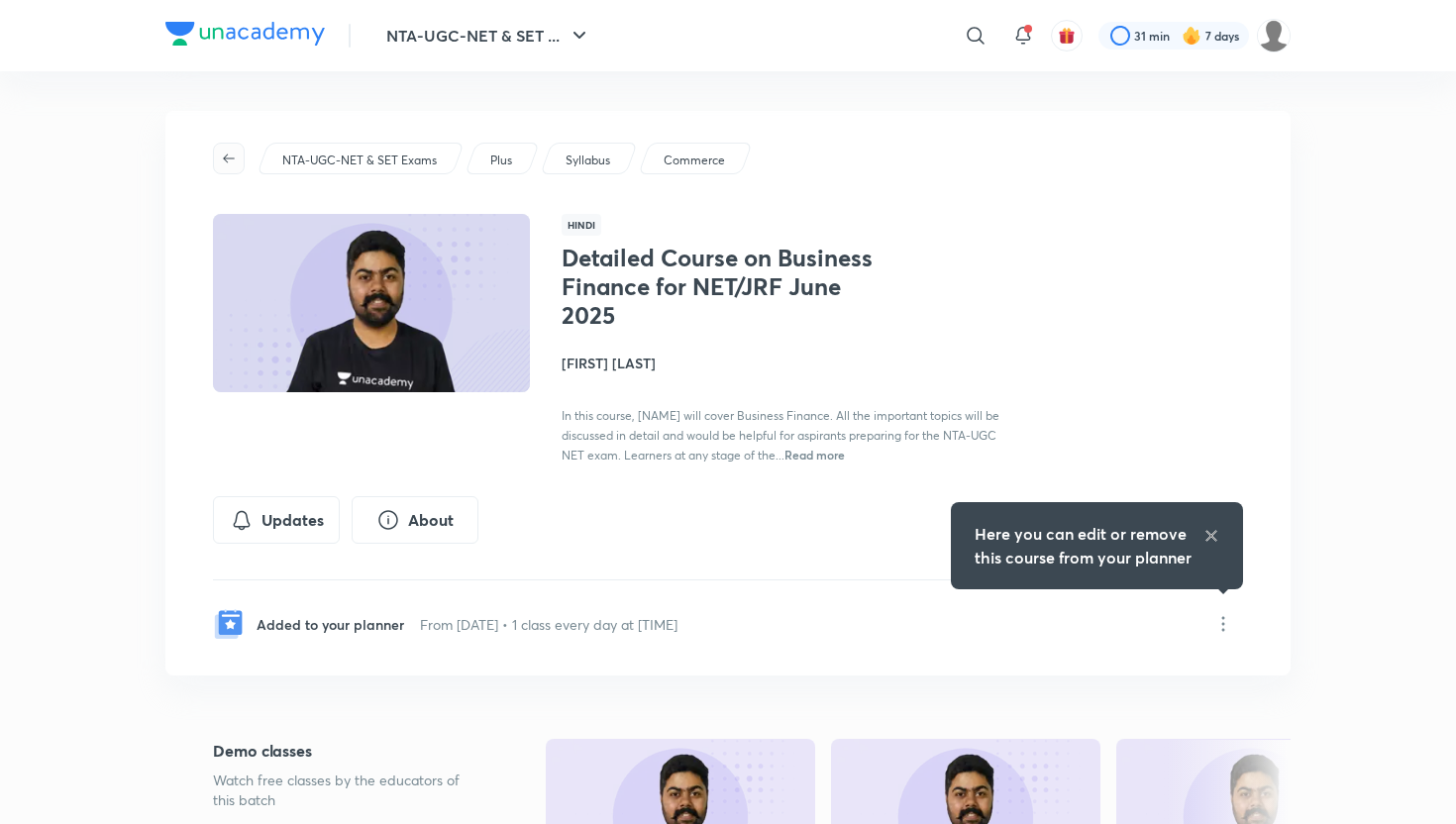 click 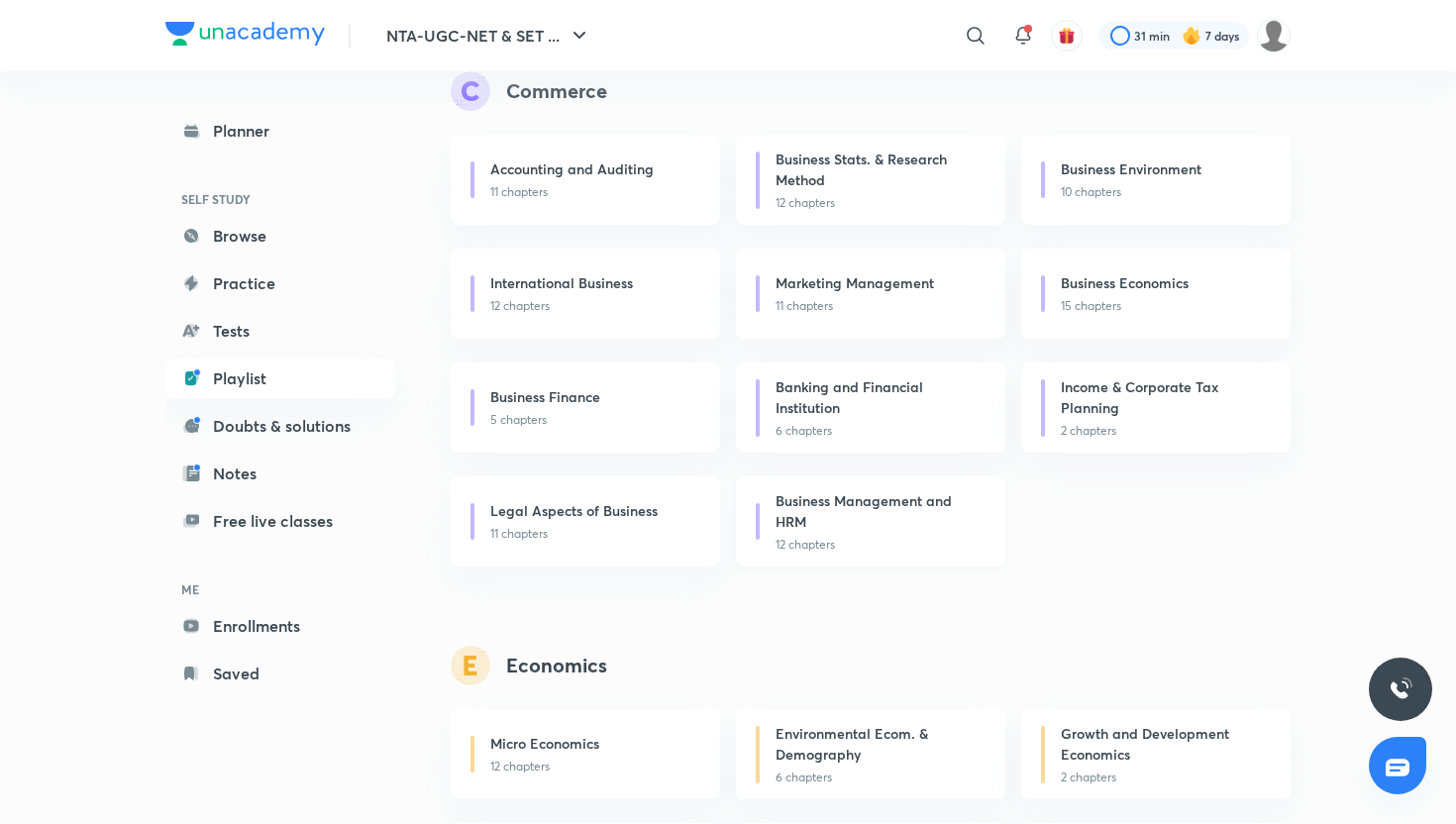 scroll, scrollTop: 0, scrollLeft: 0, axis: both 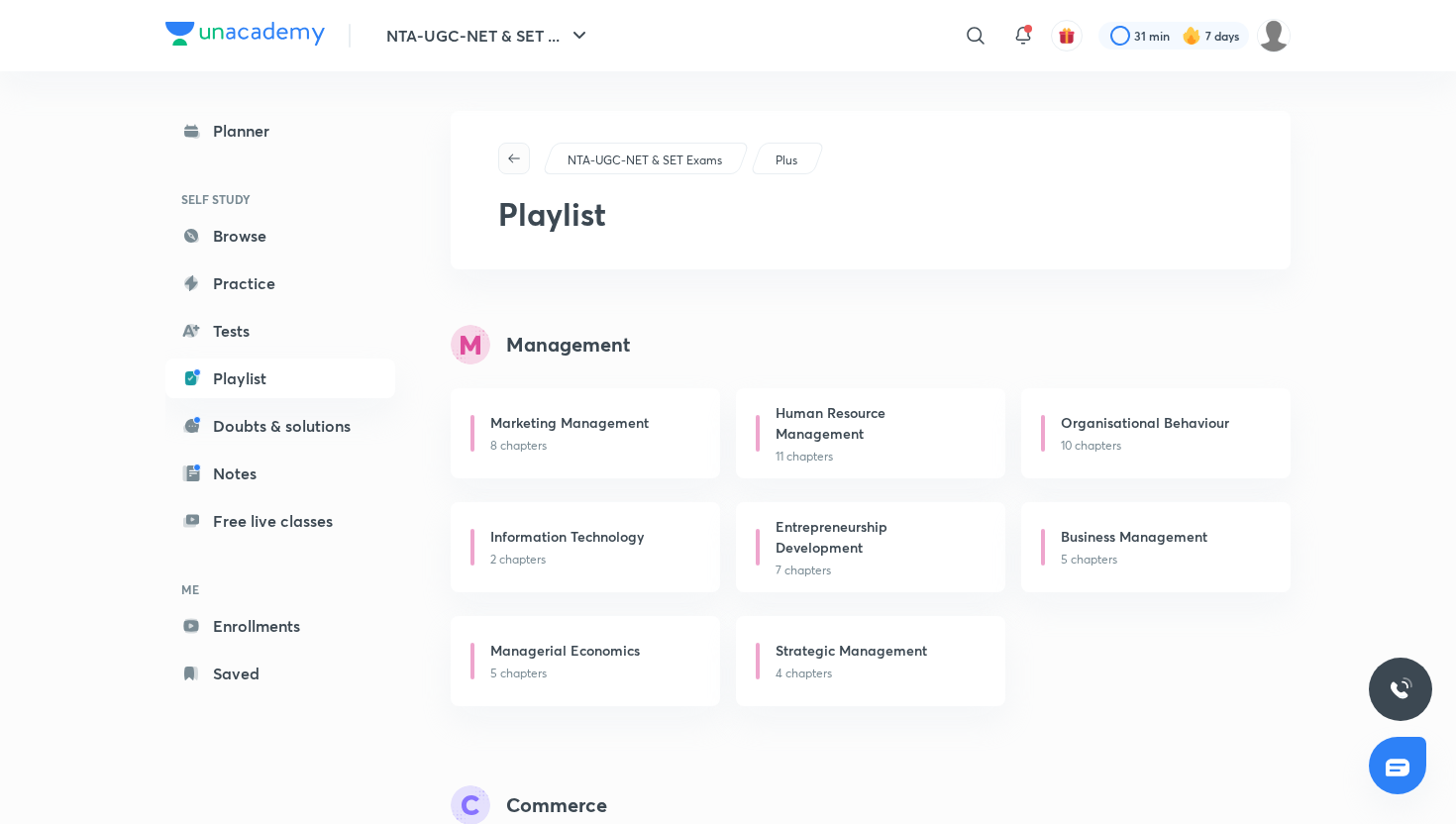 click 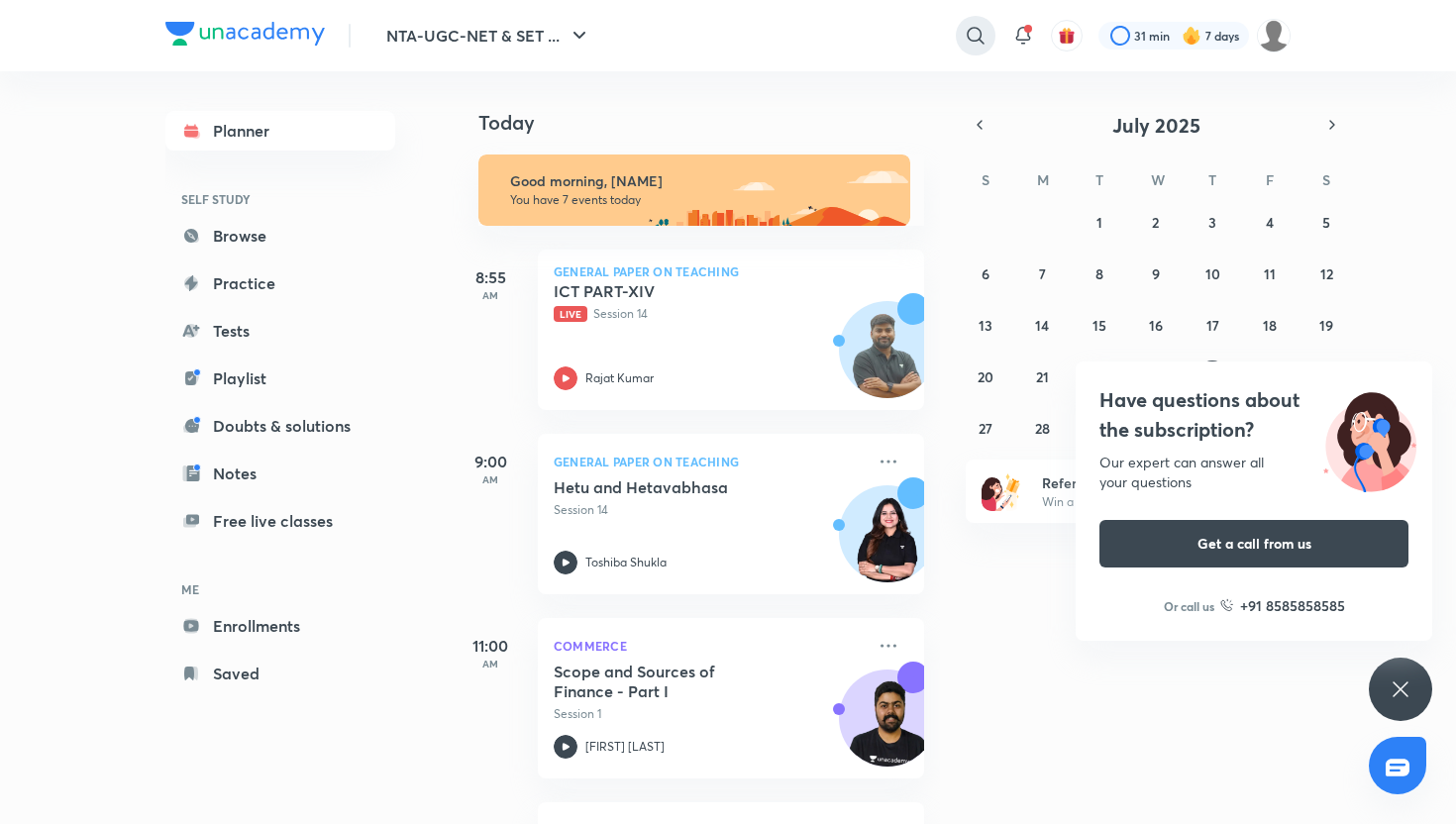 click at bounding box center [976, 36] 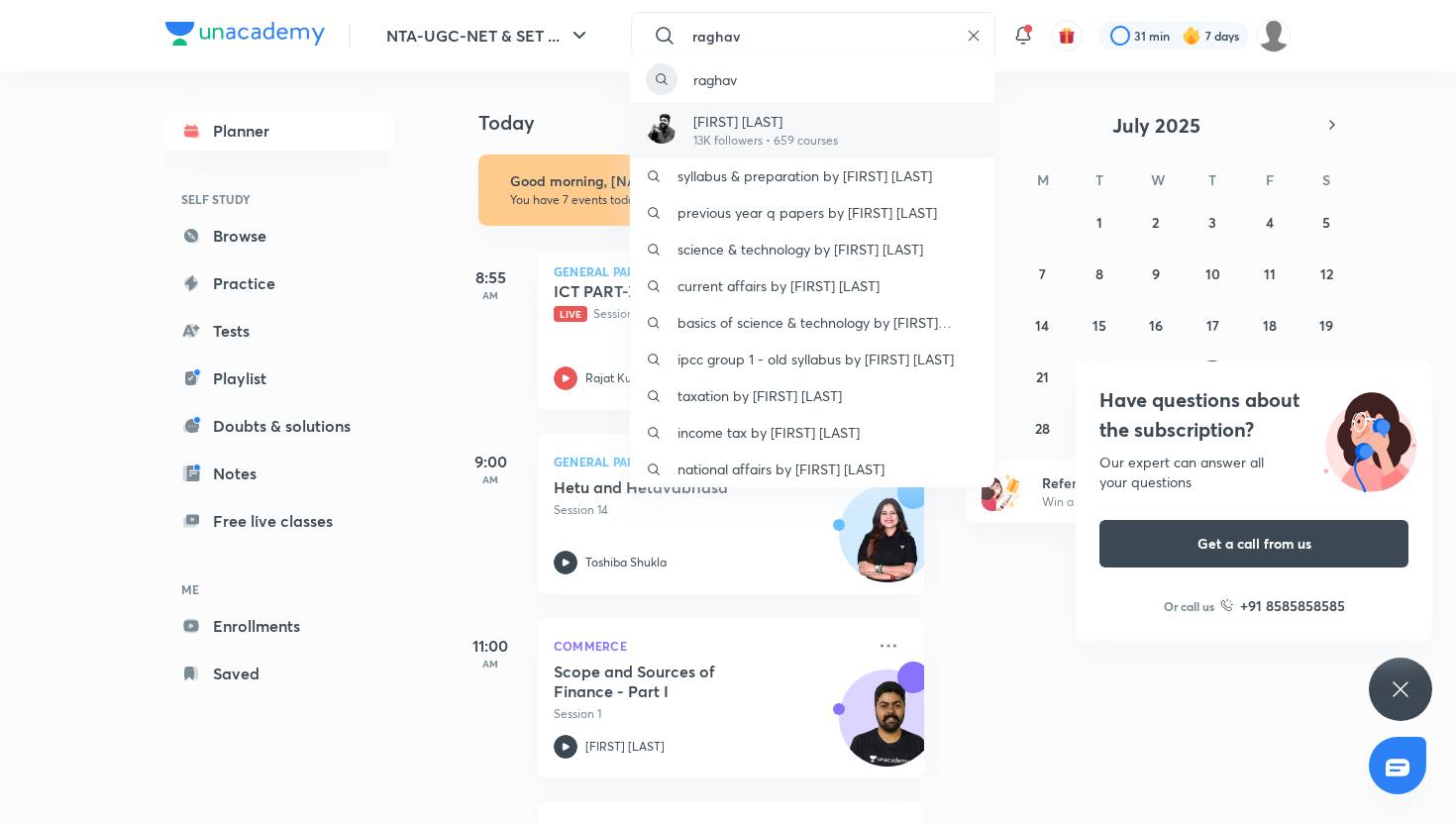 type on "raghav" 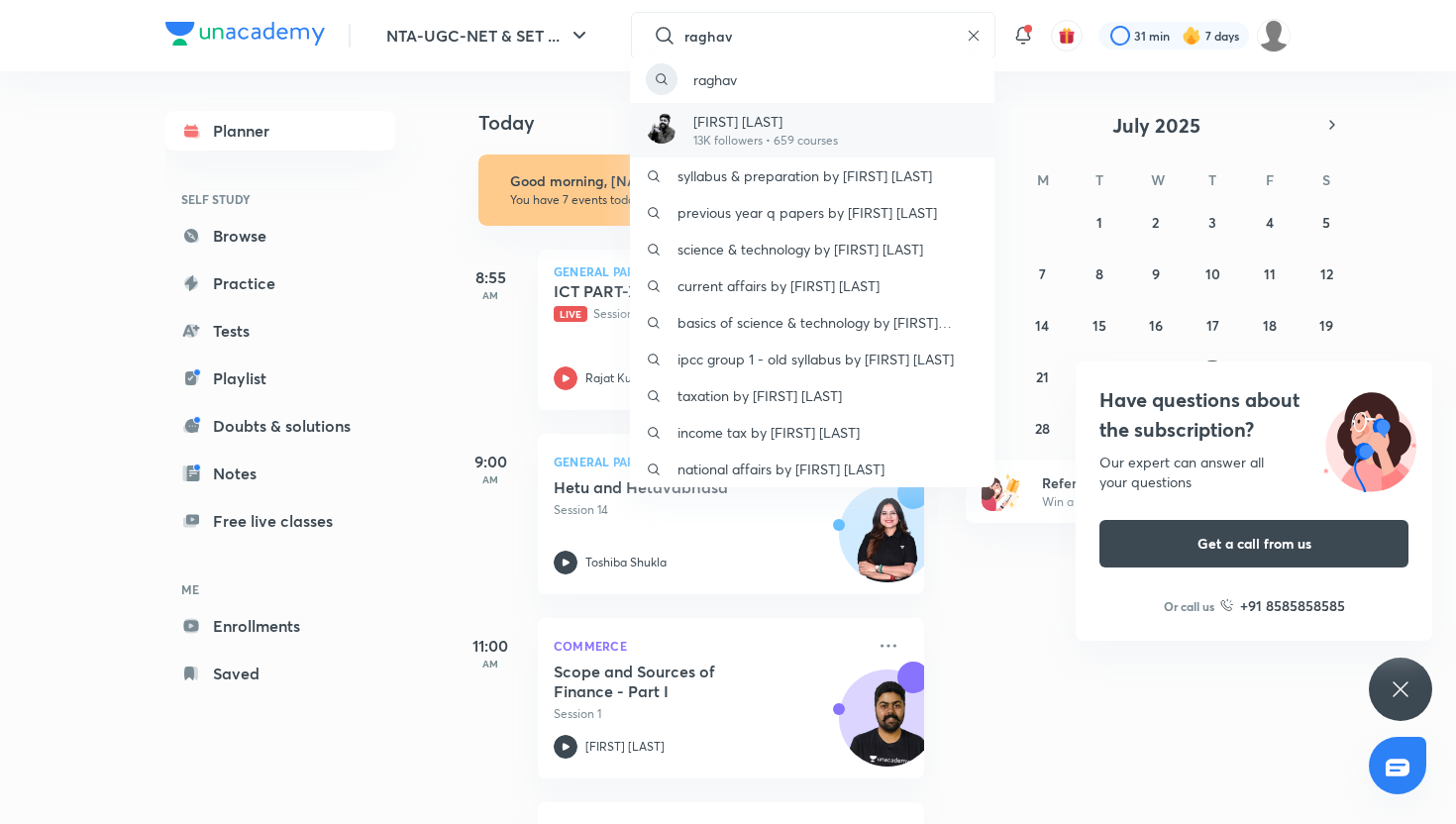 click on "13K followers • 659 courses" at bounding box center [766, 141] 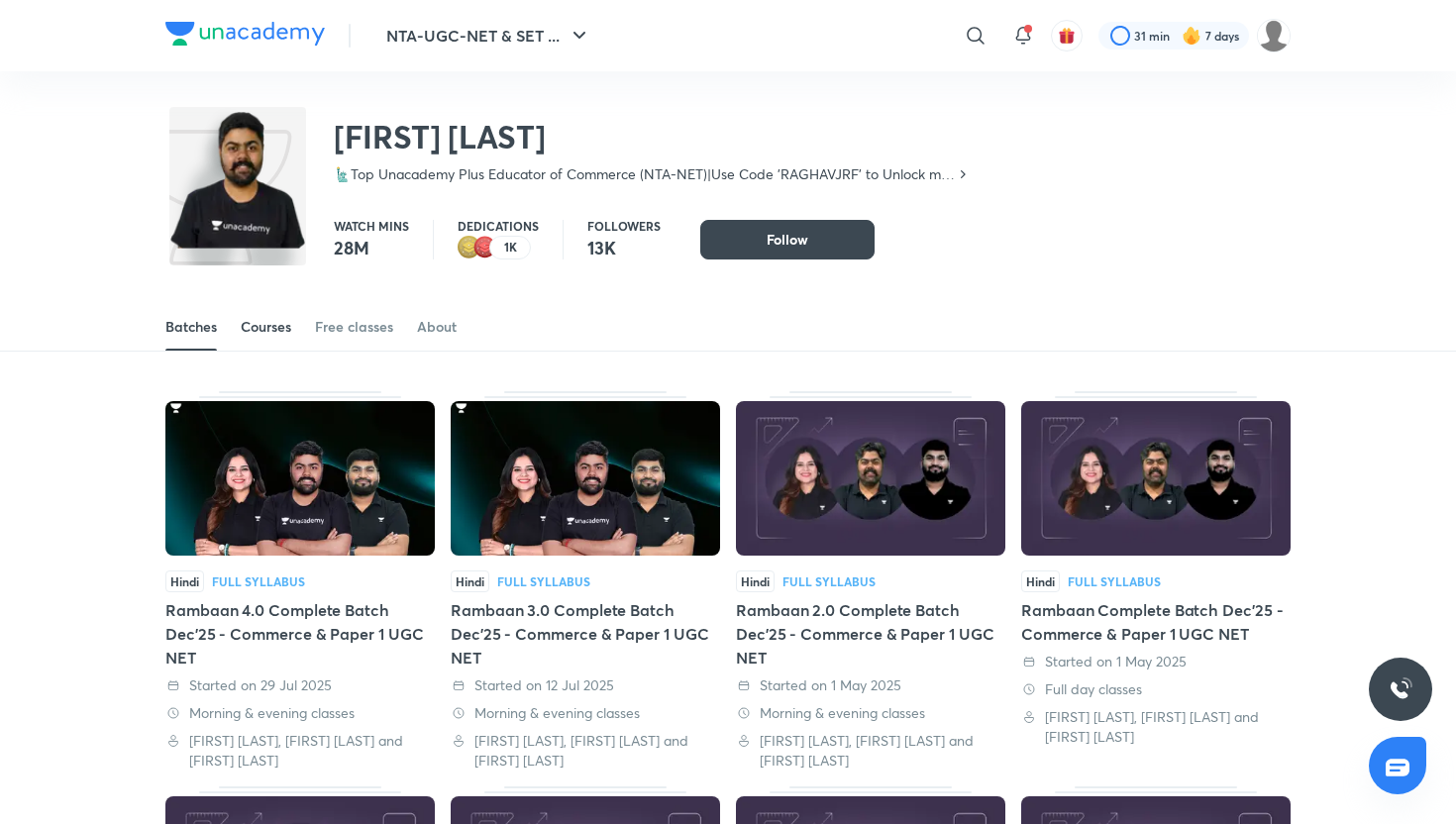 click on "Courses" at bounding box center [265, 327] 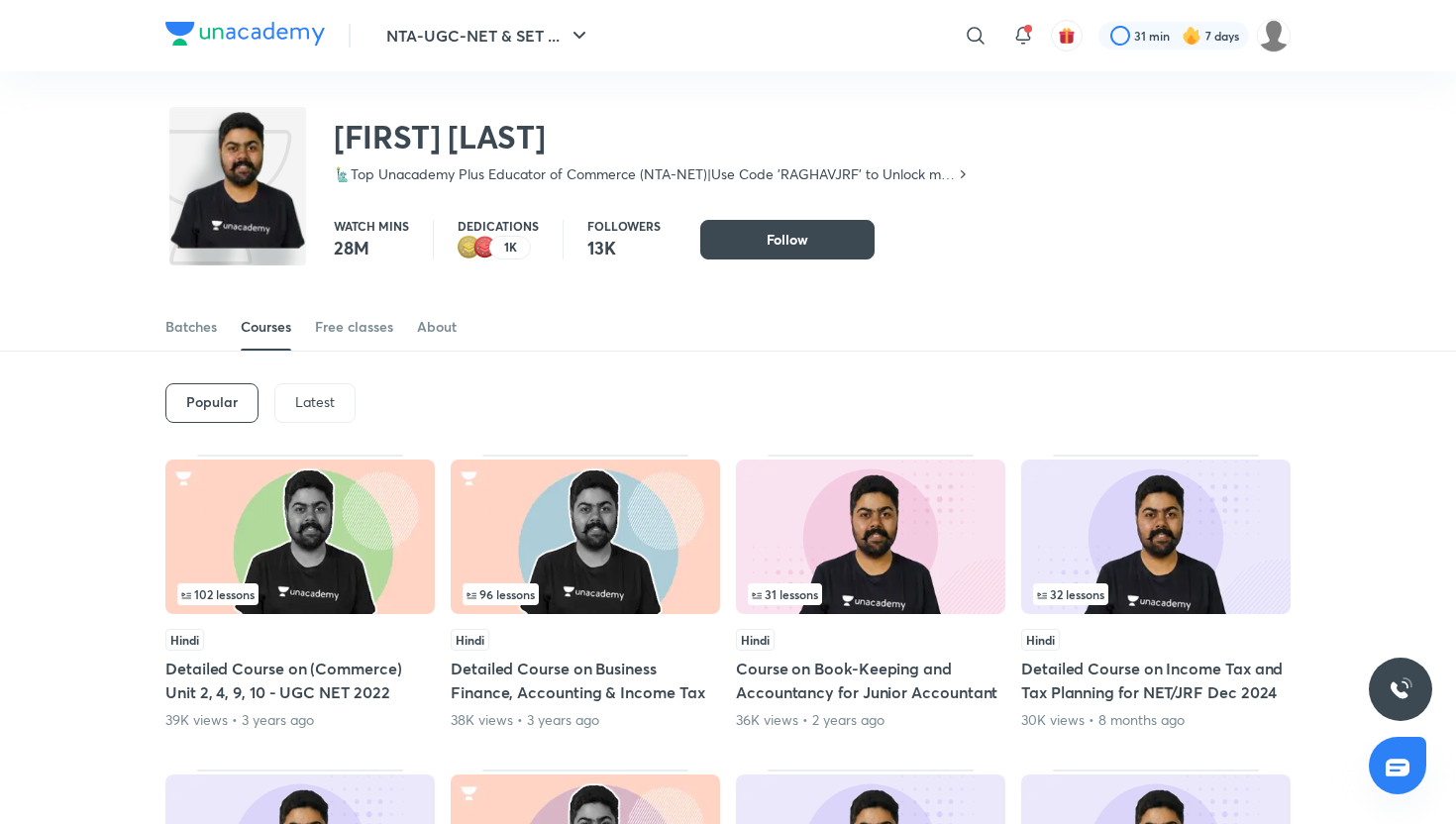 click on "Latest" at bounding box center (315, 403) 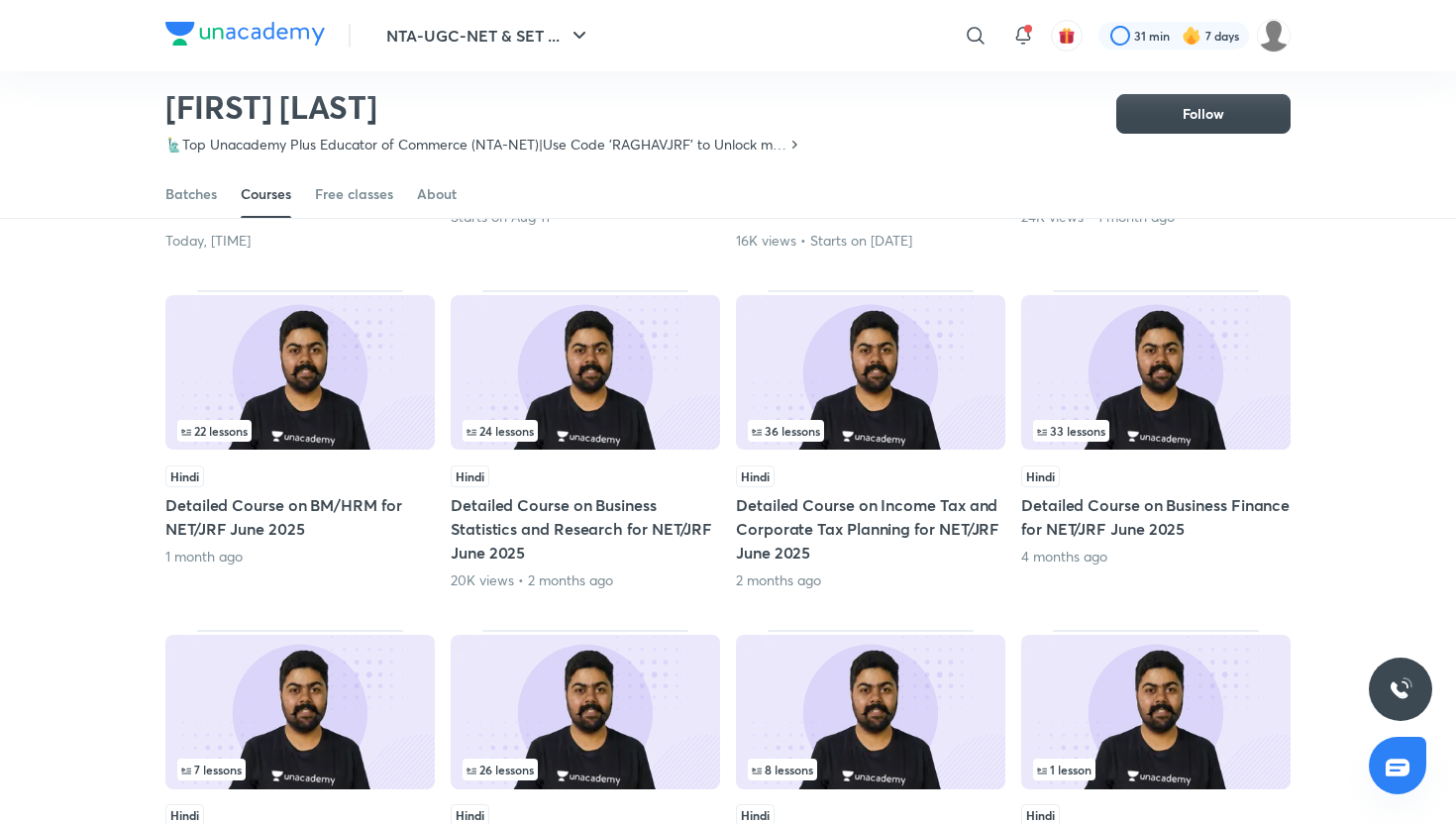 scroll, scrollTop: 445, scrollLeft: 0, axis: vertical 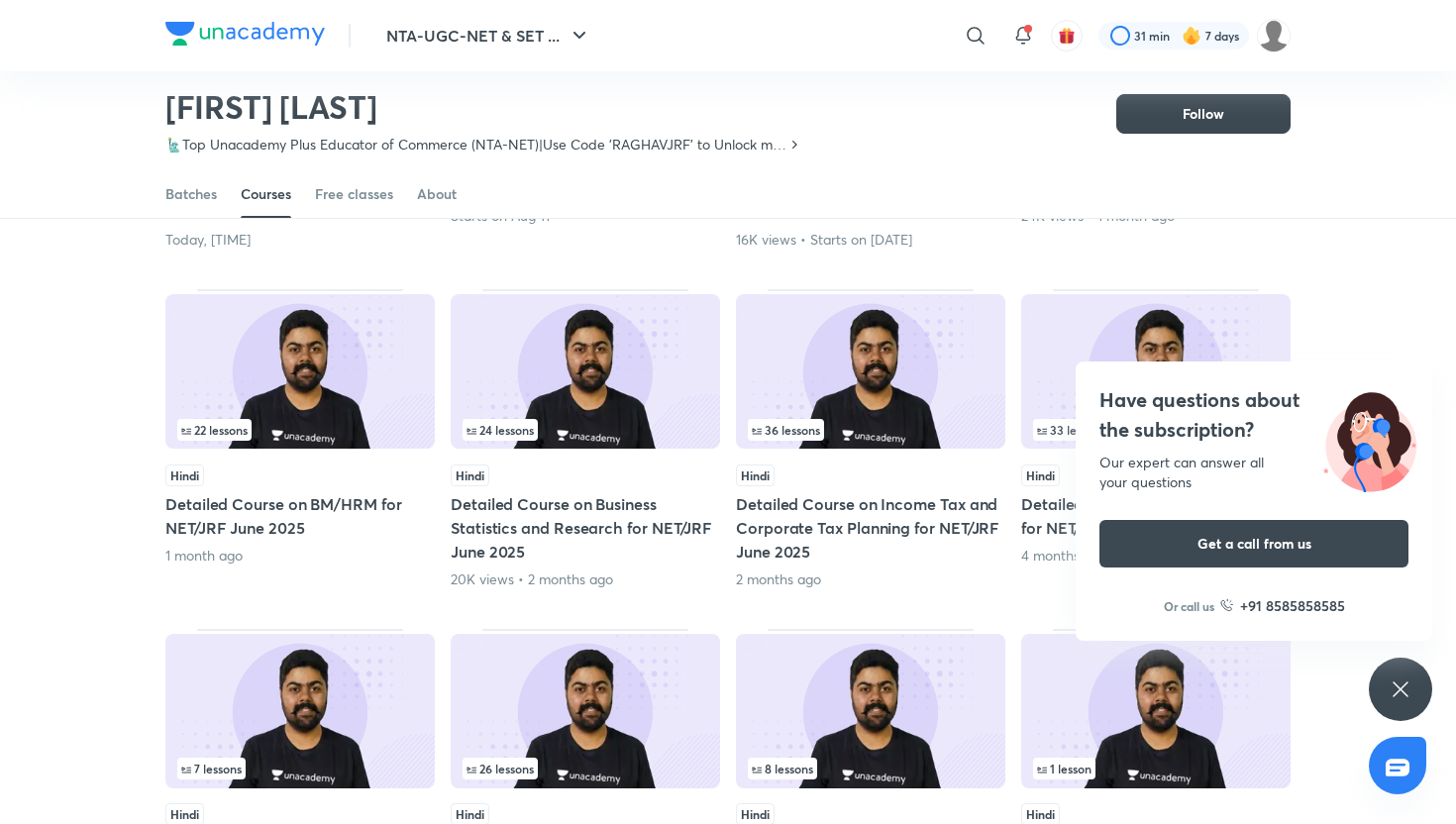 click on "Detailed Course on Income Tax and Corporate Tax Planning for NET/JRF June 2025" at bounding box center [871, 528] 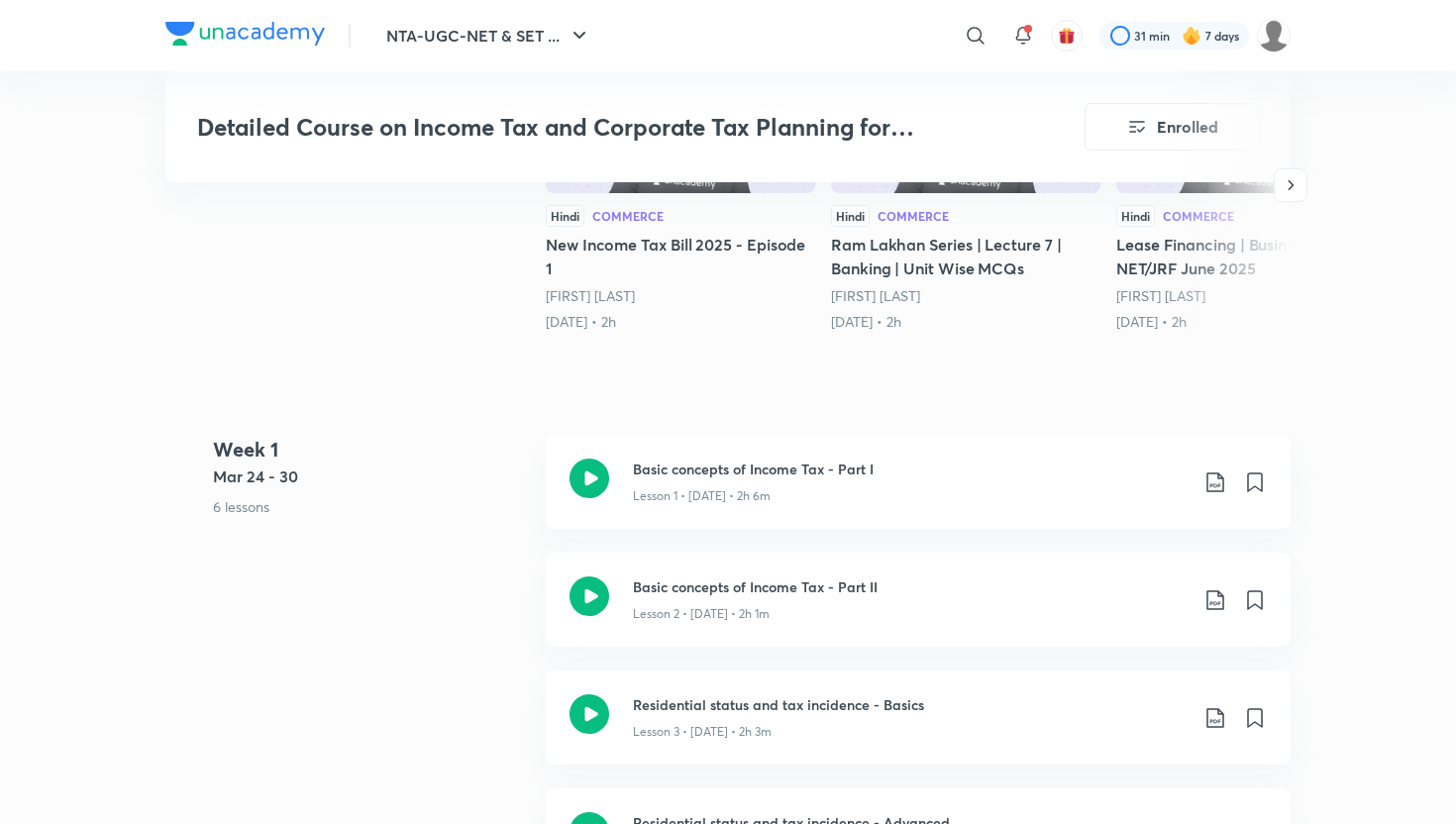 scroll, scrollTop: 0, scrollLeft: 0, axis: both 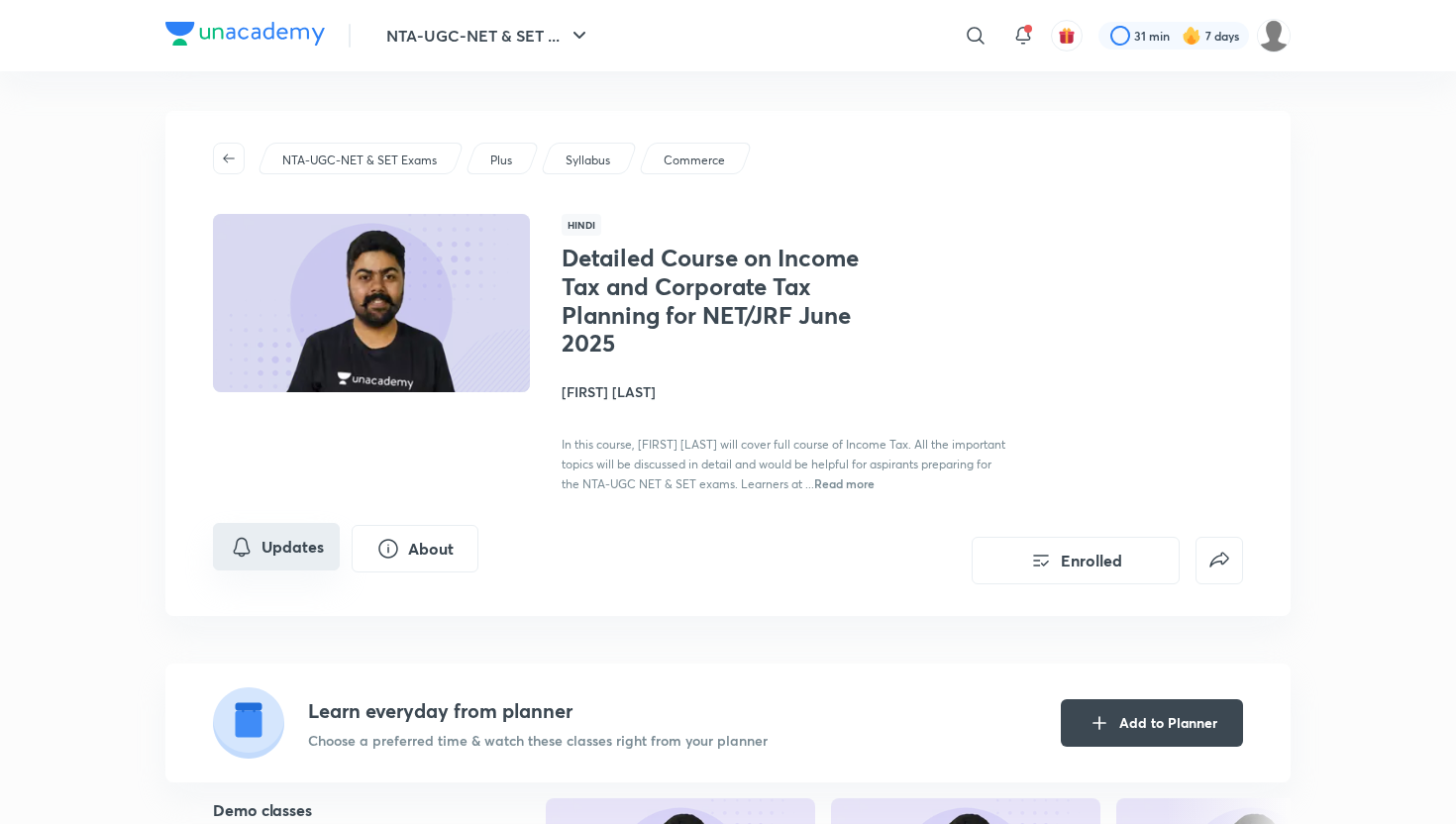 click on "Updates" at bounding box center [276, 547] 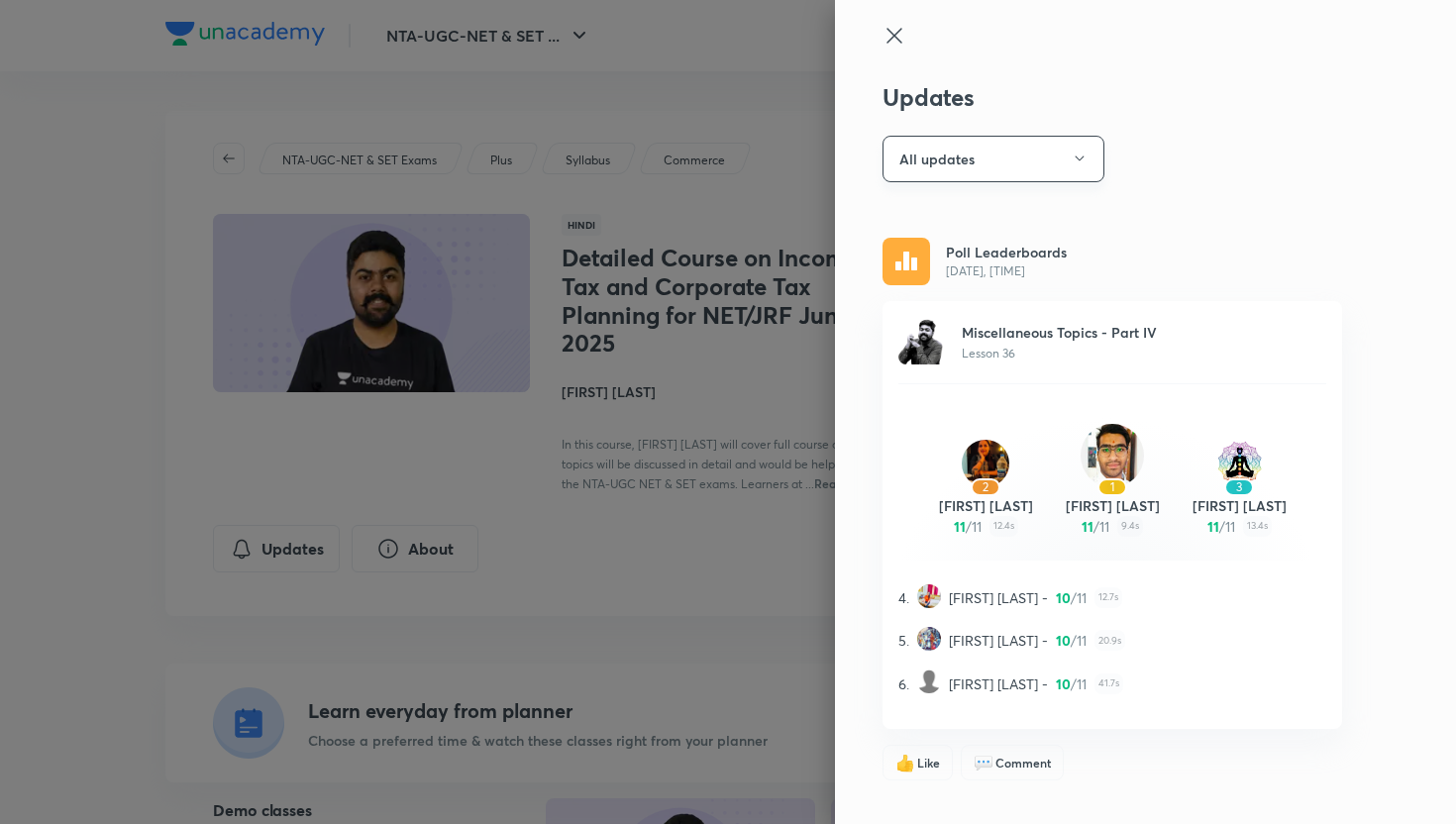 click on "All updates" at bounding box center [993, 158] 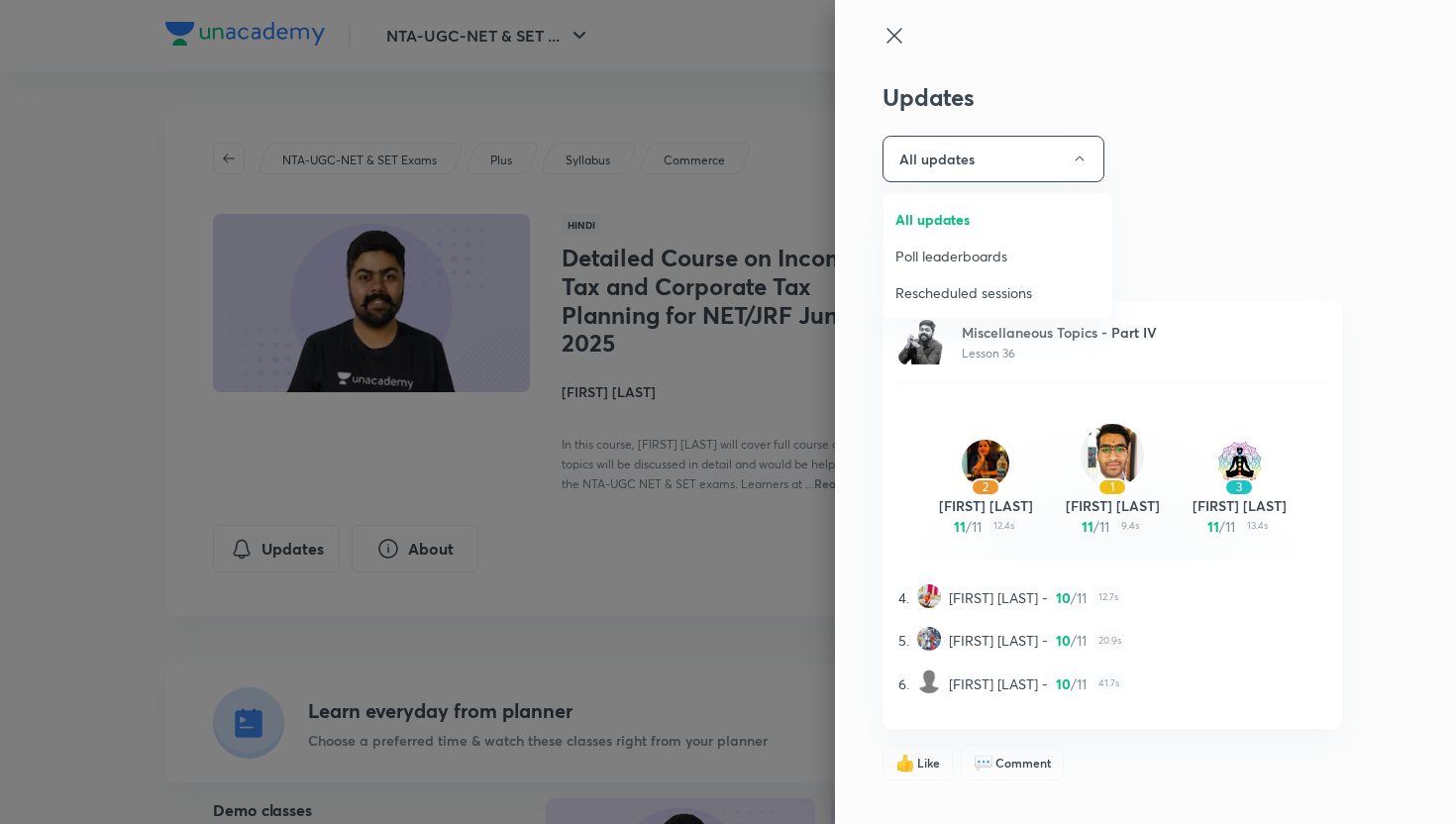 click at bounding box center [728, 412] 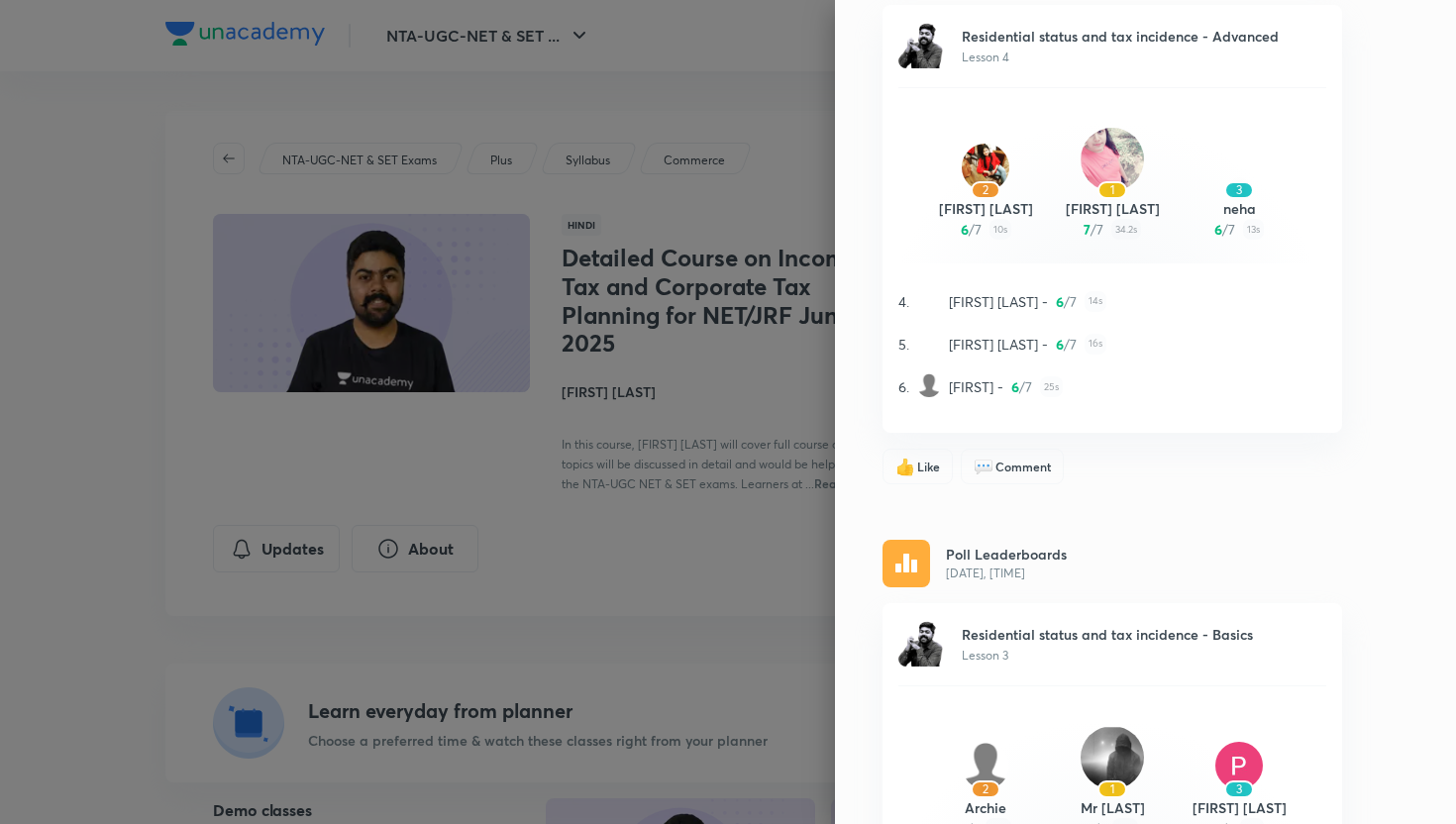 scroll, scrollTop: 15593, scrollLeft: 0, axis: vertical 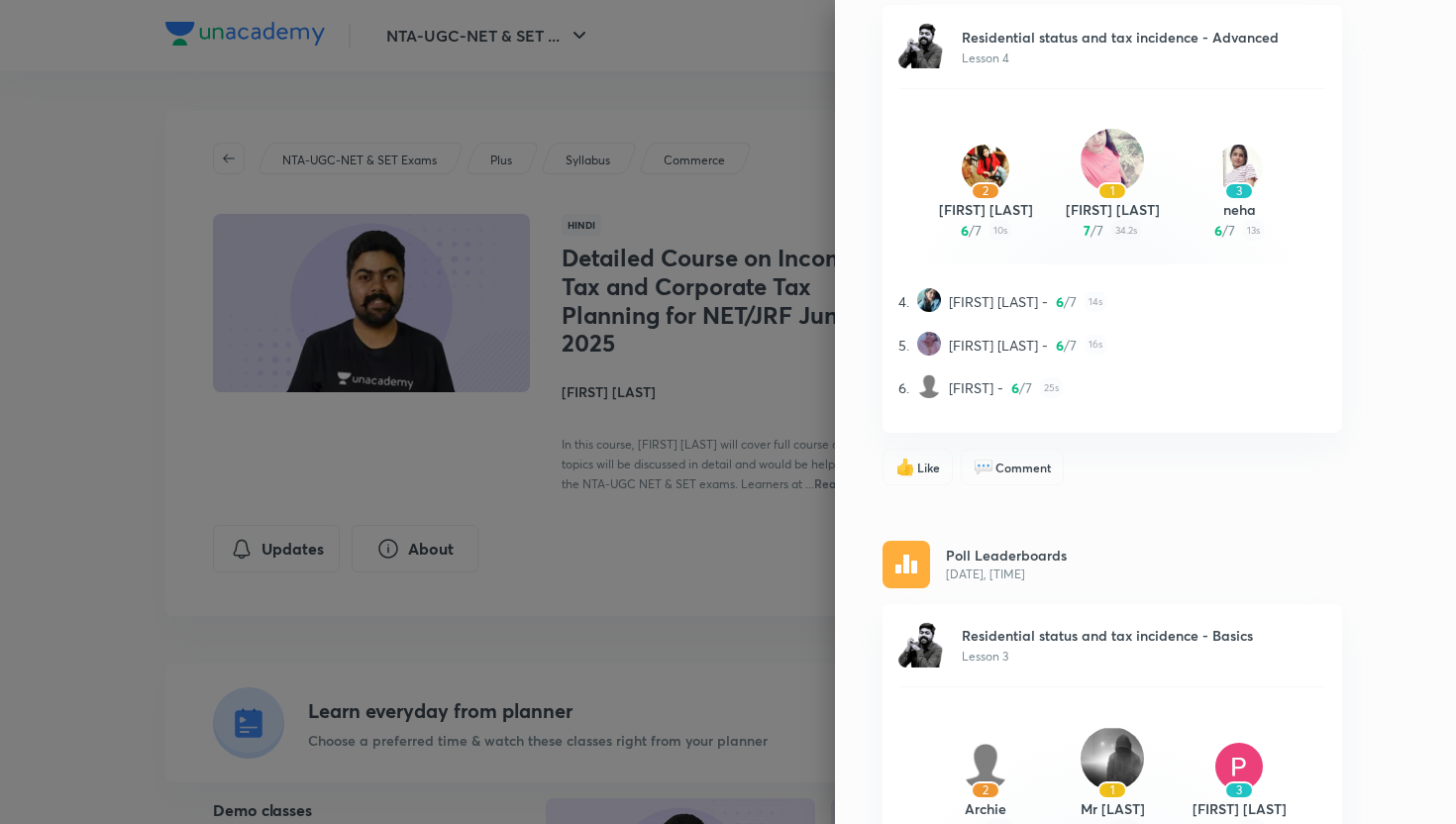 click at bounding box center [728, 412] 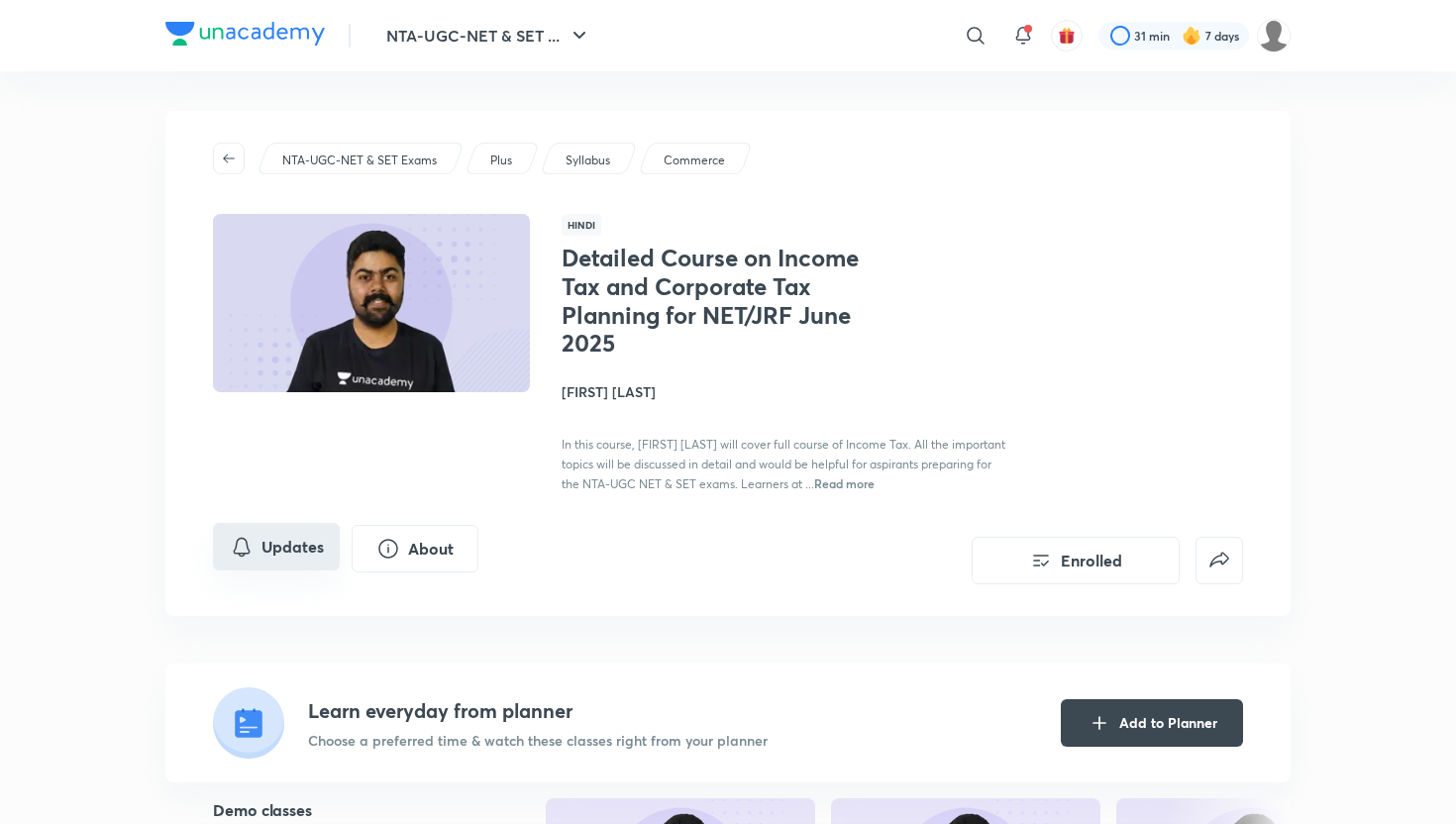 click on "Updates" at bounding box center (276, 547) 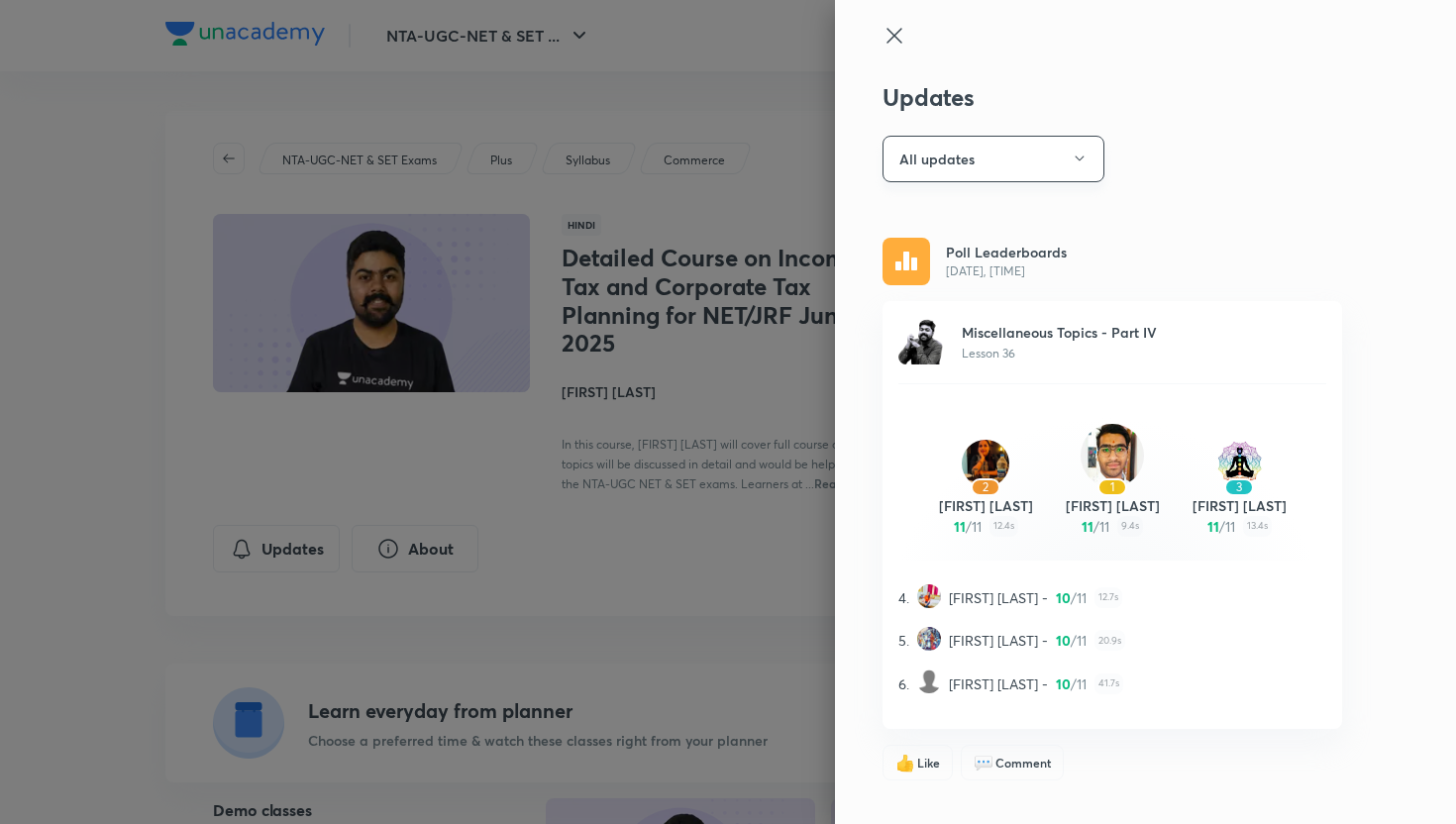 click on "All updates" at bounding box center [993, 158] 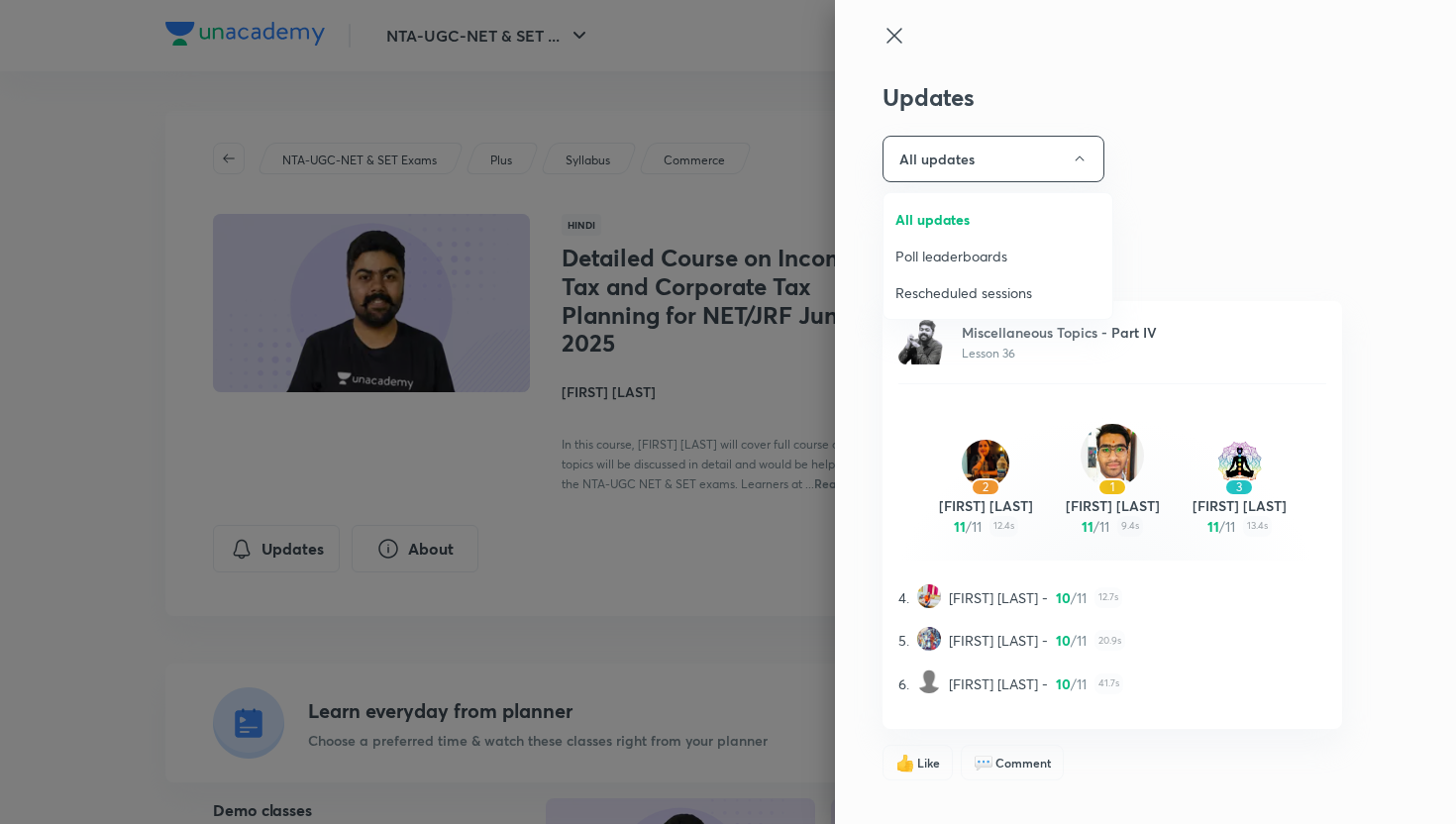 click at bounding box center [728, 412] 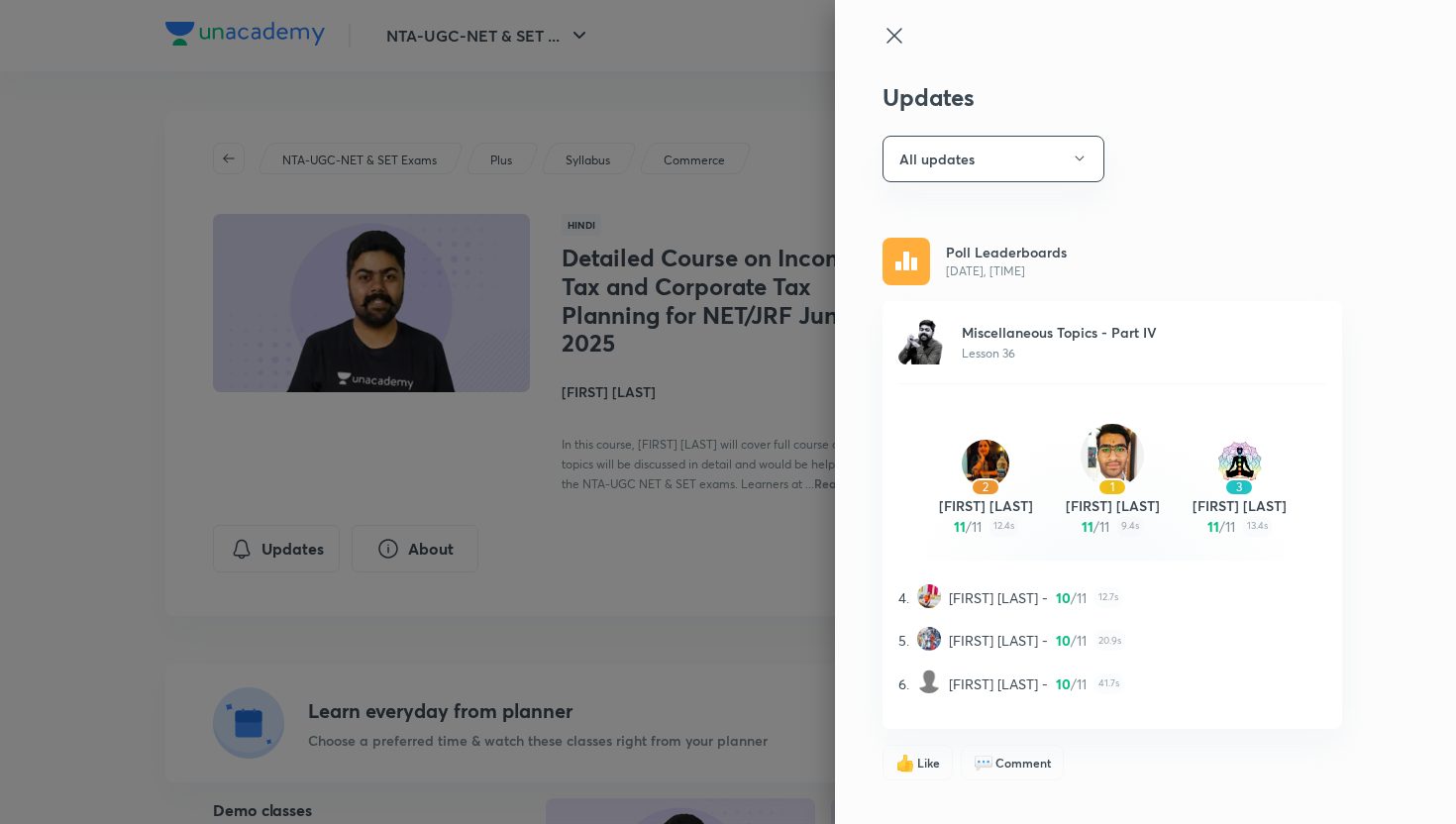 click 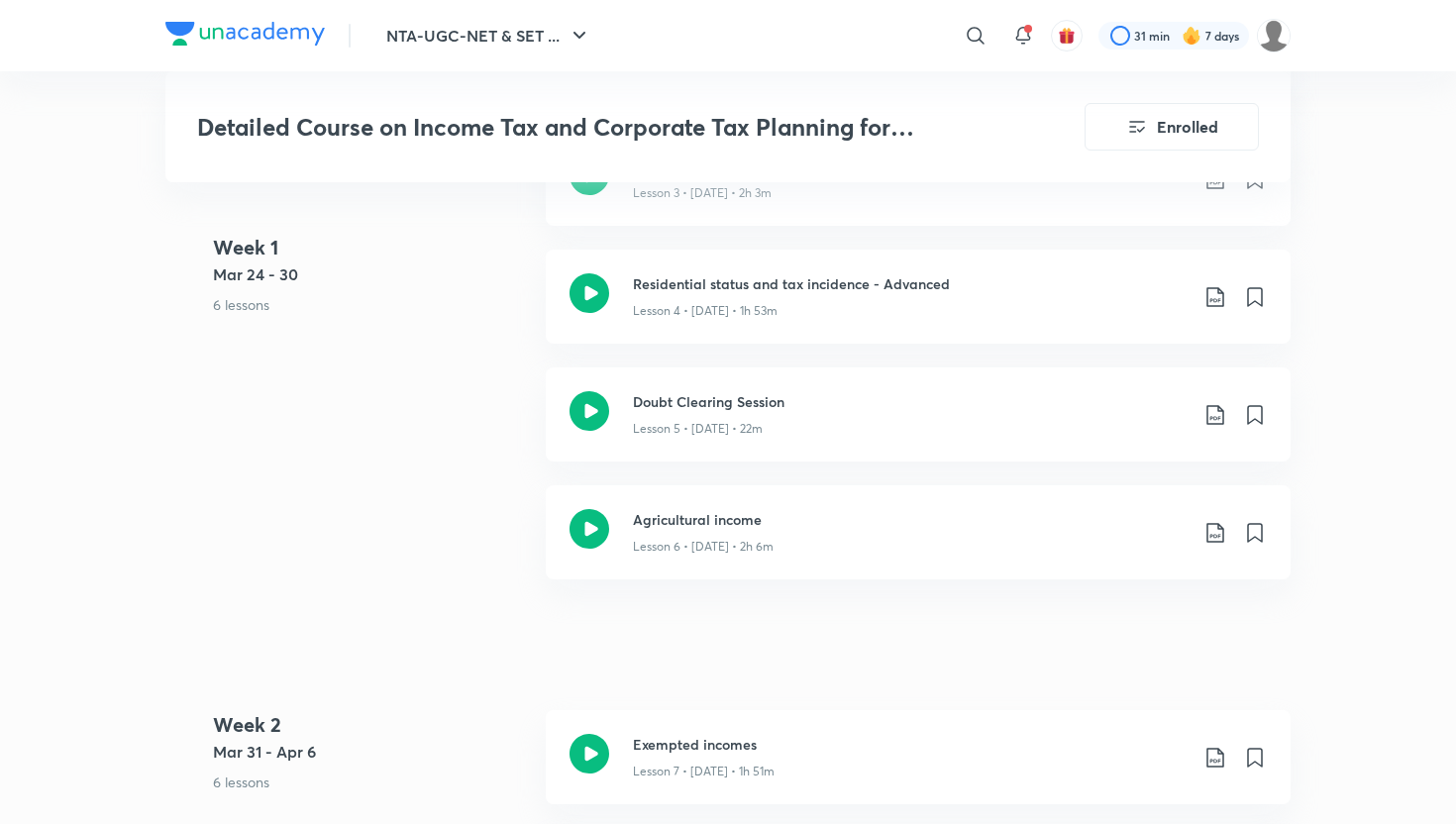 scroll, scrollTop: 0, scrollLeft: 0, axis: both 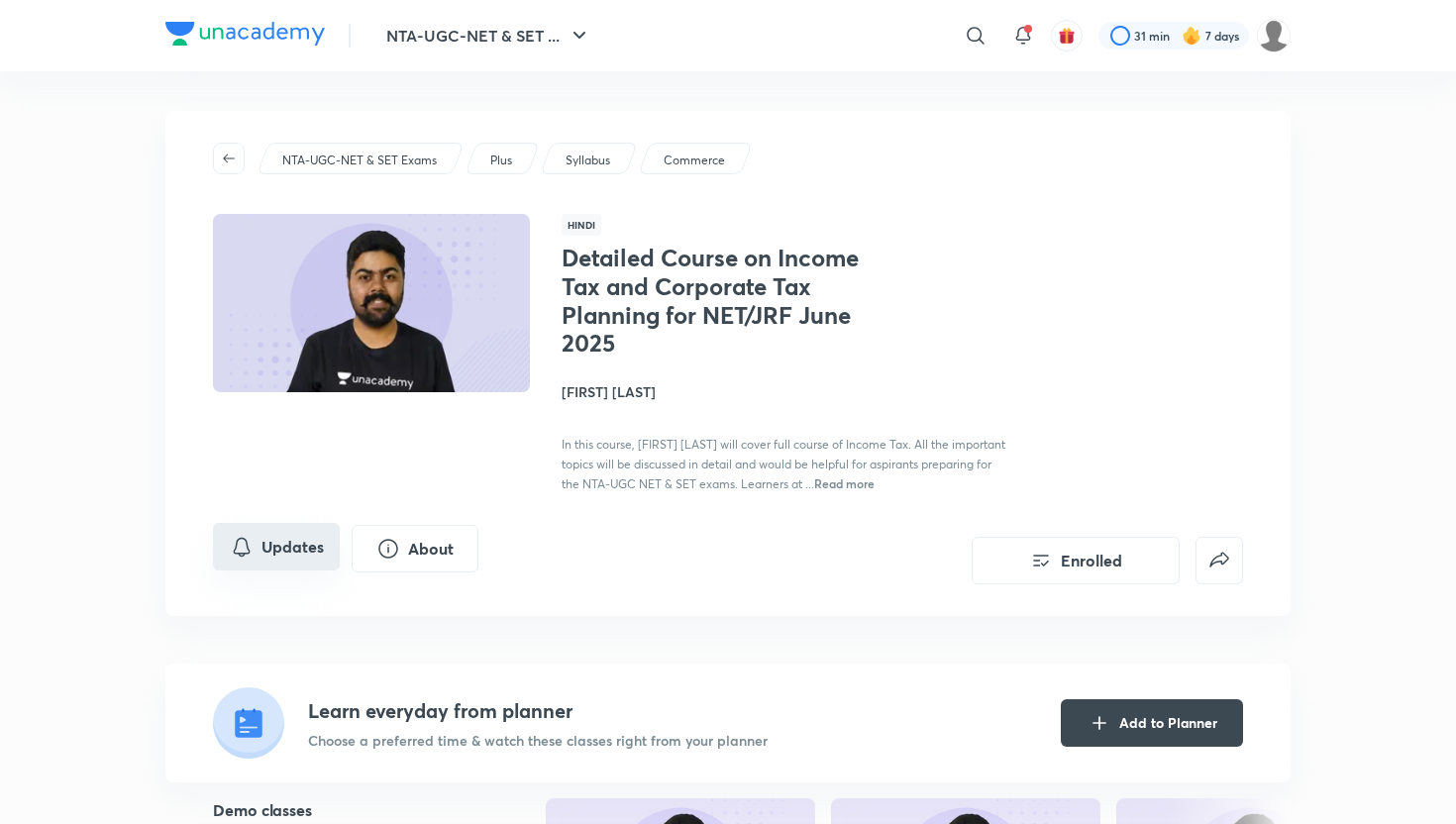 click on "Updates" at bounding box center [276, 547] 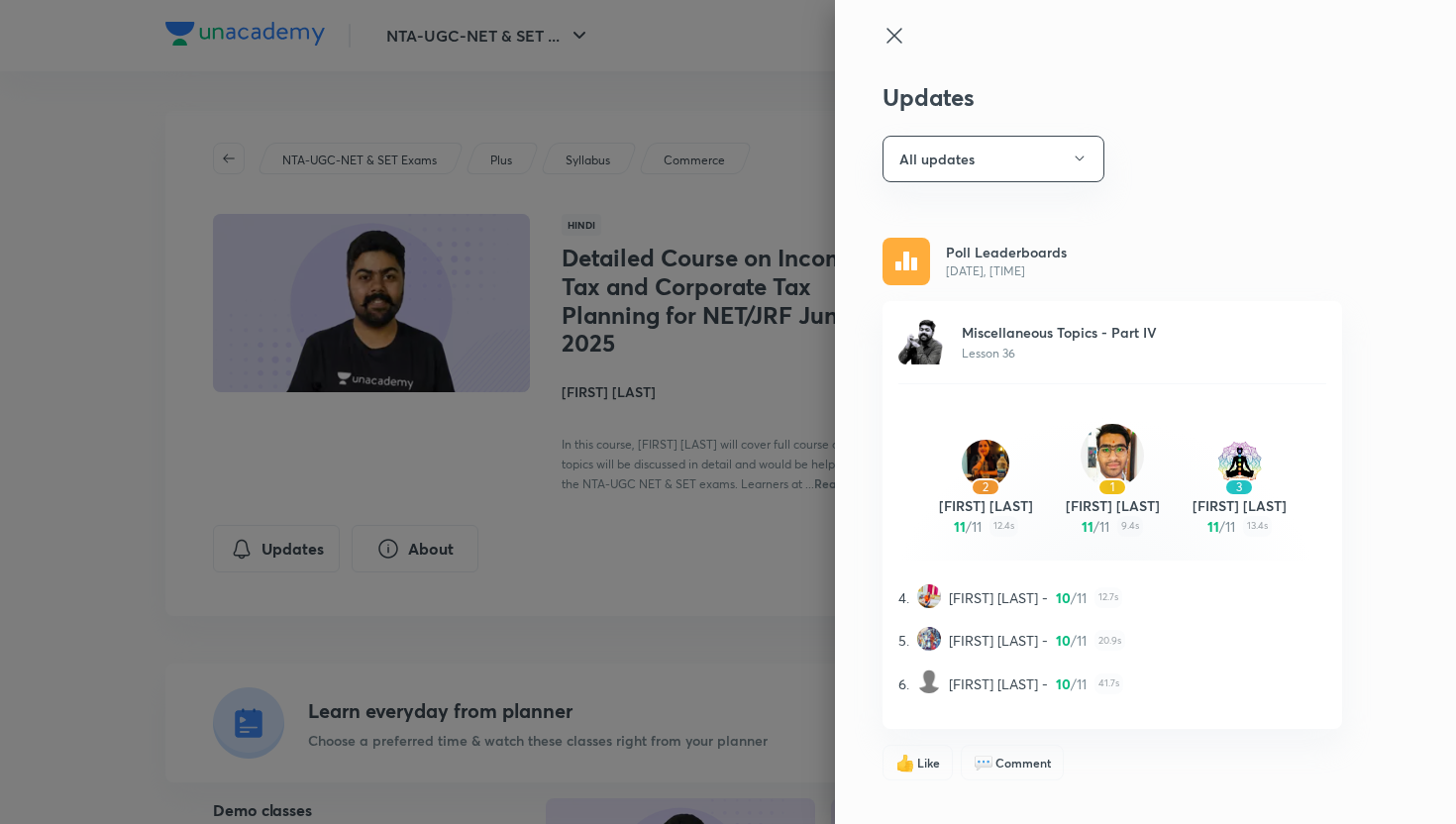 click 